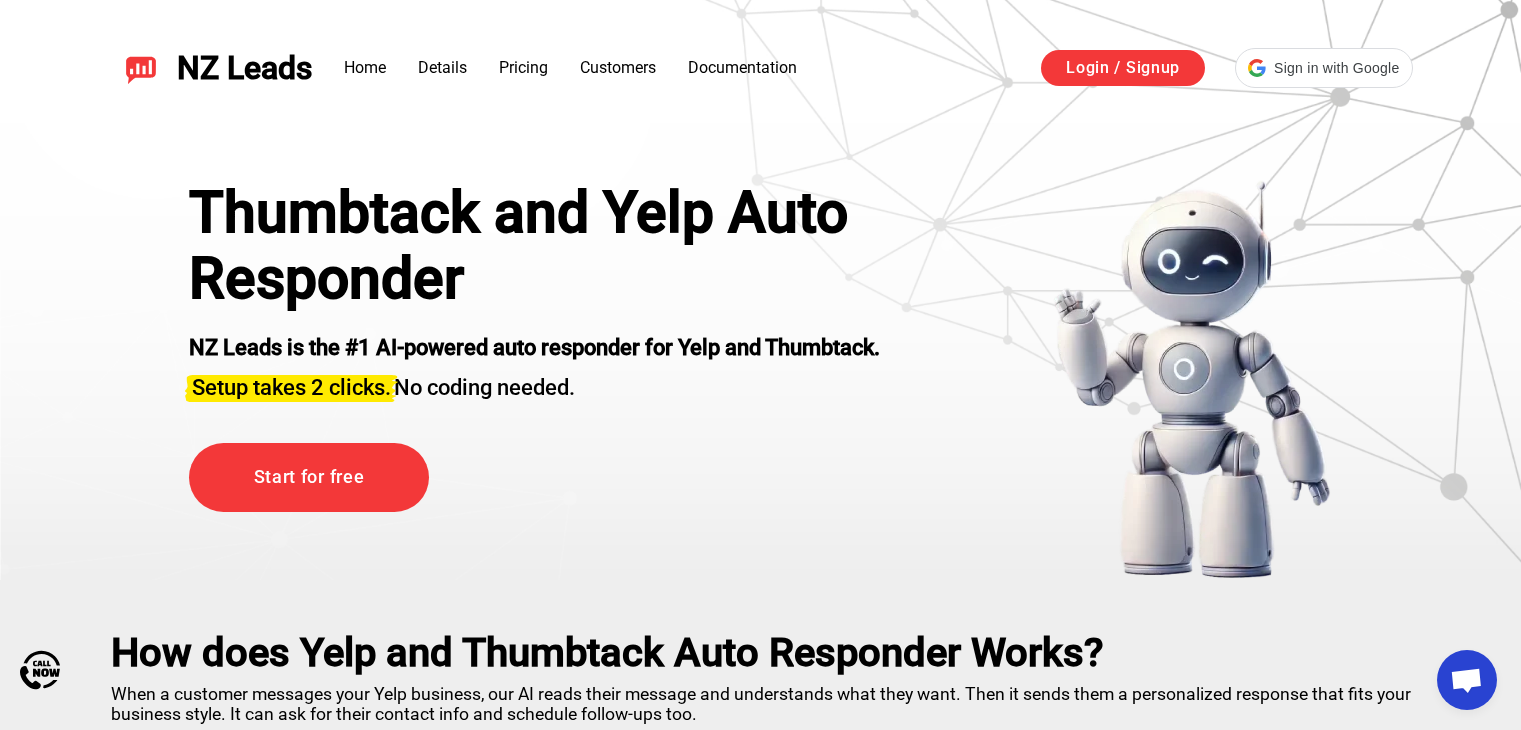 scroll, scrollTop: 0, scrollLeft: 0, axis: both 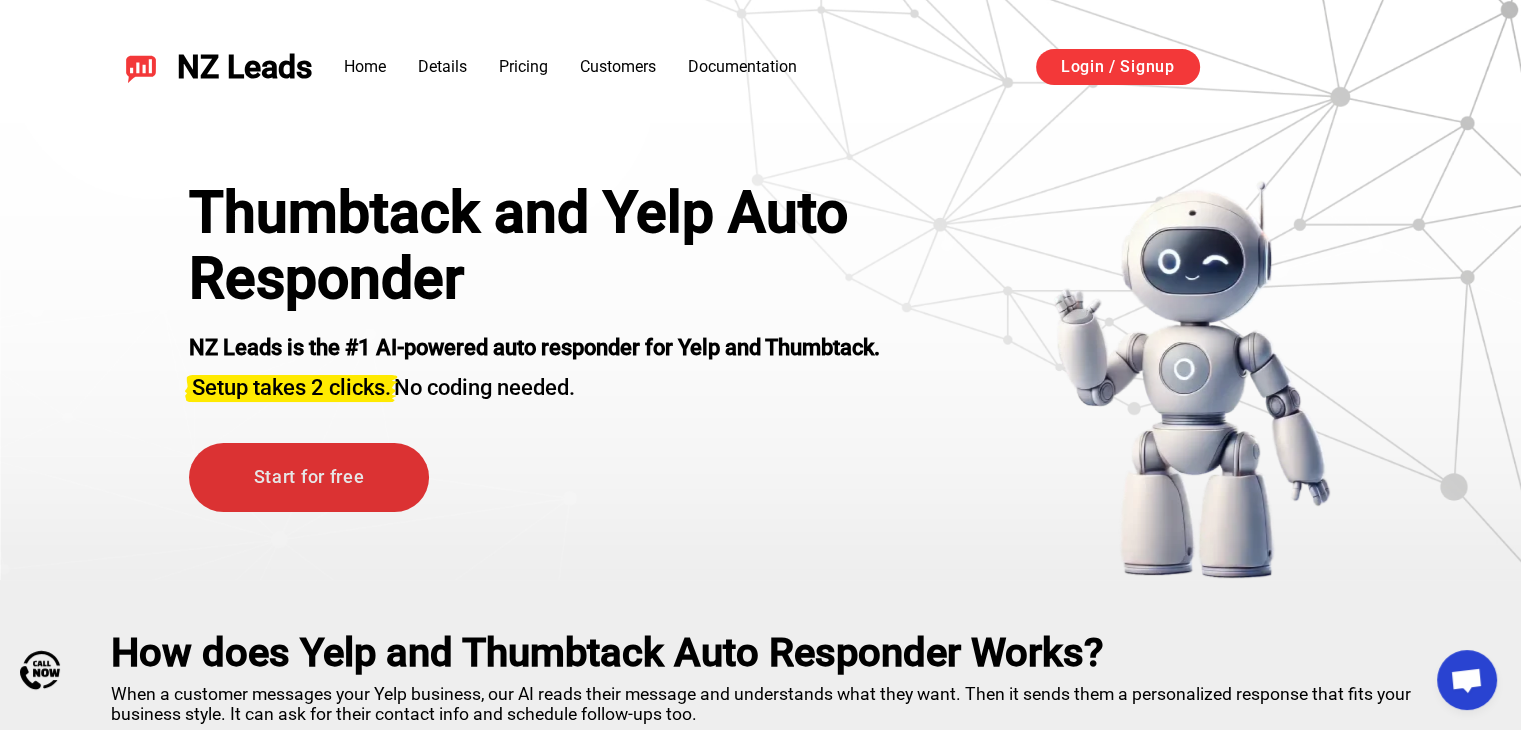 click on "Start for free" at bounding box center [309, 477] 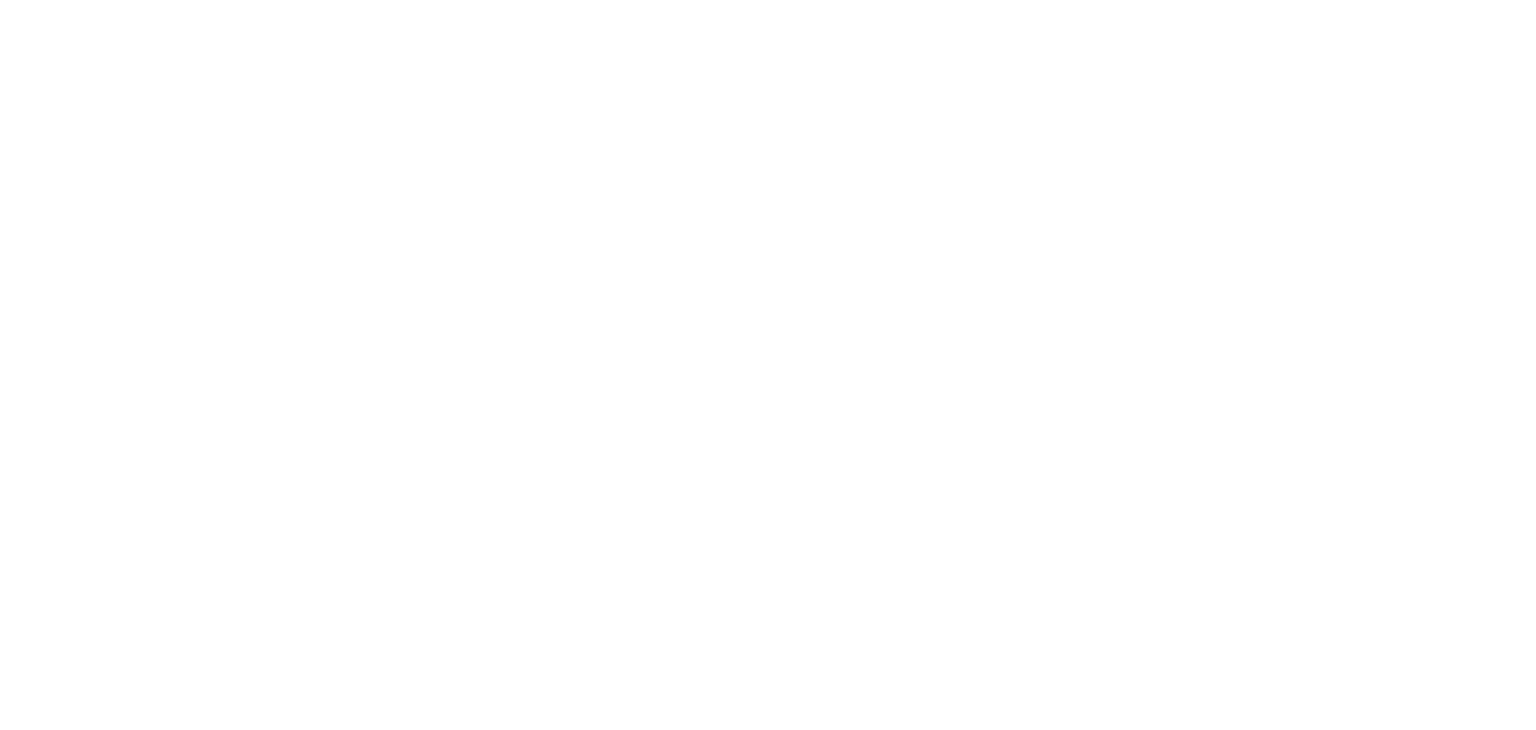 scroll, scrollTop: 0, scrollLeft: 0, axis: both 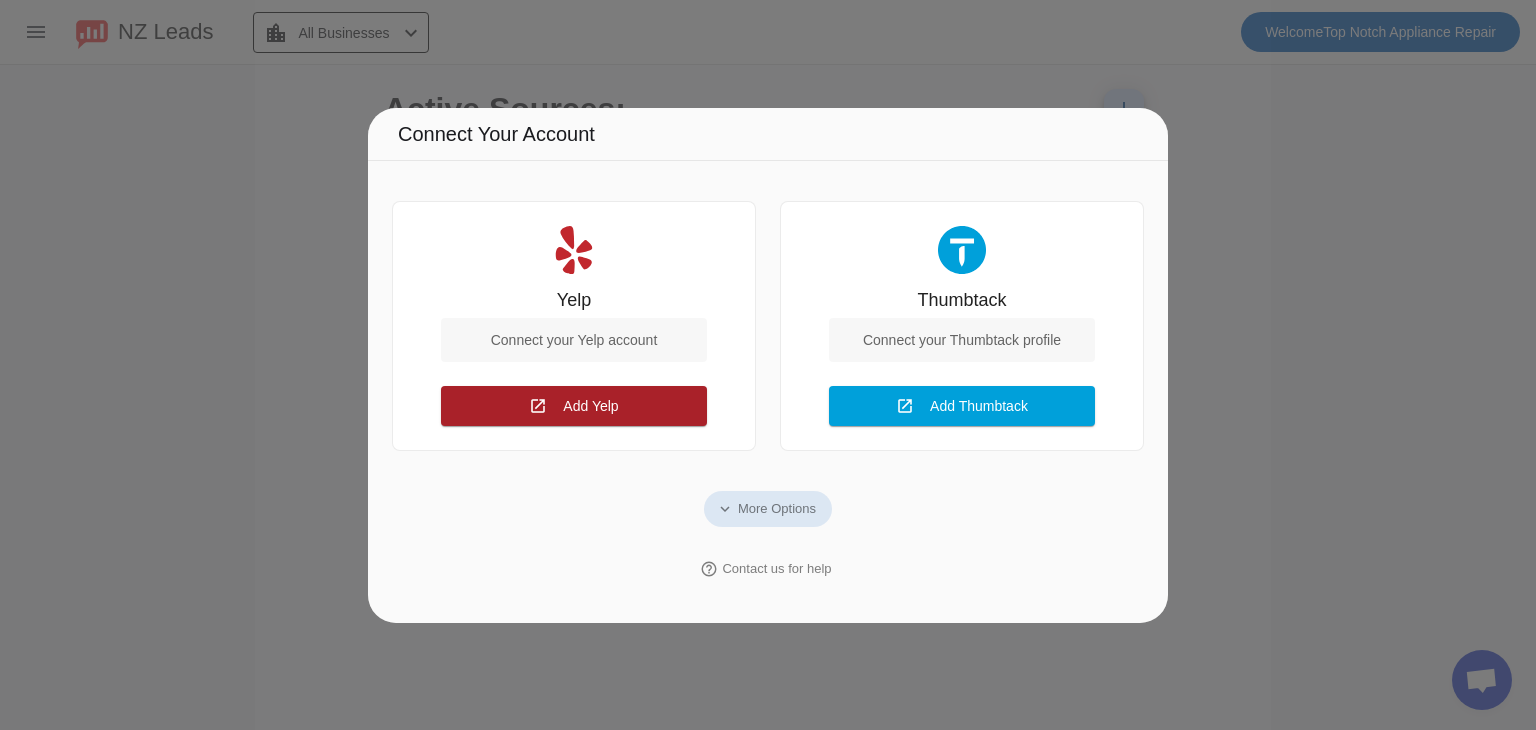 click at bounding box center (574, 406) 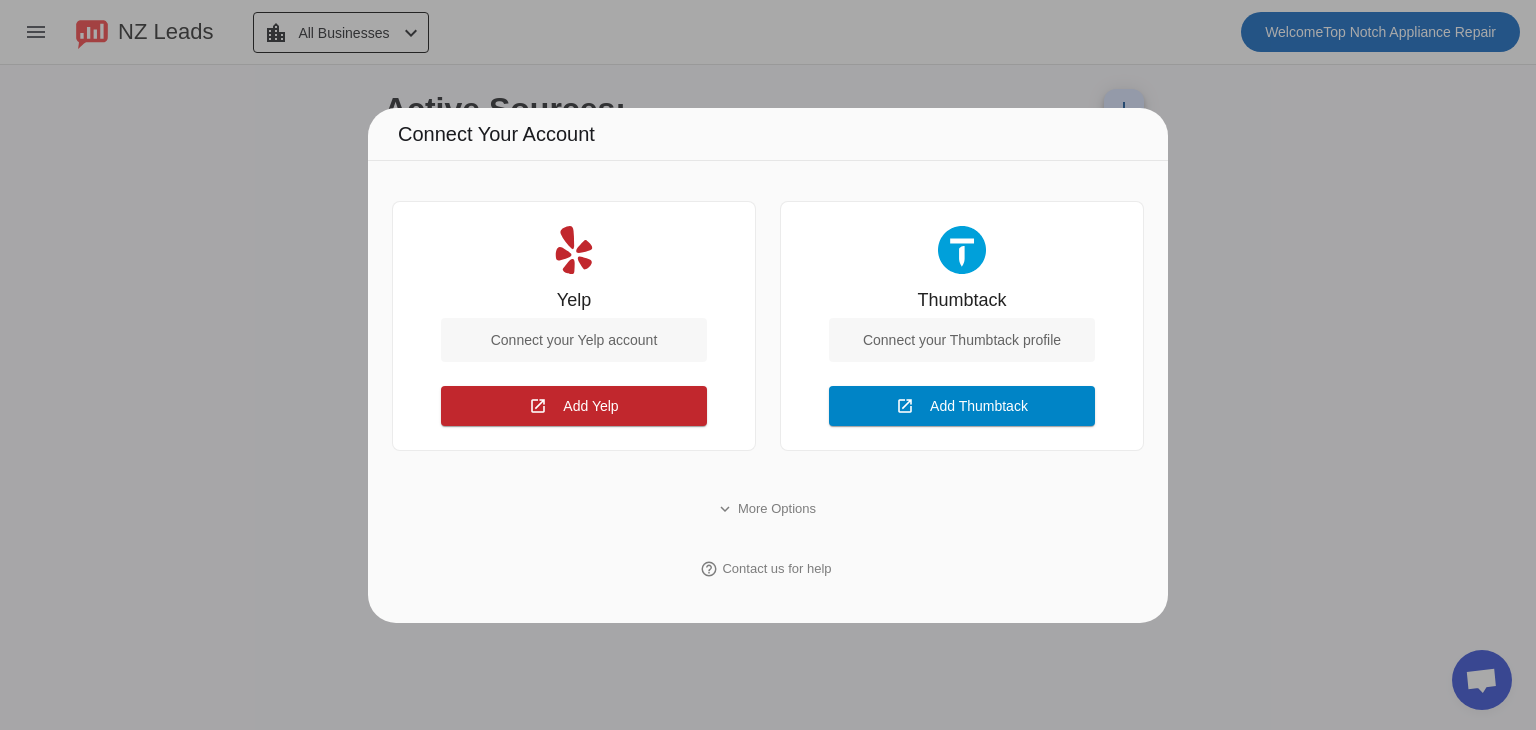 click at bounding box center [962, 406] 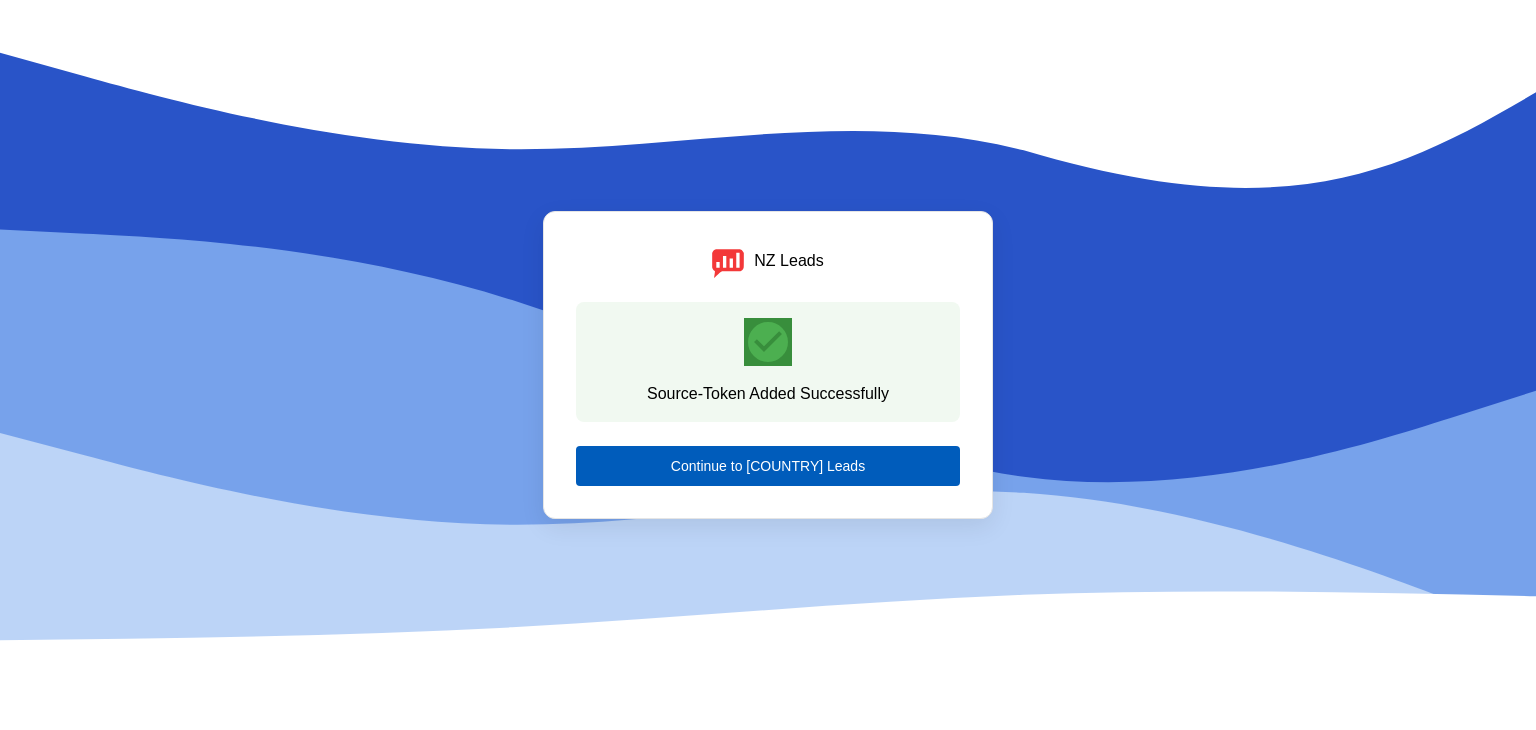 scroll, scrollTop: 0, scrollLeft: 0, axis: both 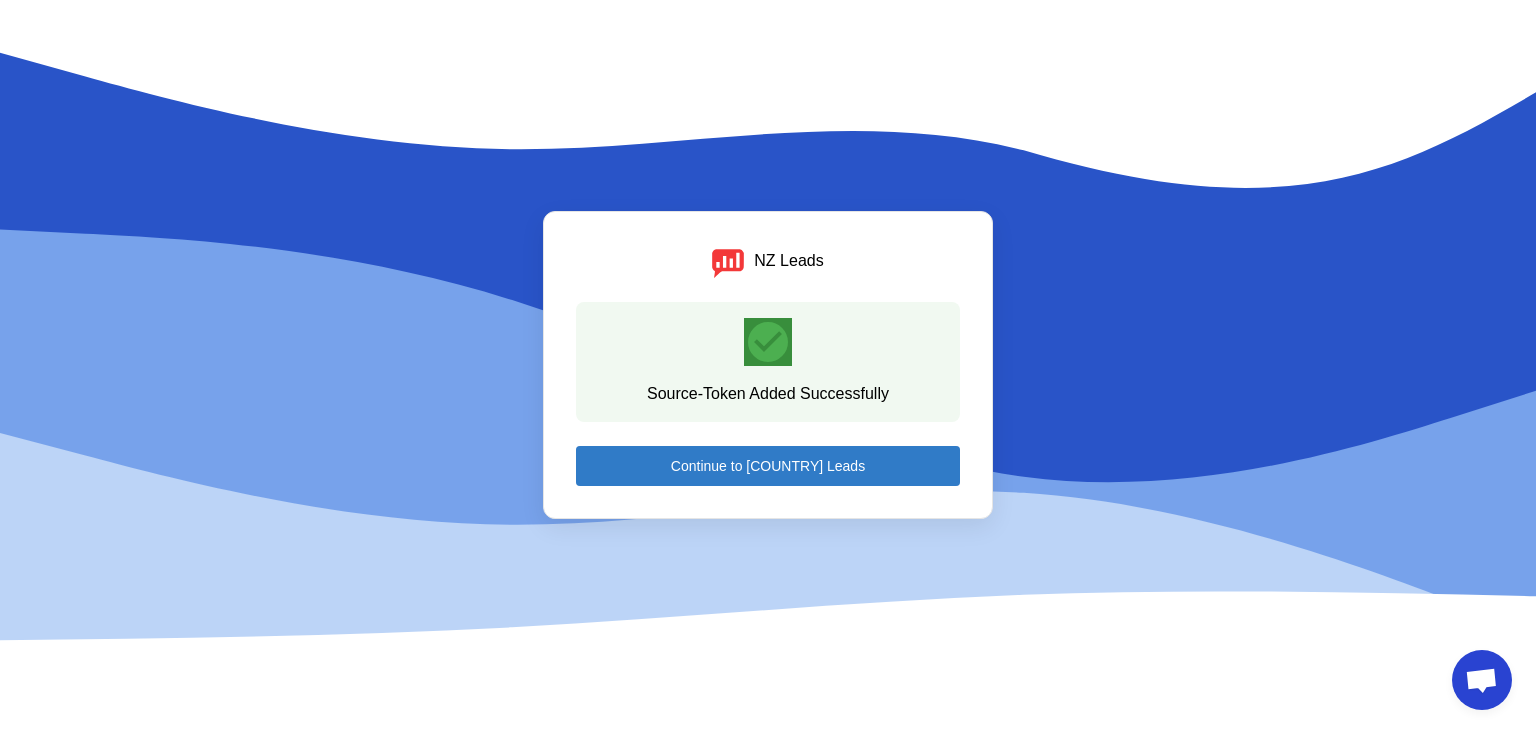 click on "Continue to NZ Leads" 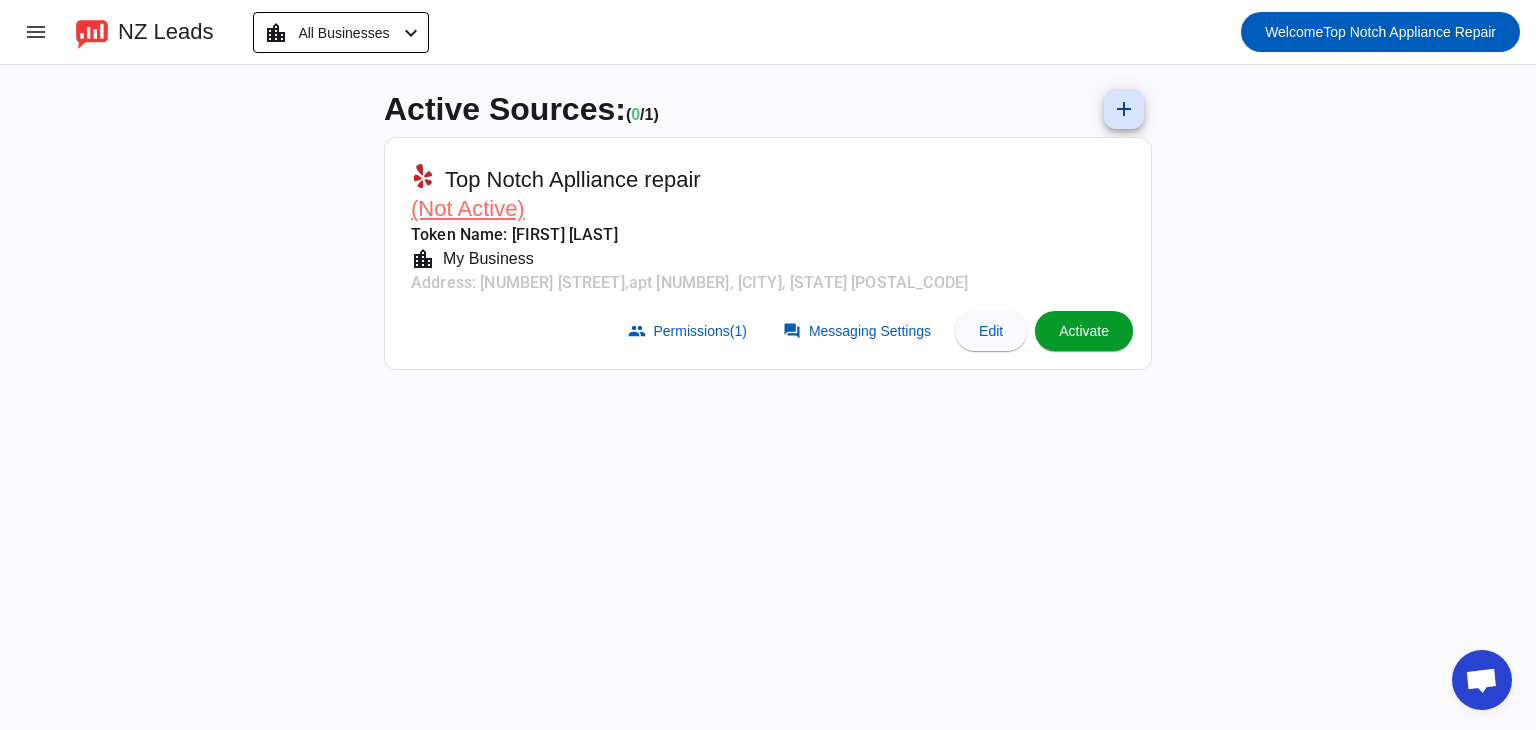 click on "Activate" 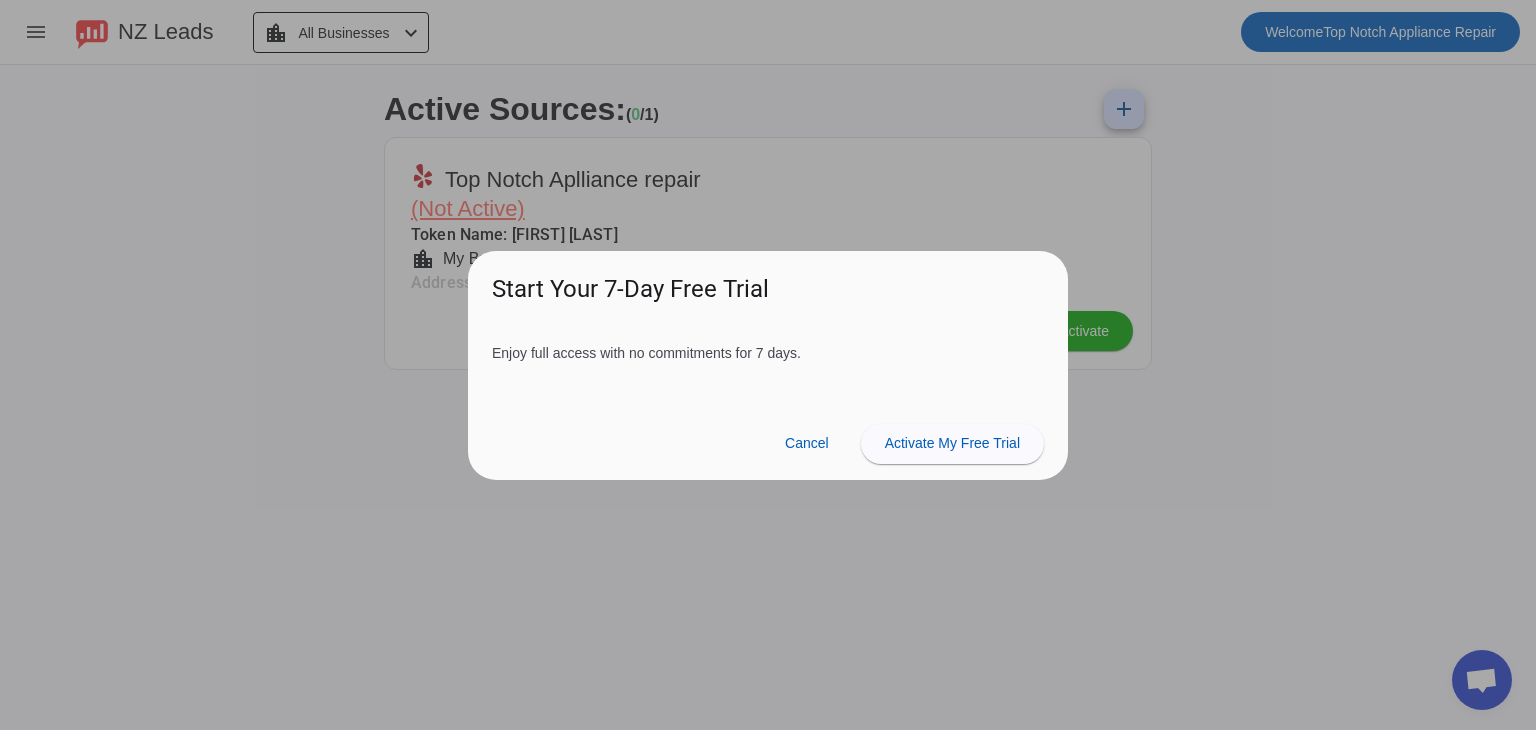 scroll, scrollTop: 0, scrollLeft: 0, axis: both 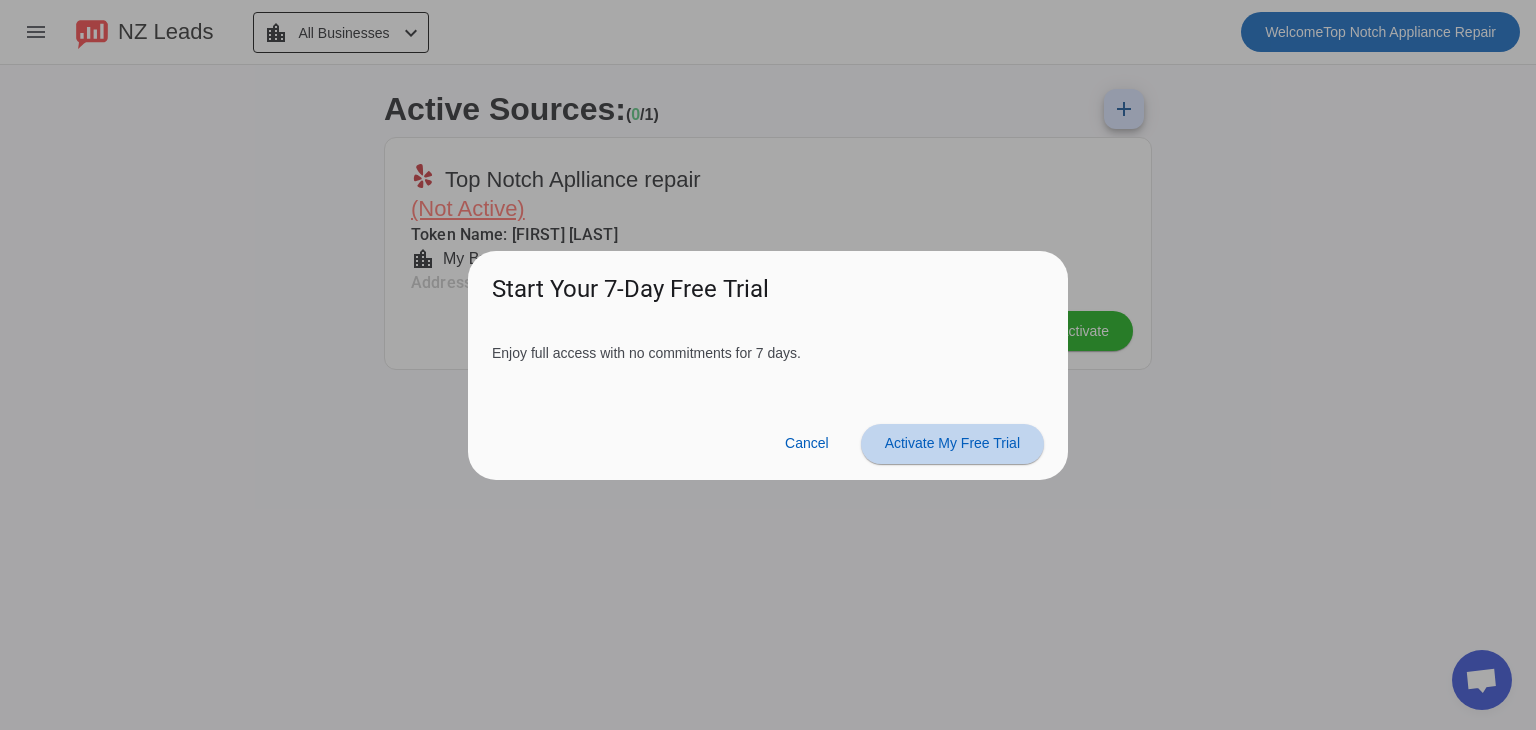 click on "Activate My Free Trial" at bounding box center (952, 443) 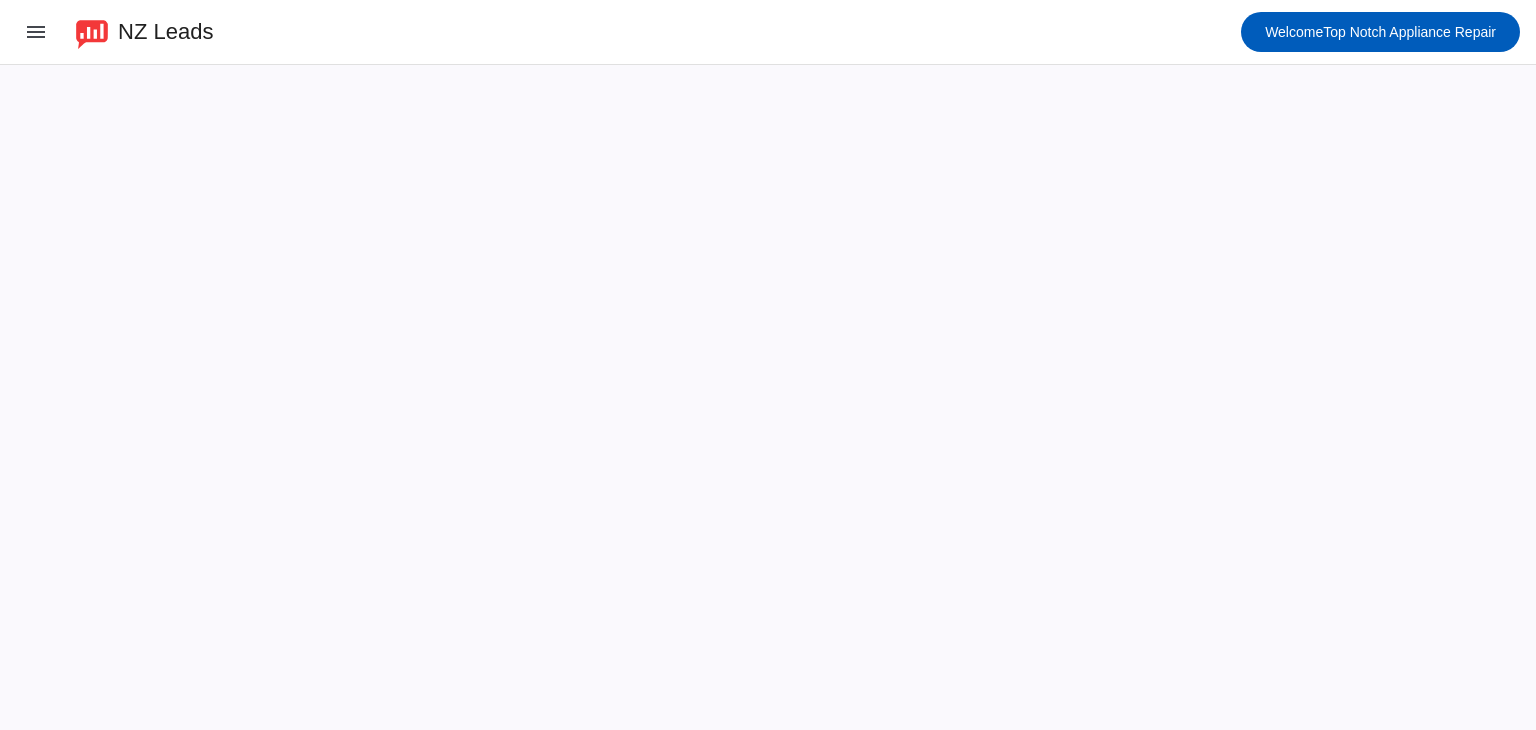 scroll, scrollTop: 0, scrollLeft: 0, axis: both 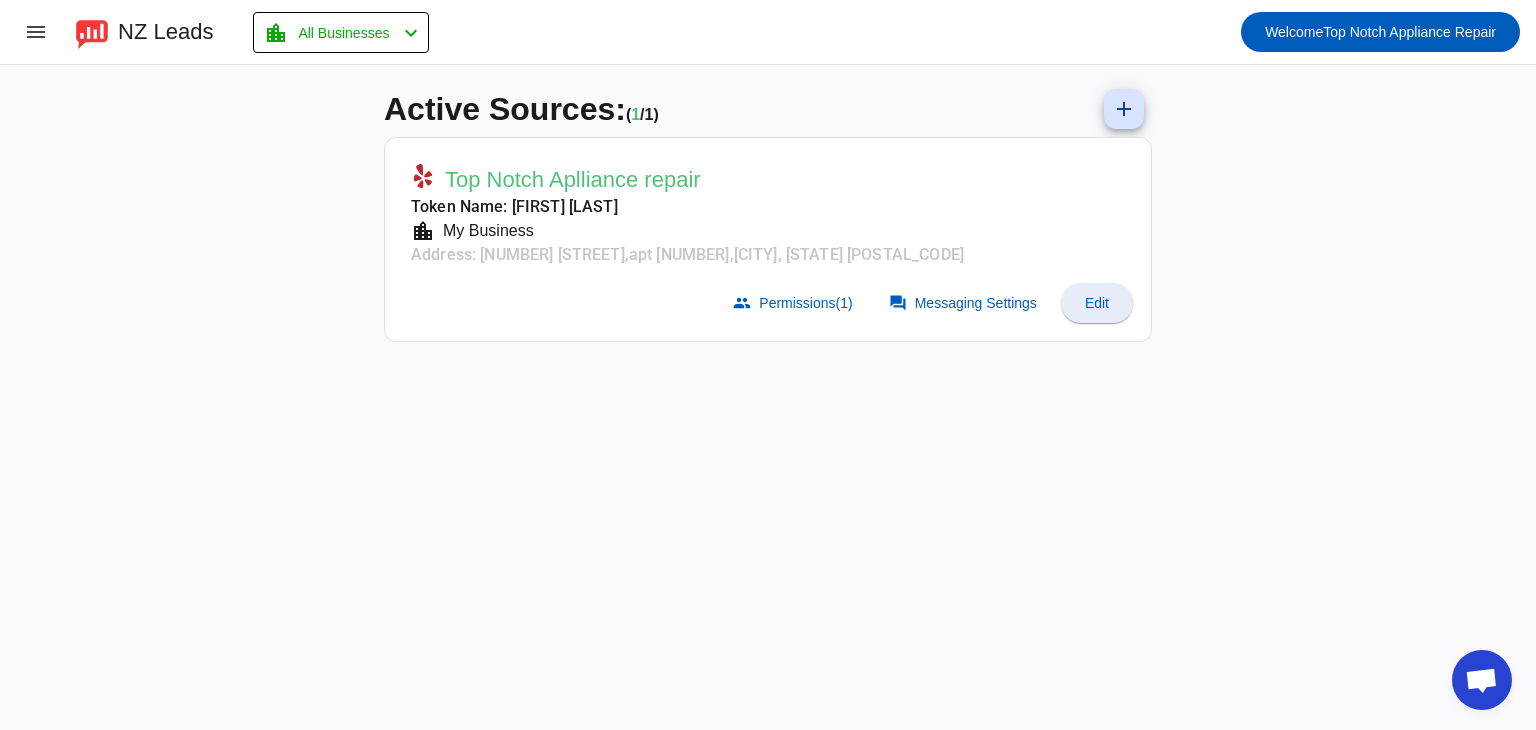 click 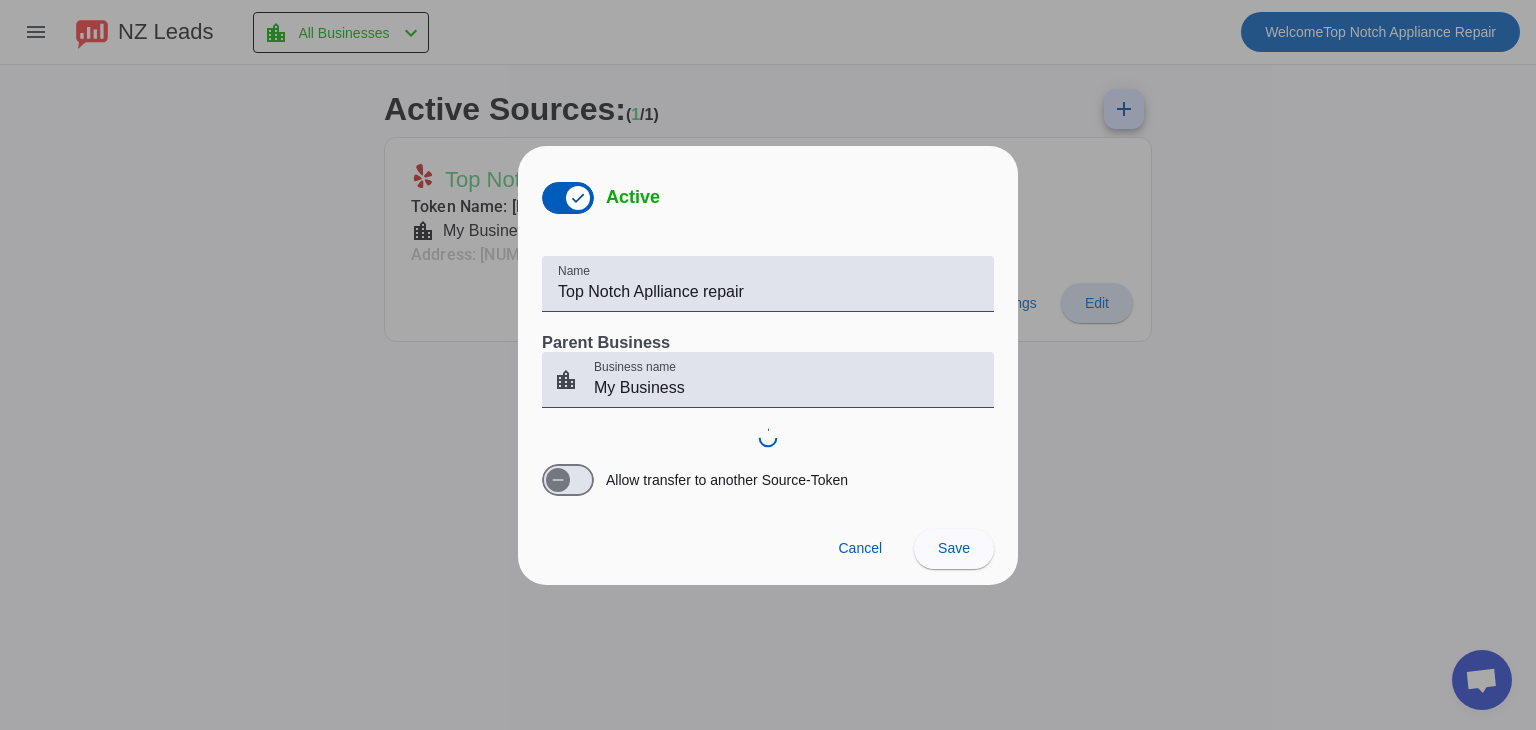 scroll, scrollTop: 0, scrollLeft: 0, axis: both 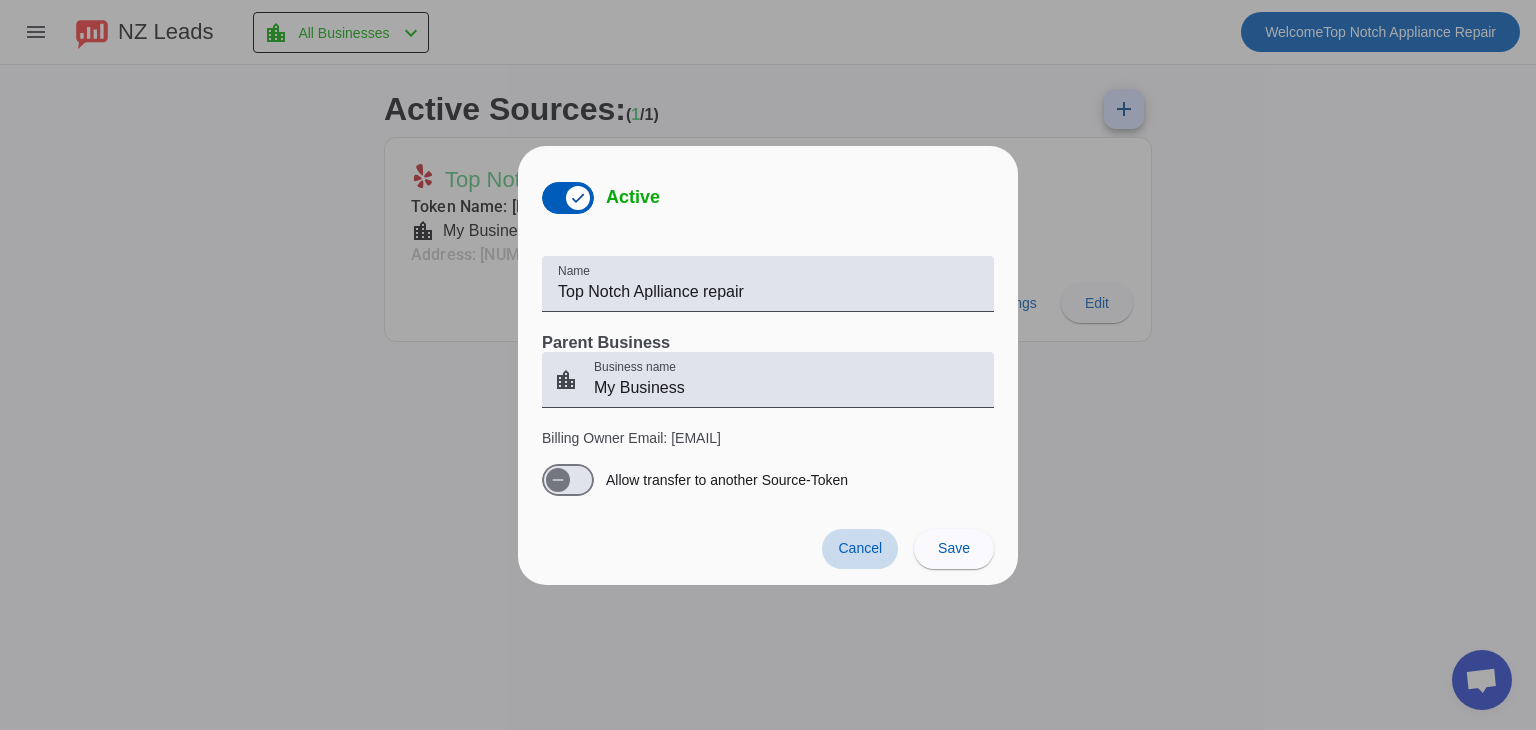 click on "Cancel" at bounding box center [860, 548] 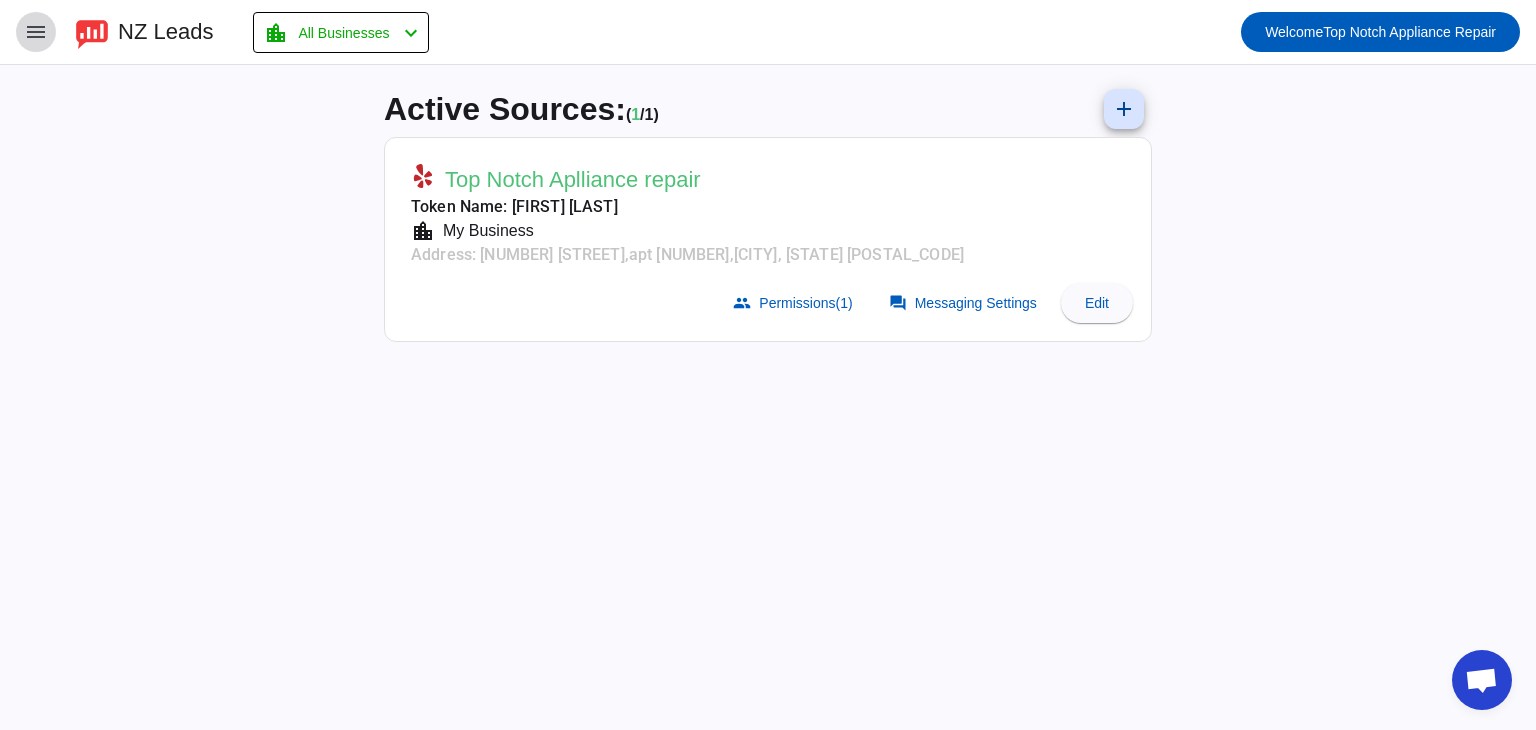 click on "menu" 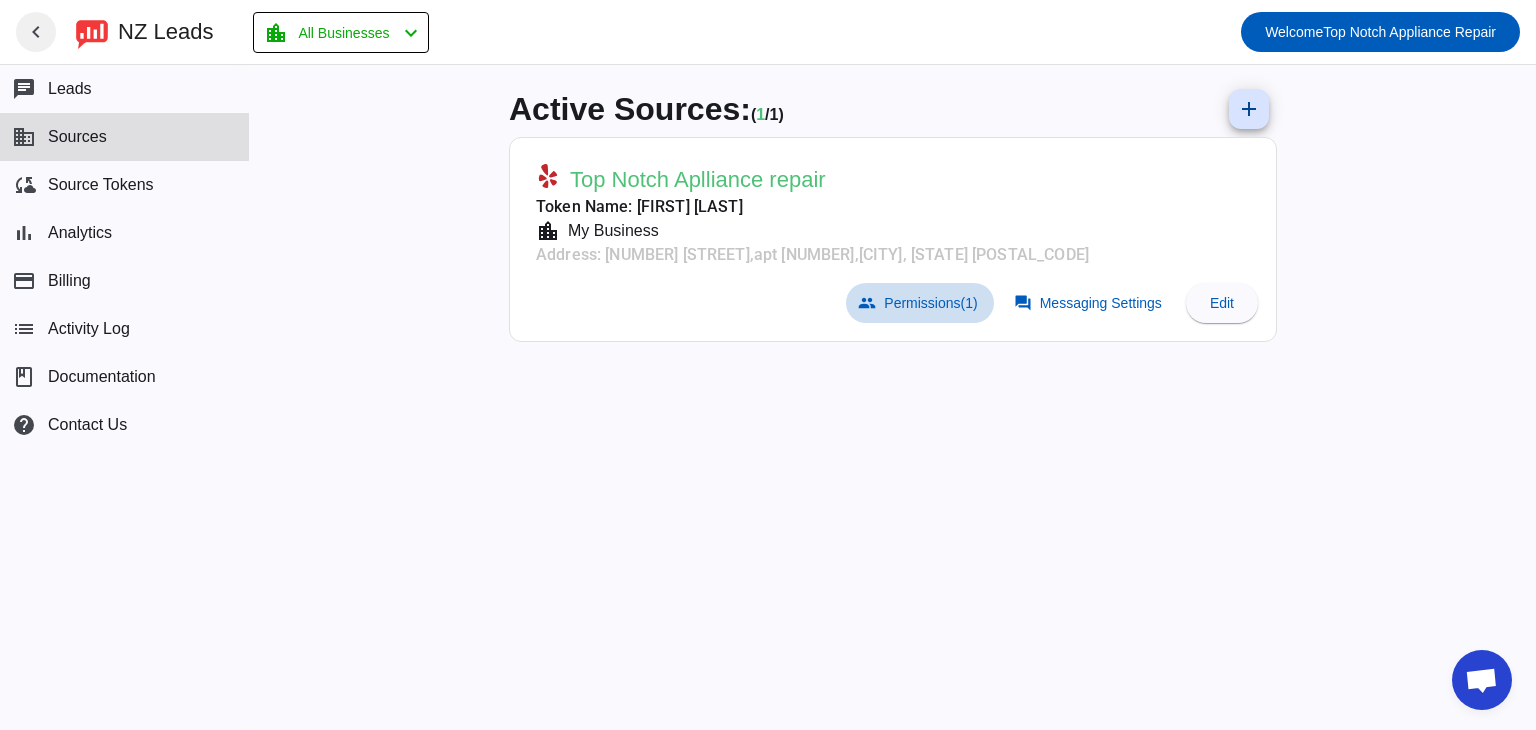 click 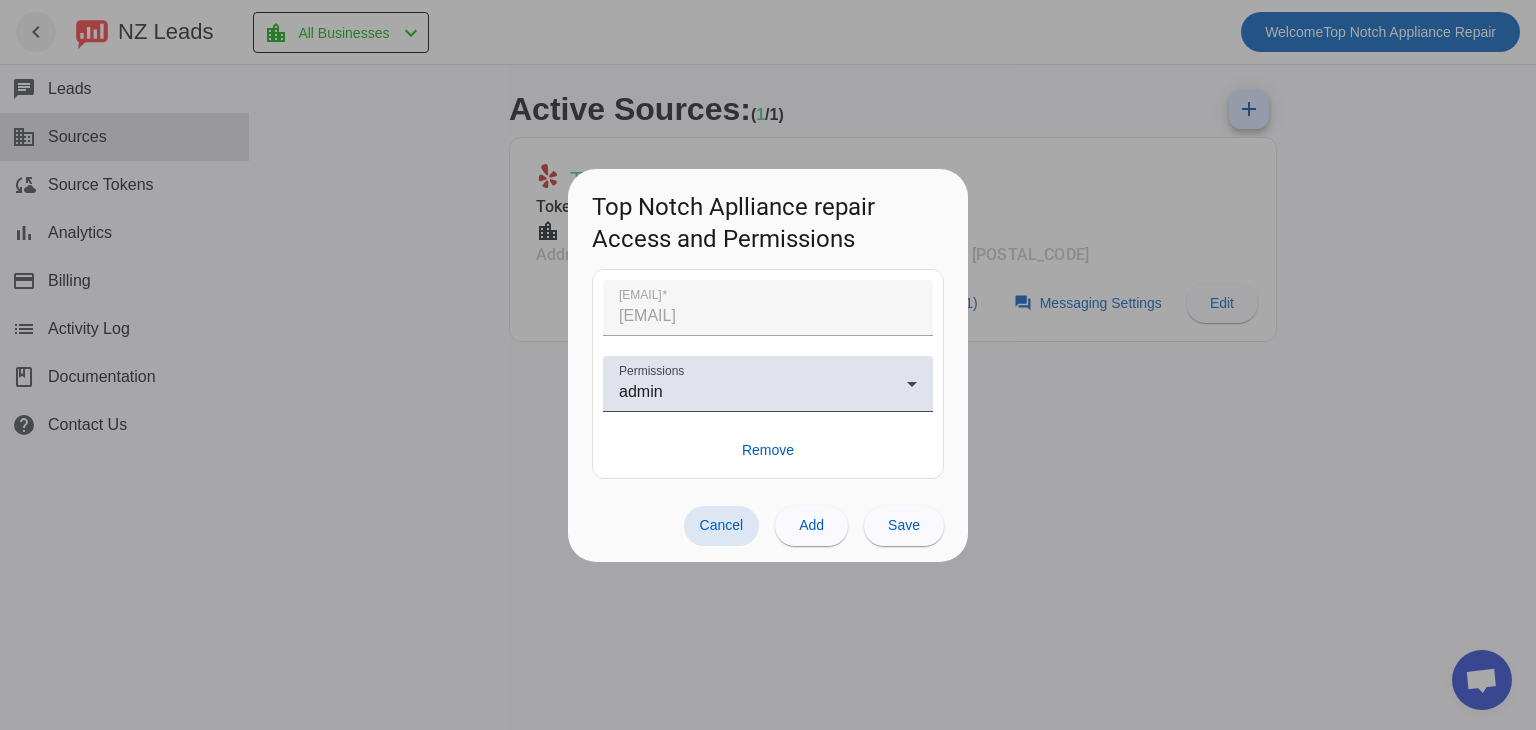 click at bounding box center (768, 365) 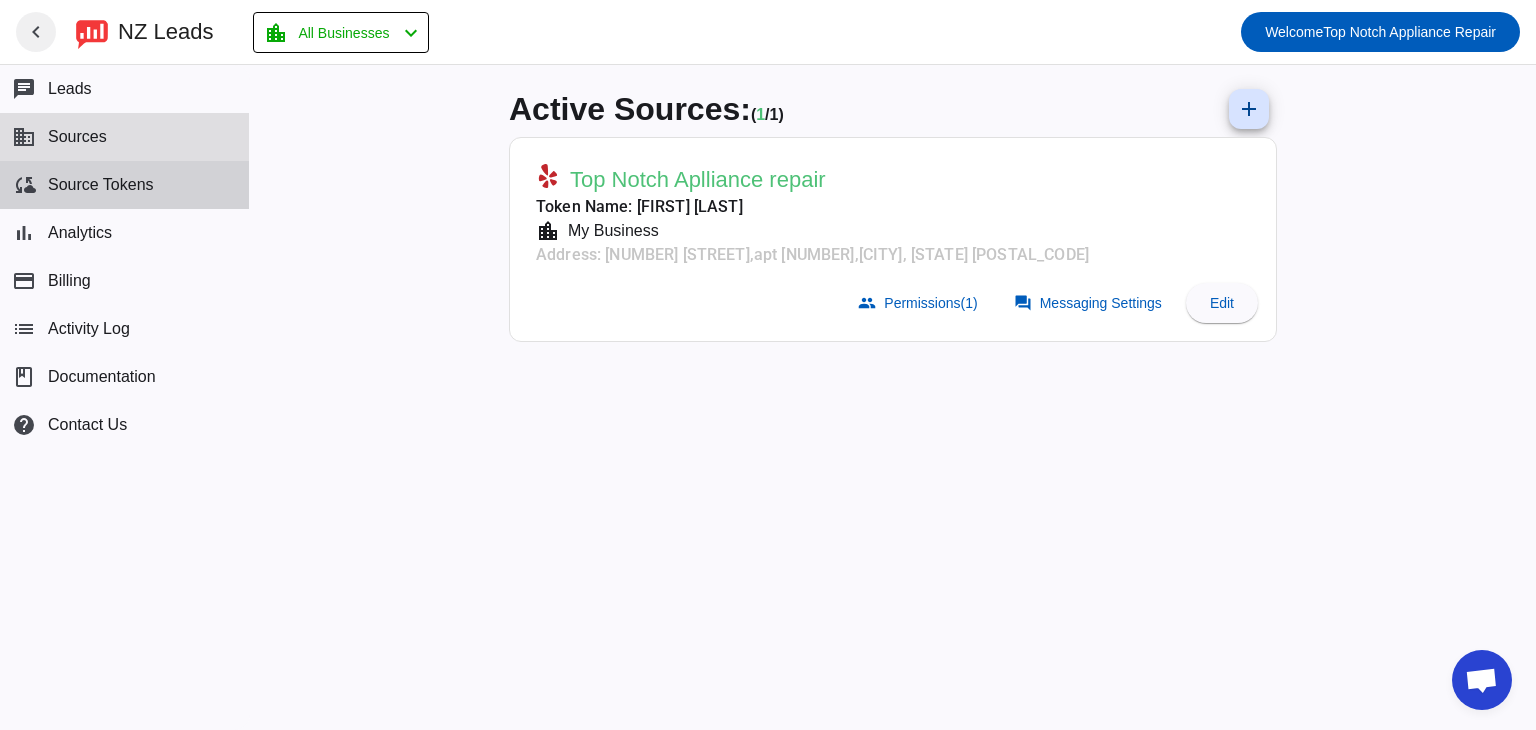 click on "Source Tokens" 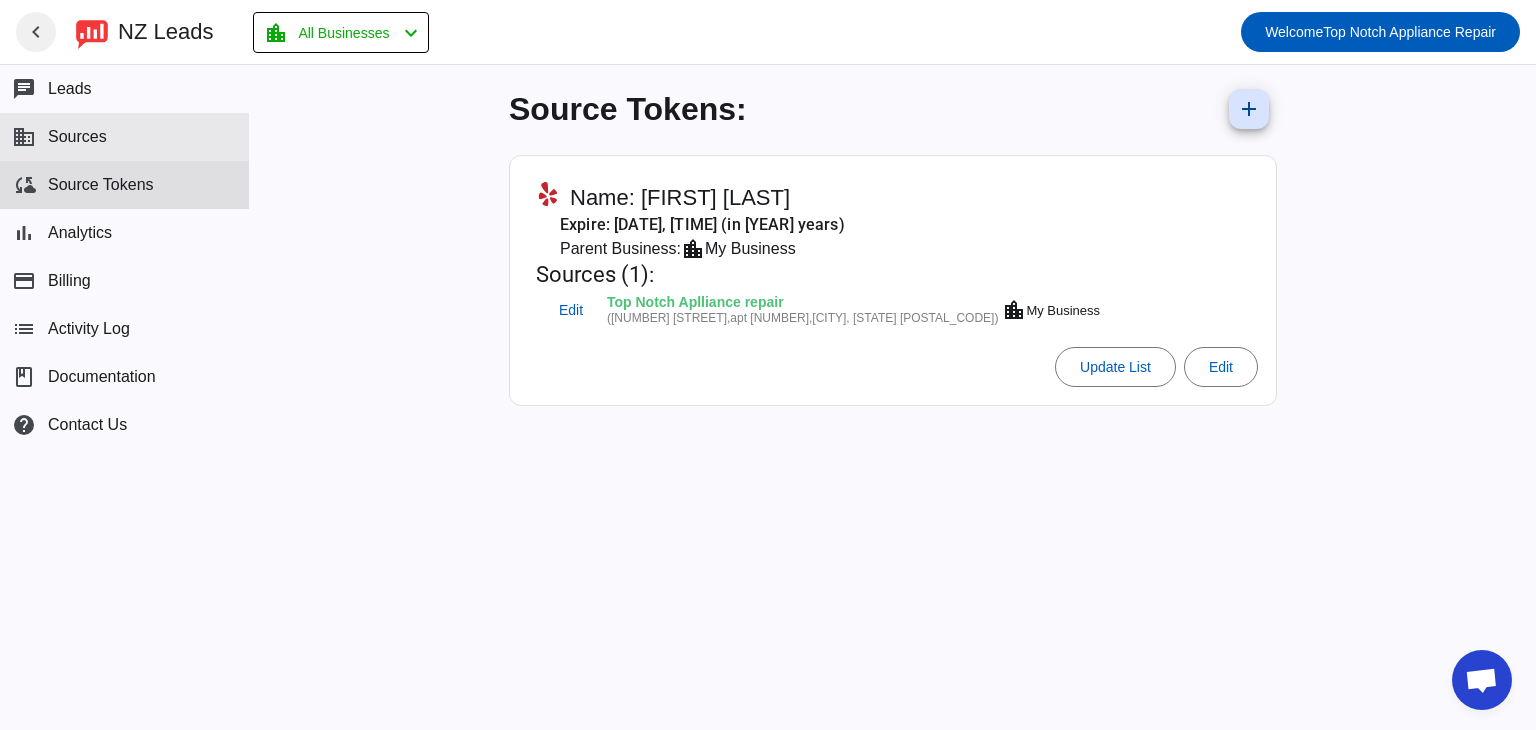 click on "business  Sources" 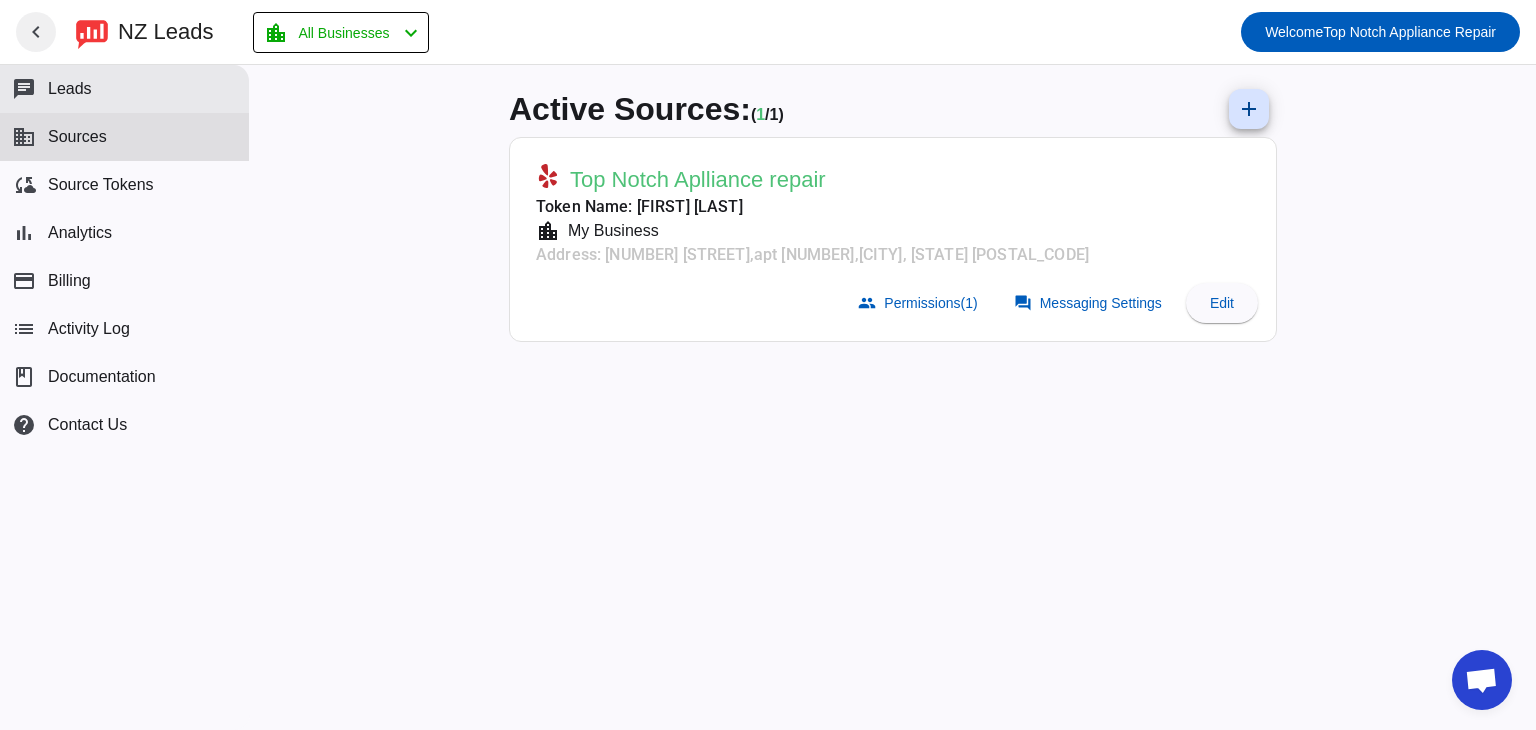 click on "chat  Leads" 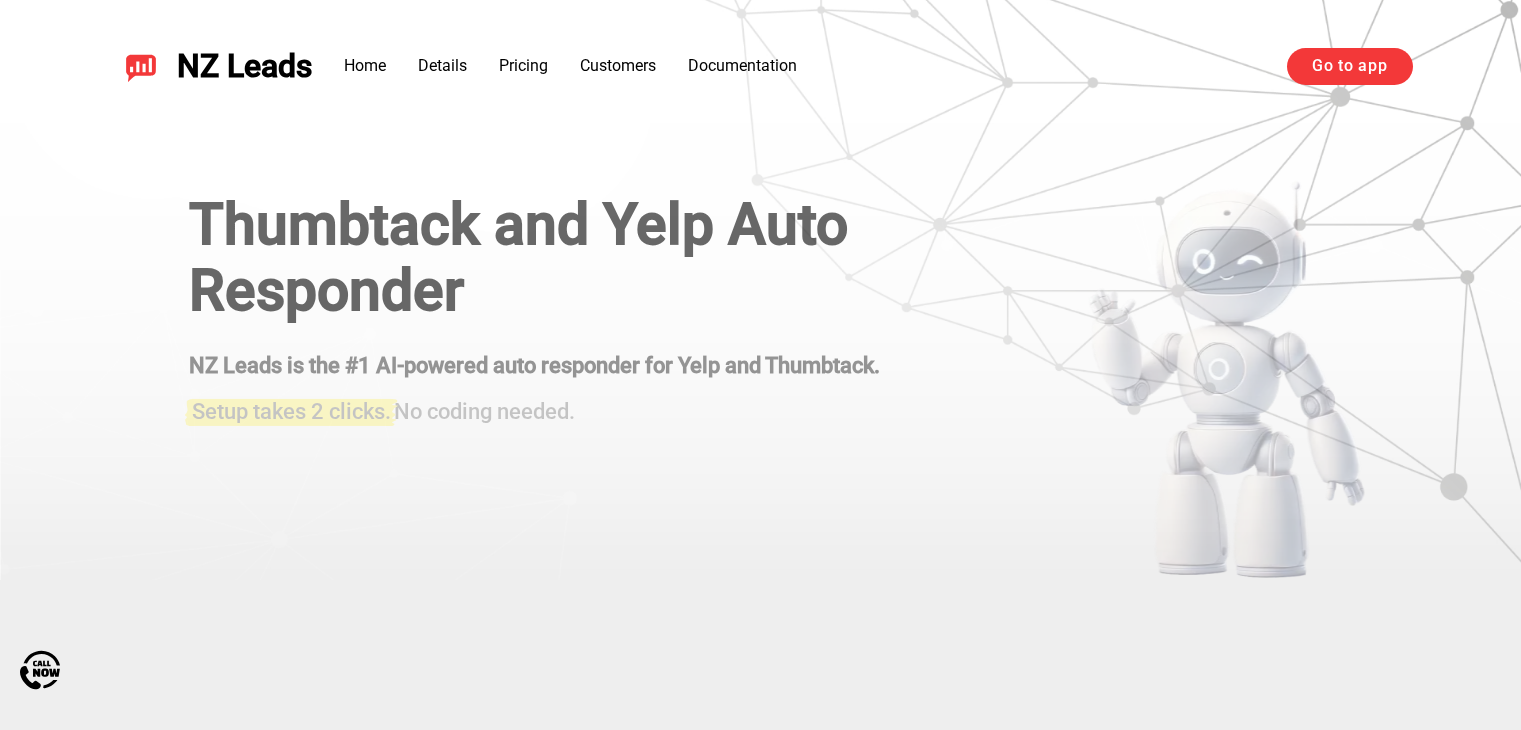 scroll, scrollTop: 0, scrollLeft: 0, axis: both 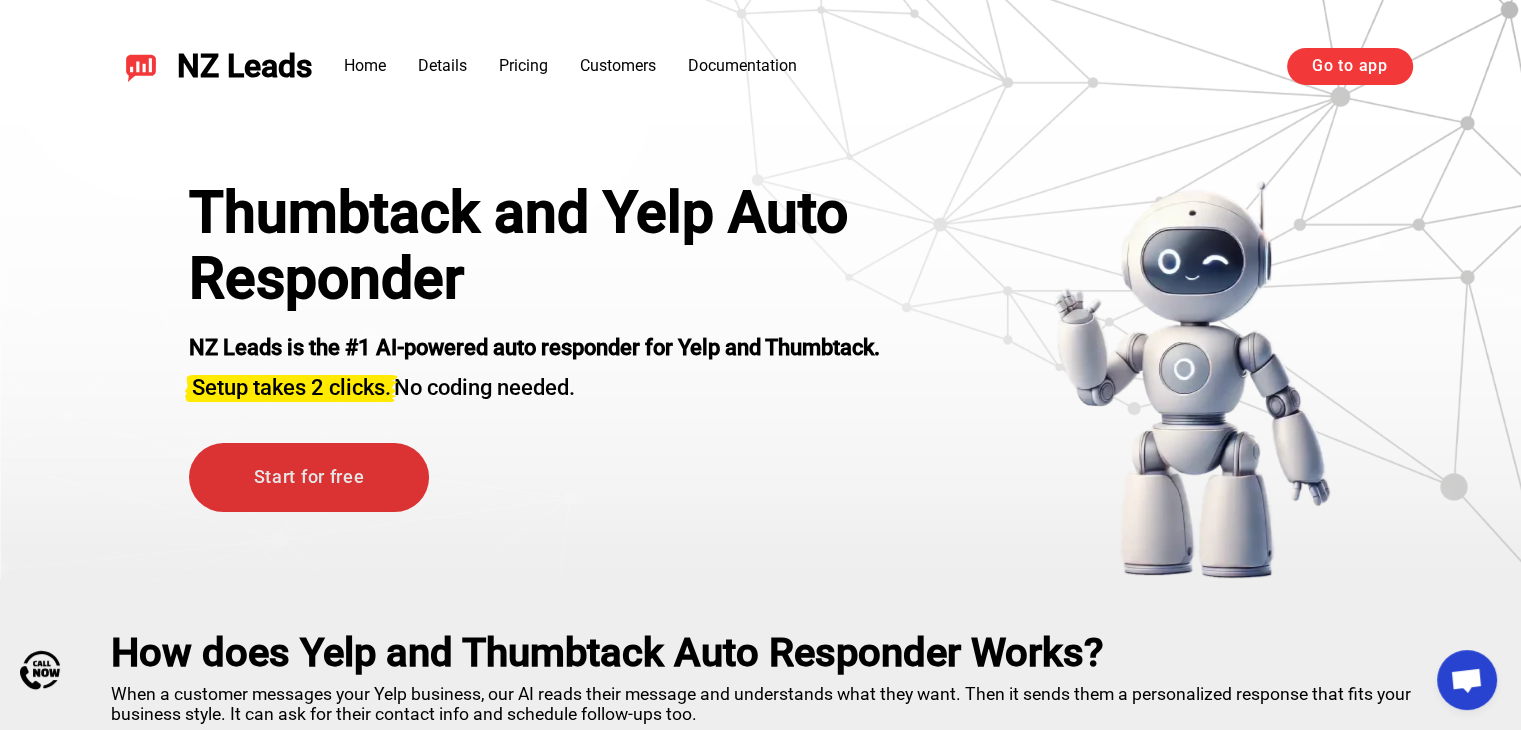 click on "Start for free" at bounding box center (309, 477) 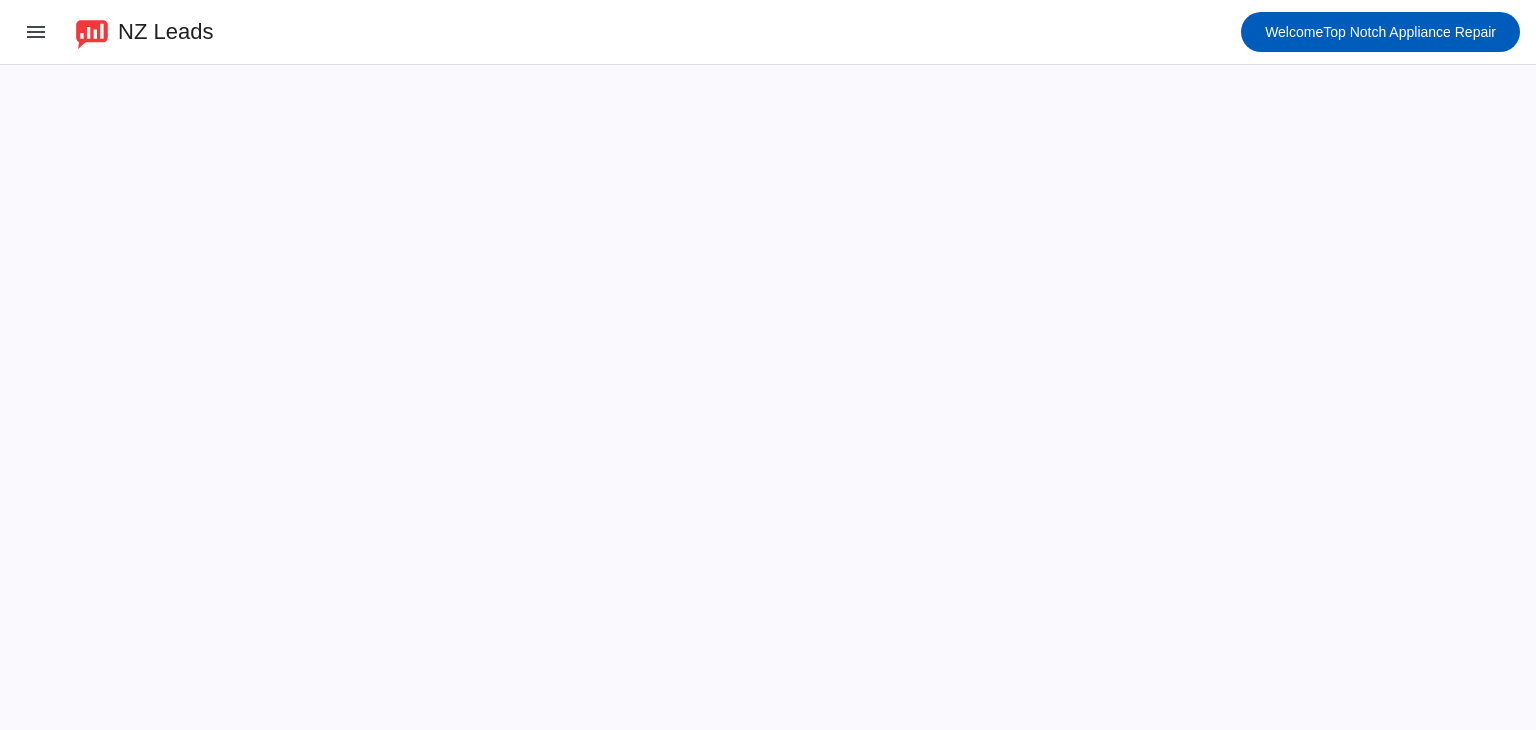 scroll, scrollTop: 0, scrollLeft: 0, axis: both 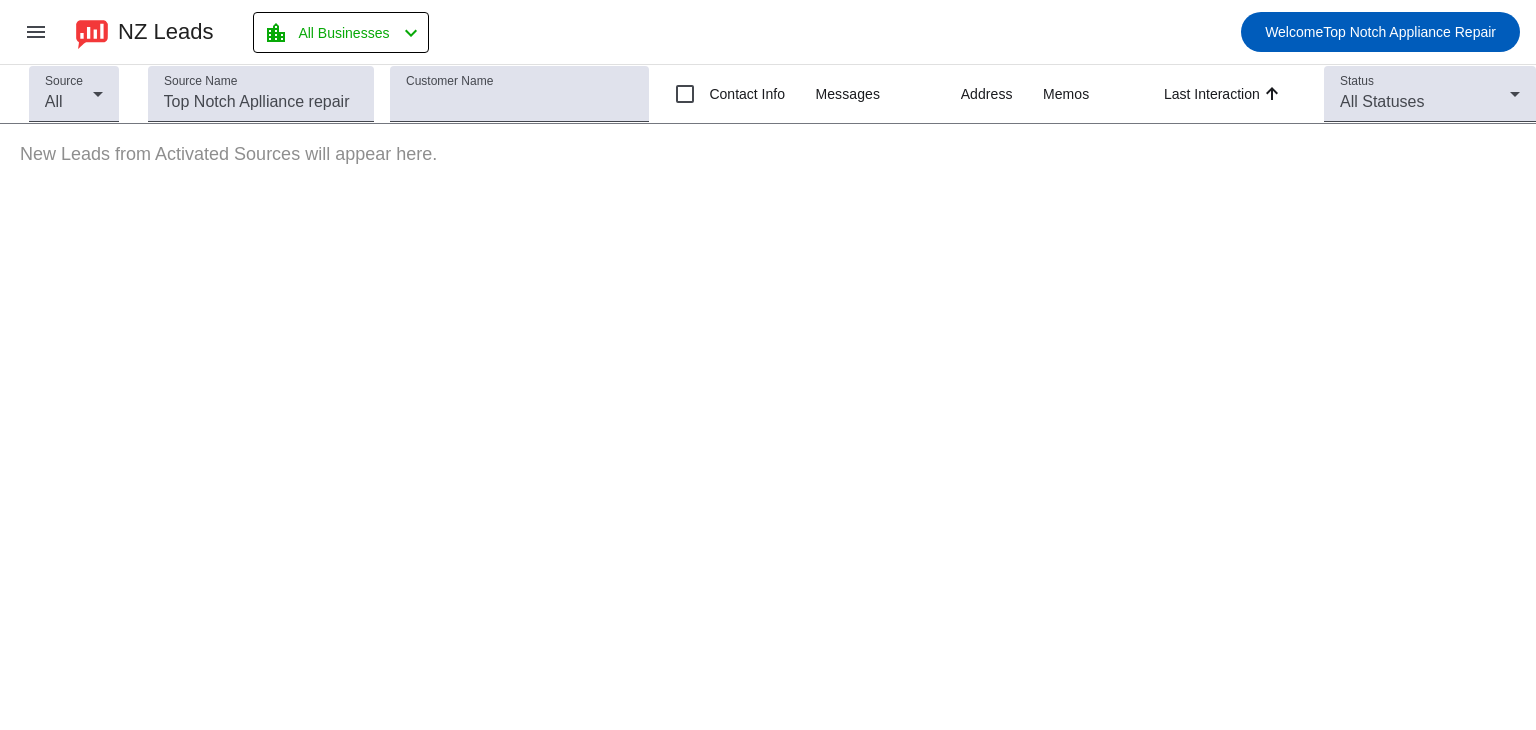 click on "New Leads from Activated Sources will appear here." 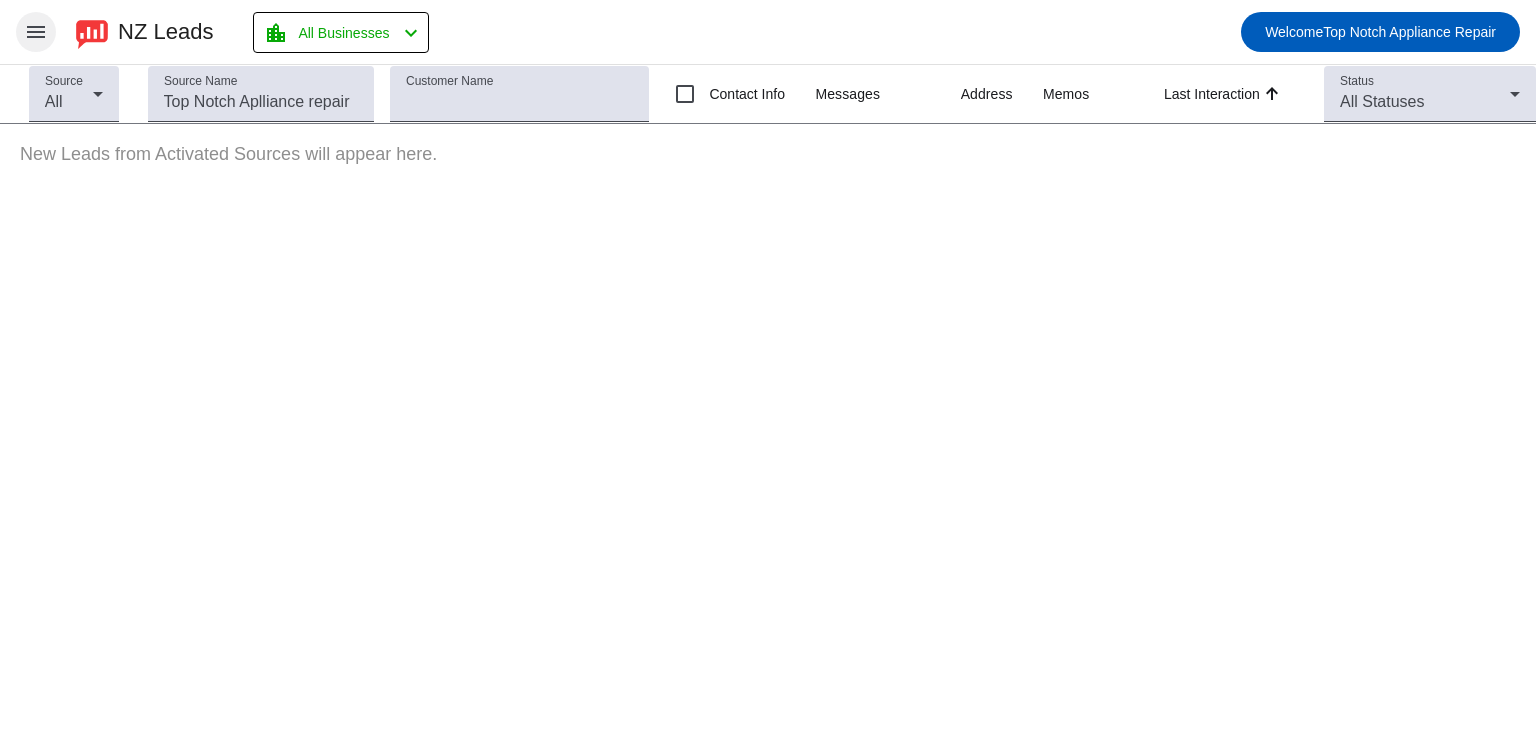 click on "menu" 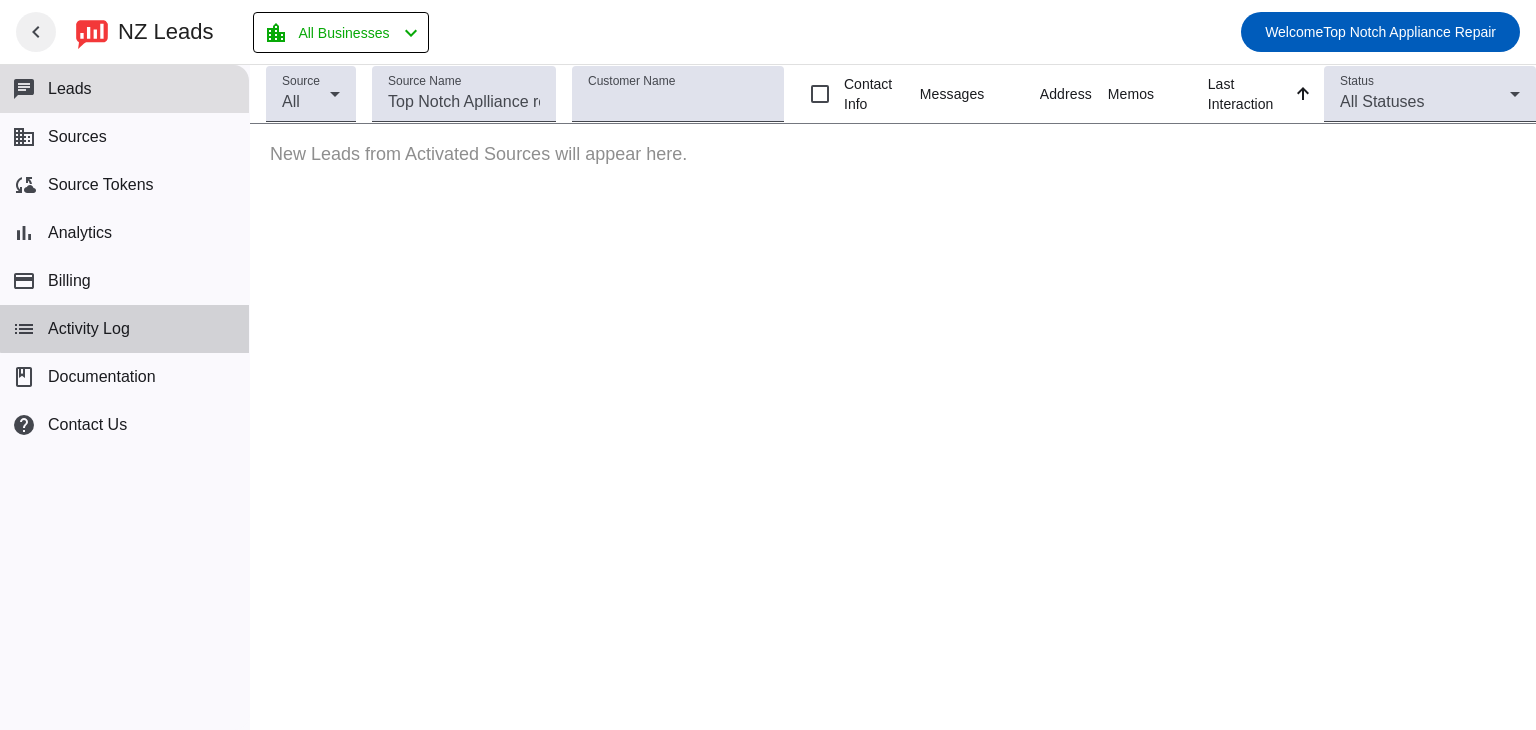 click on "list  Activity Log" 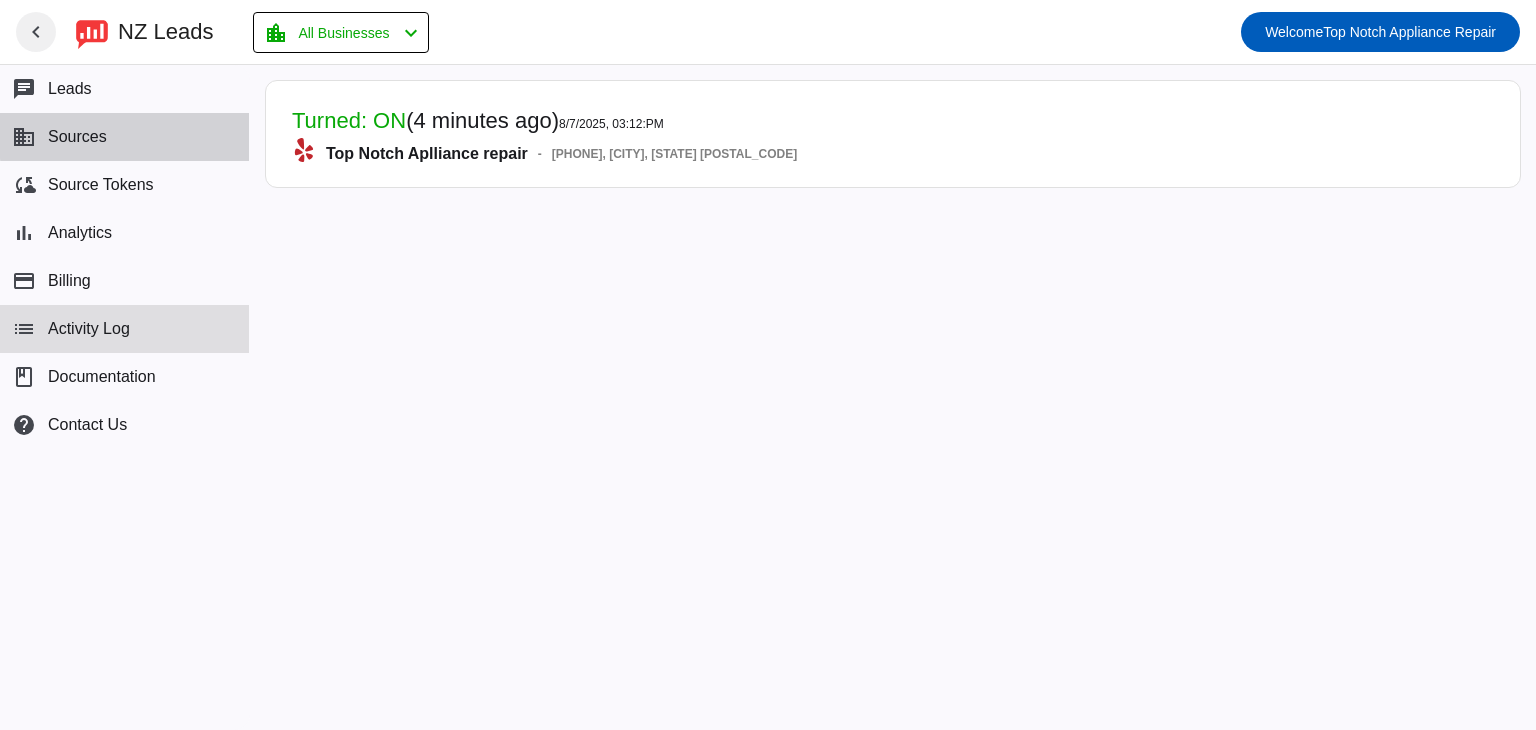 click on "business  Sources" 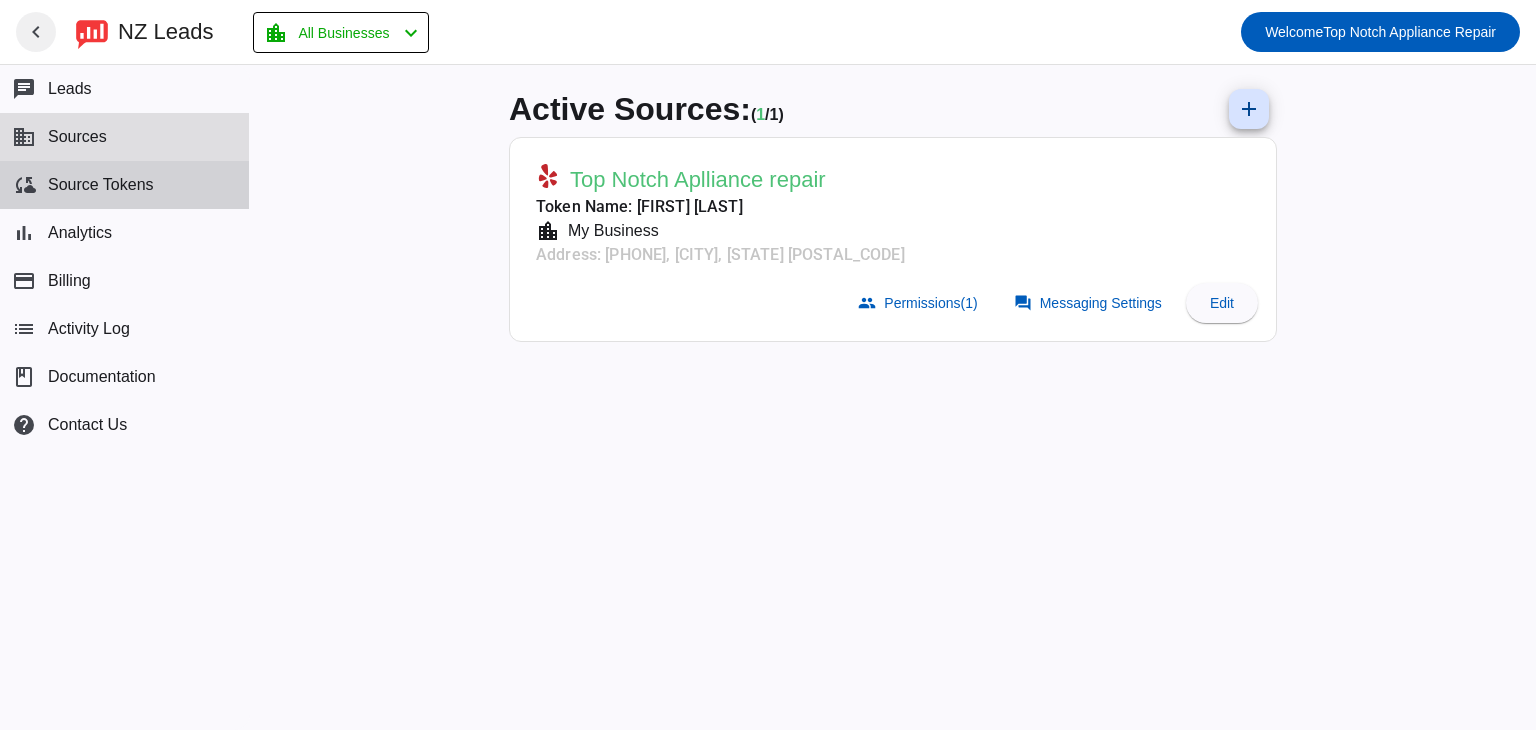 click on "cloud_sync  Source Tokens" 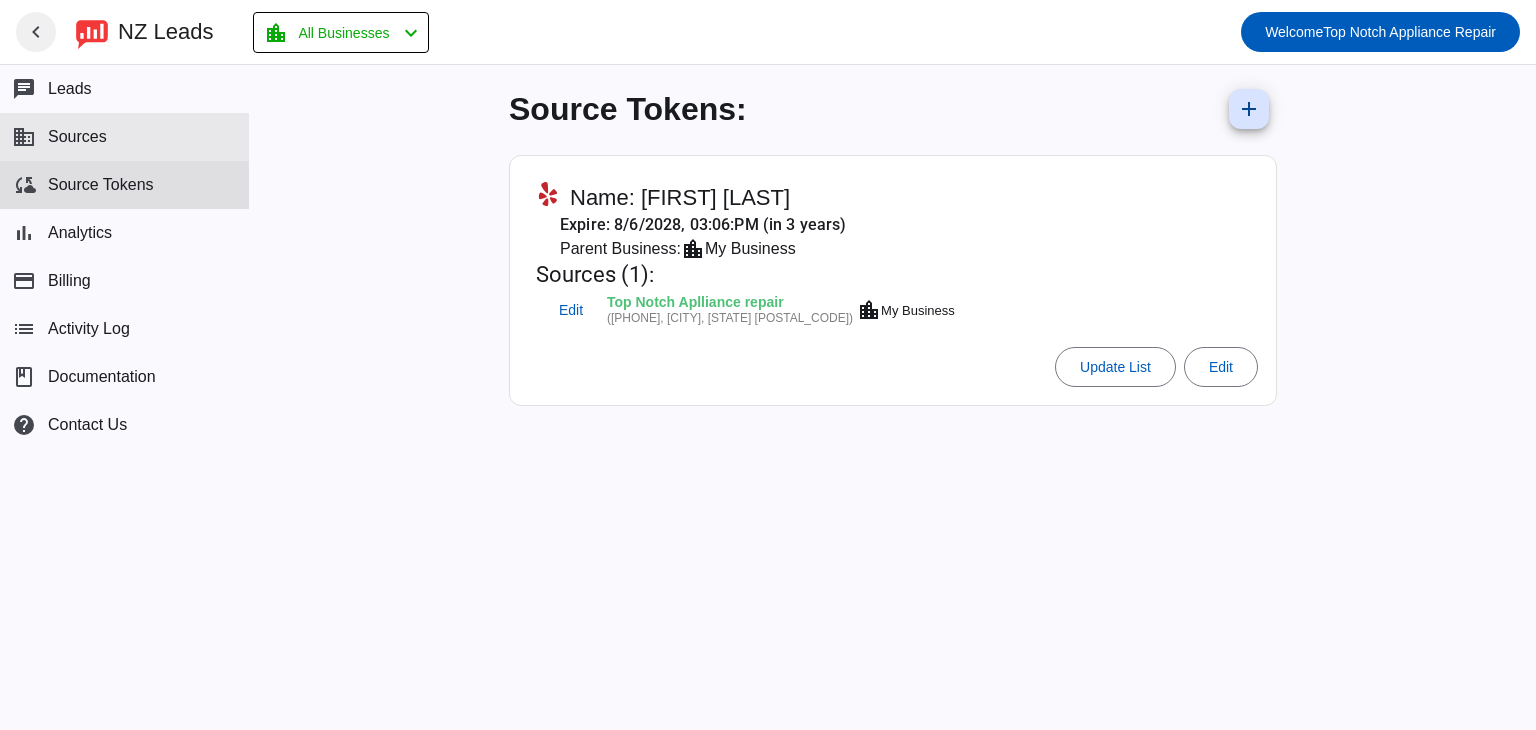 click on "business  Sources" 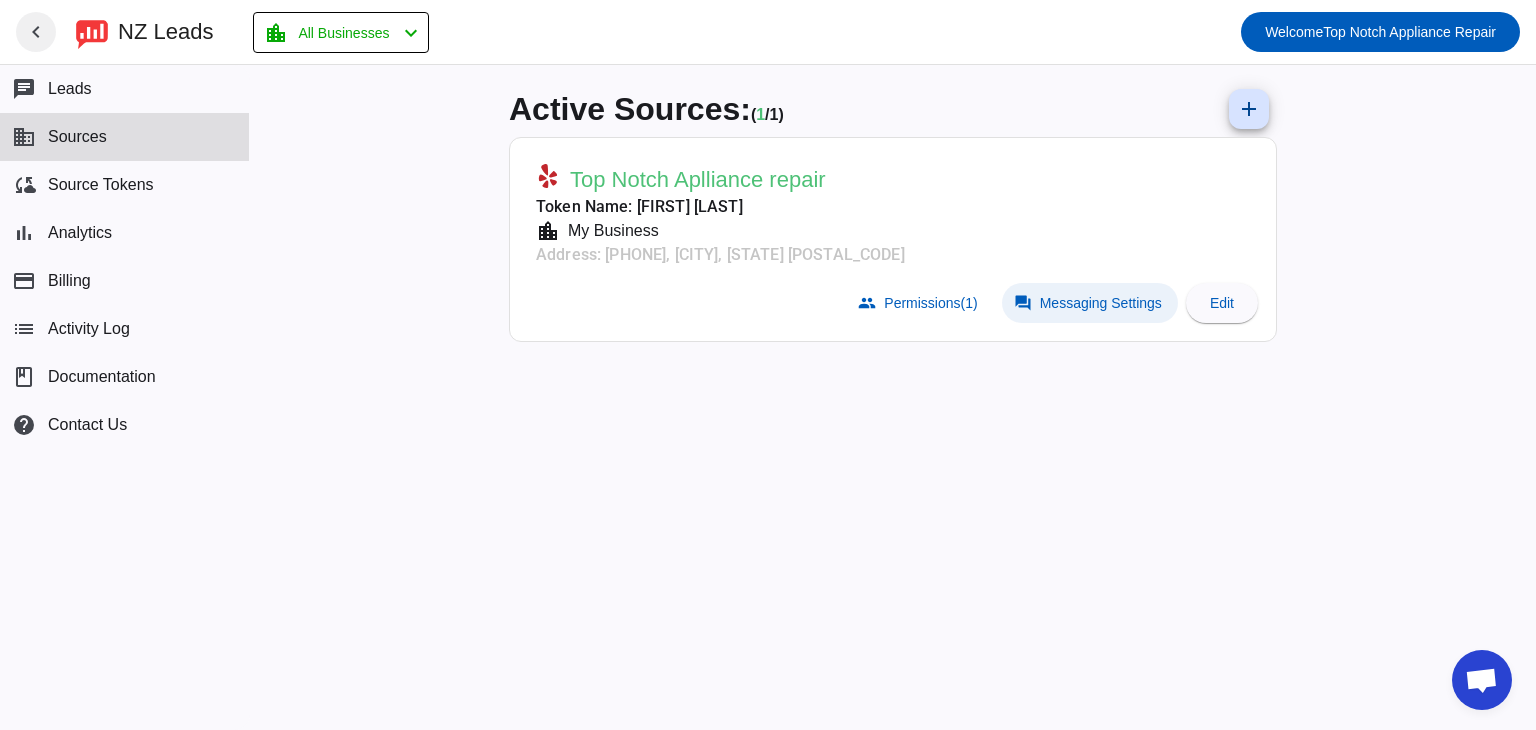 click on "Messaging Settings" 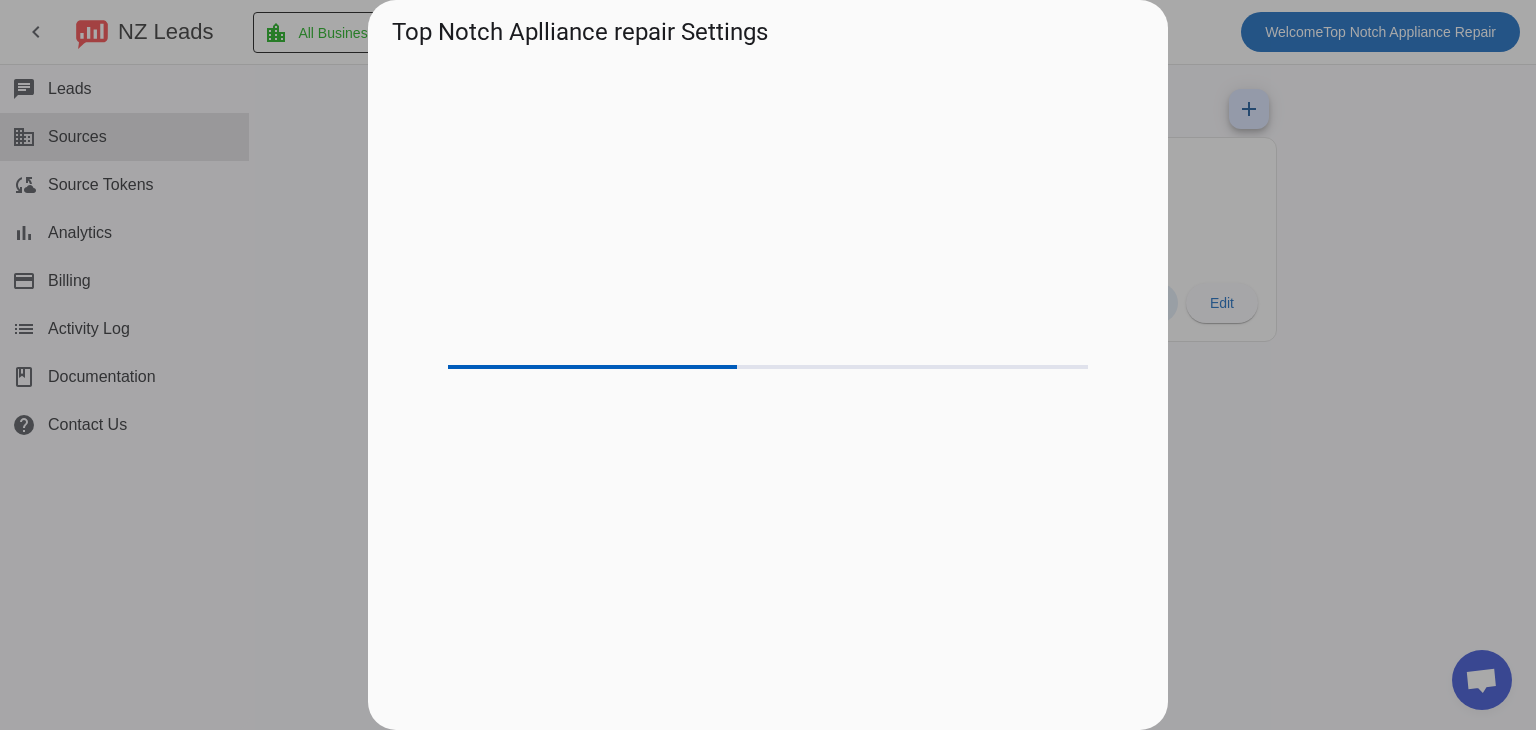 scroll, scrollTop: 0, scrollLeft: 0, axis: both 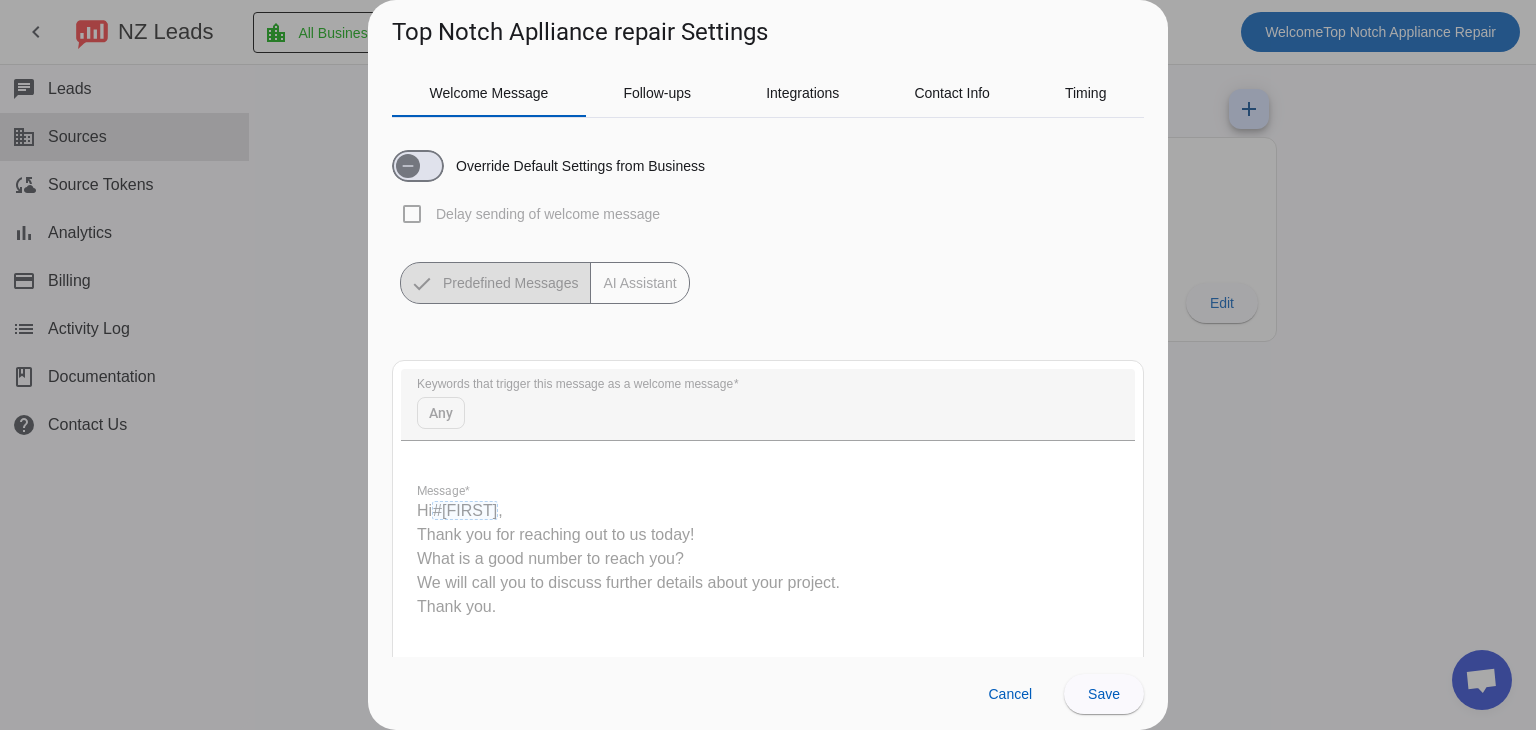 click on "Hi  #customer_first_name# , Thank you for reaching out to us today! What is a good number to reach you? We will call you to discuss further details about your project. Thank you." at bounding box center [768, 569] 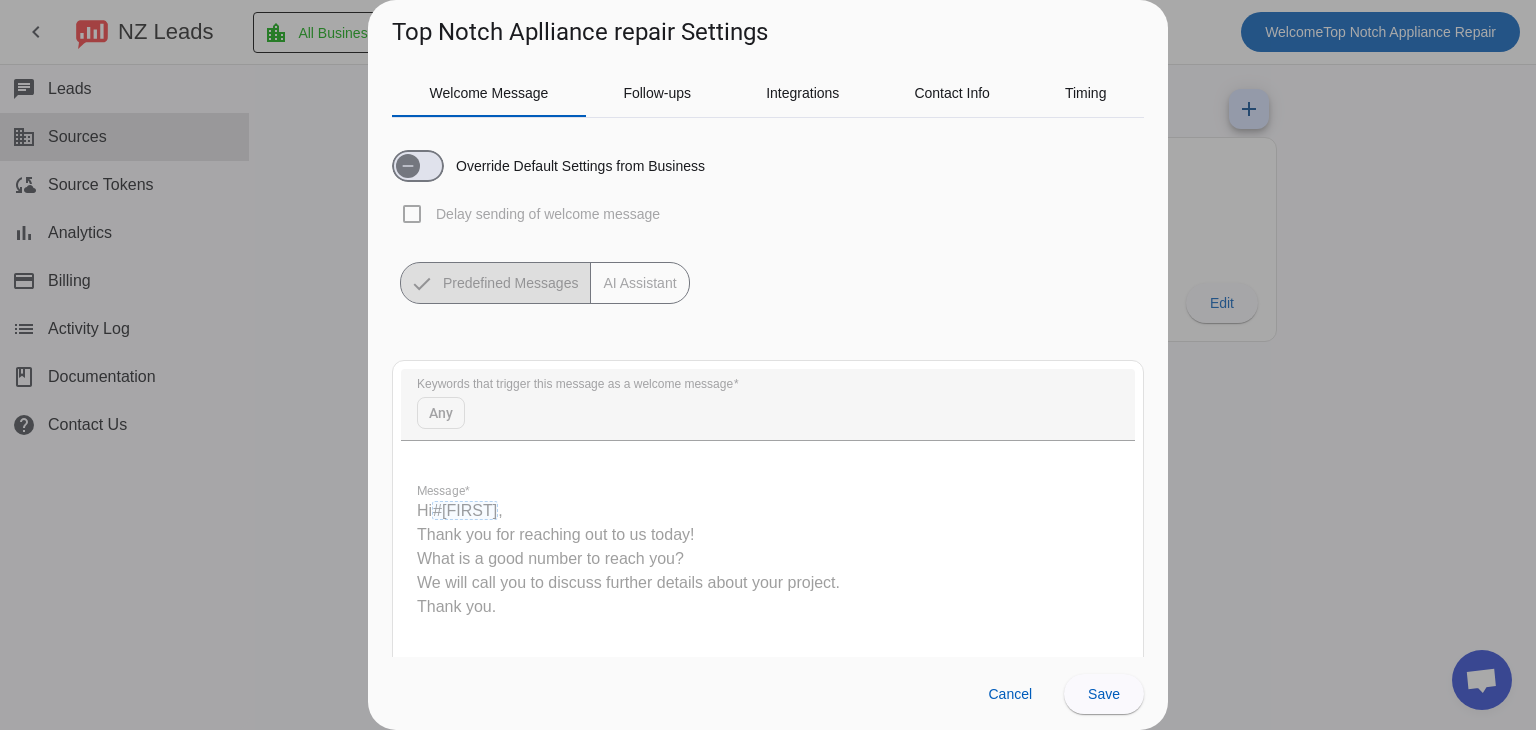 click on "Hi  #customer_first_name# , Thank you for reaching out to us today! What is a good number to reach you? We will call you to discuss further details about your project. Thank you." at bounding box center (768, 569) 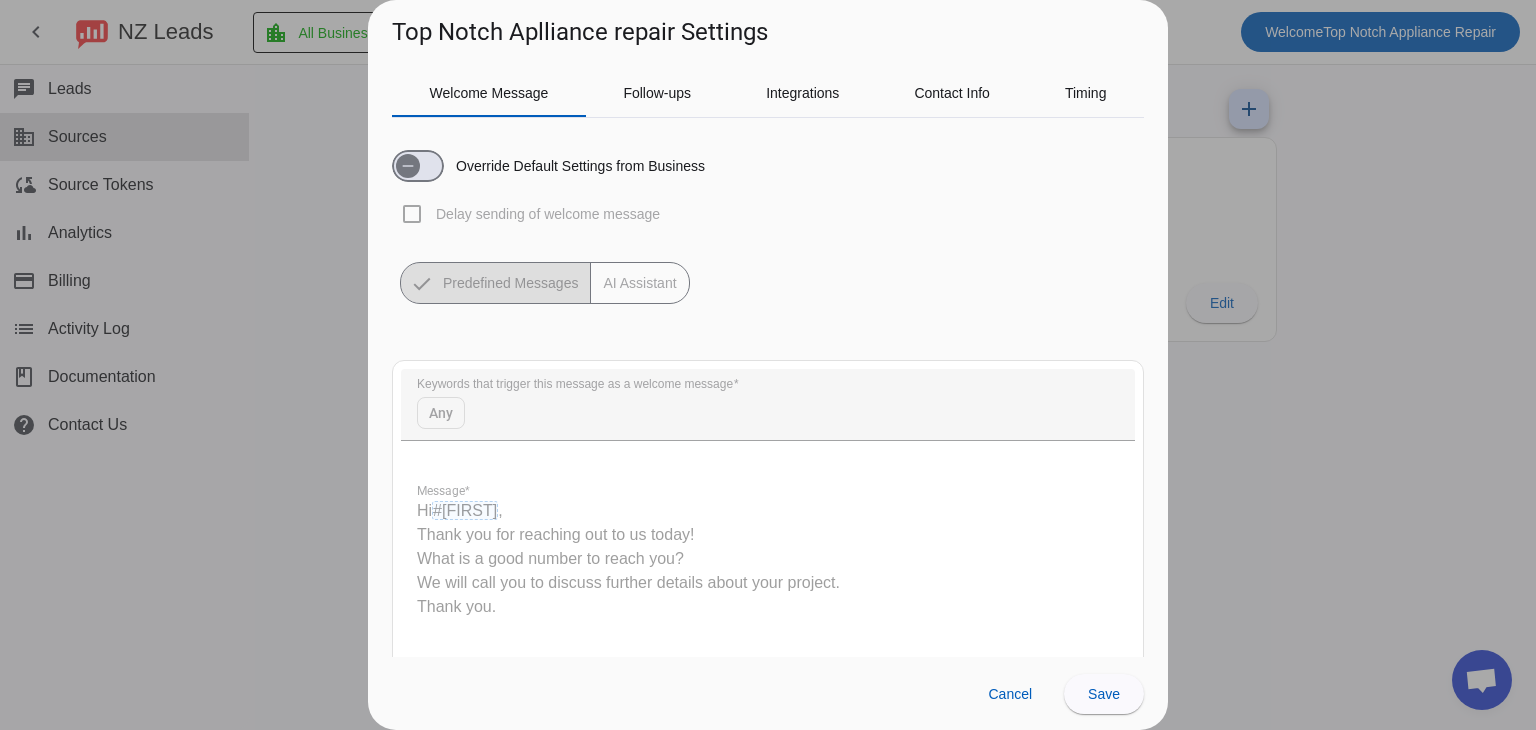 scroll, scrollTop: 0, scrollLeft: 0, axis: both 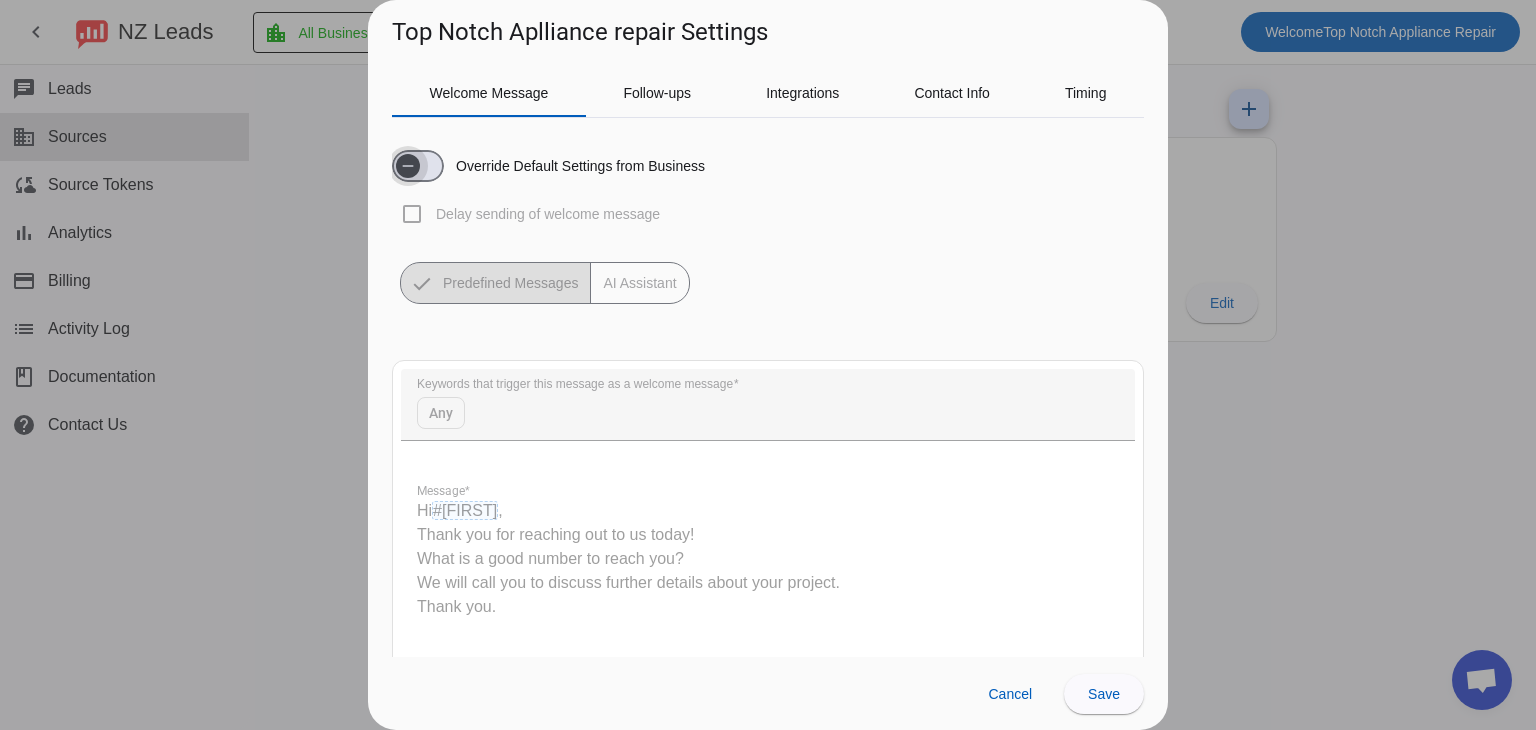 click at bounding box center (408, 166) 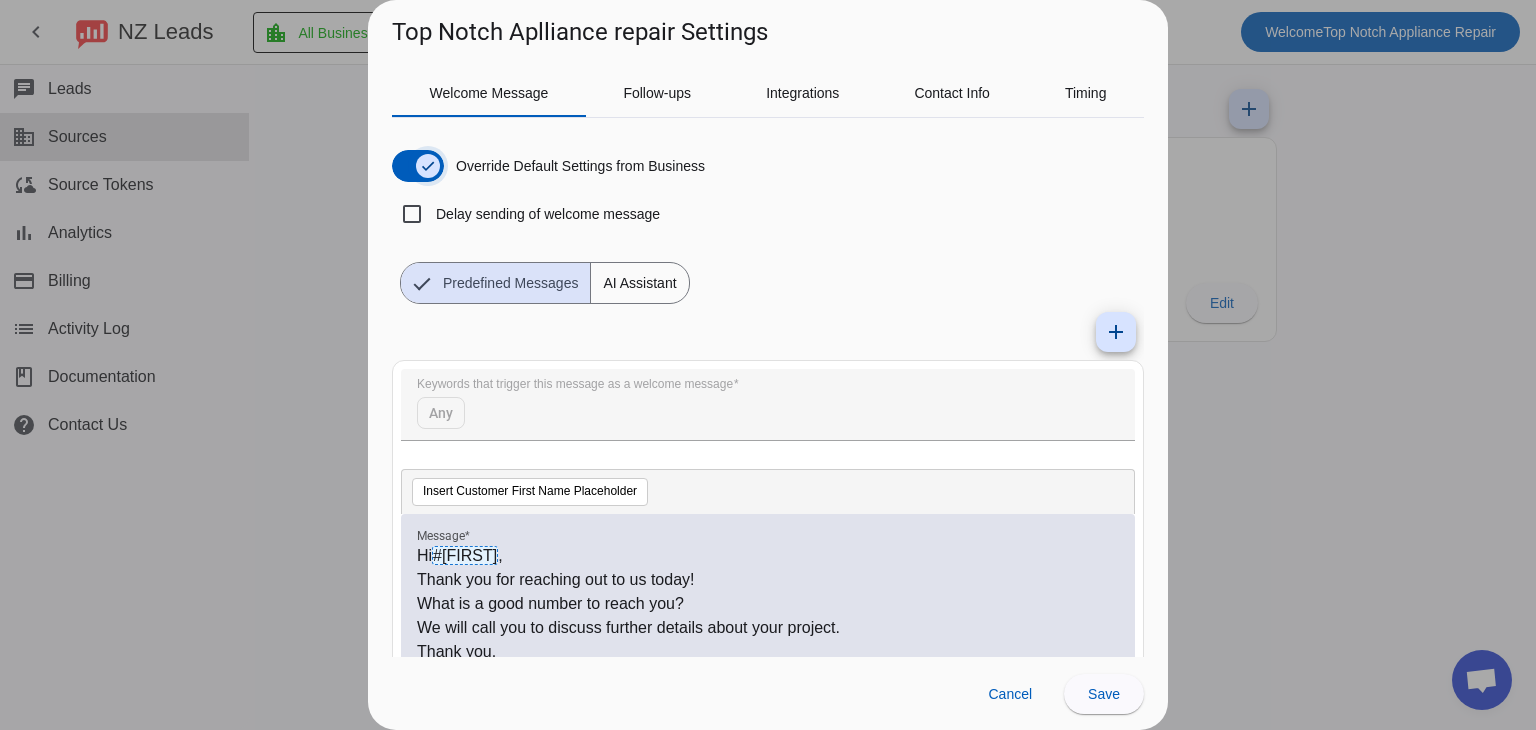 scroll, scrollTop: 145, scrollLeft: 0, axis: vertical 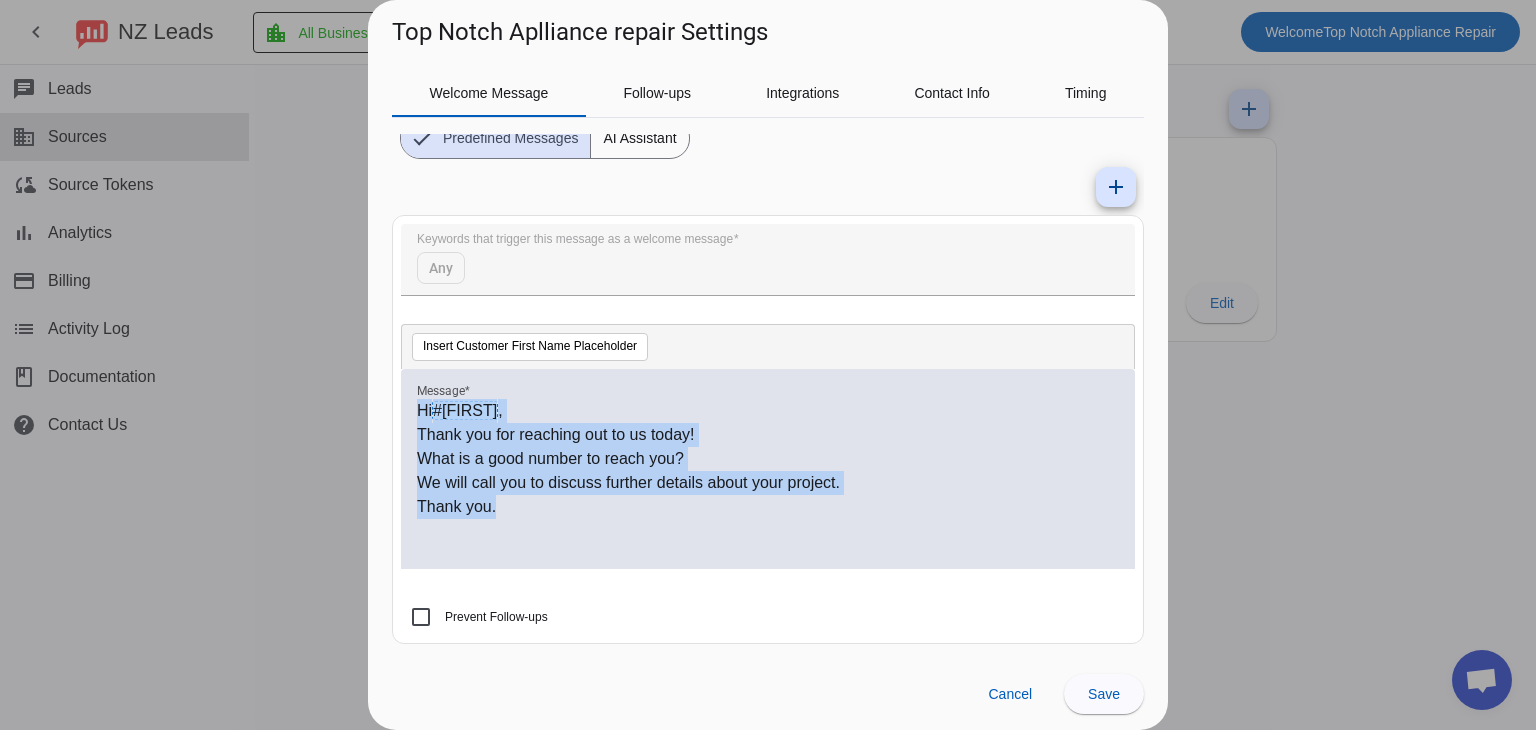 drag, startPoint x: 564, startPoint y: 524, endPoint x: 368, endPoint y: 351, distance: 261.42877 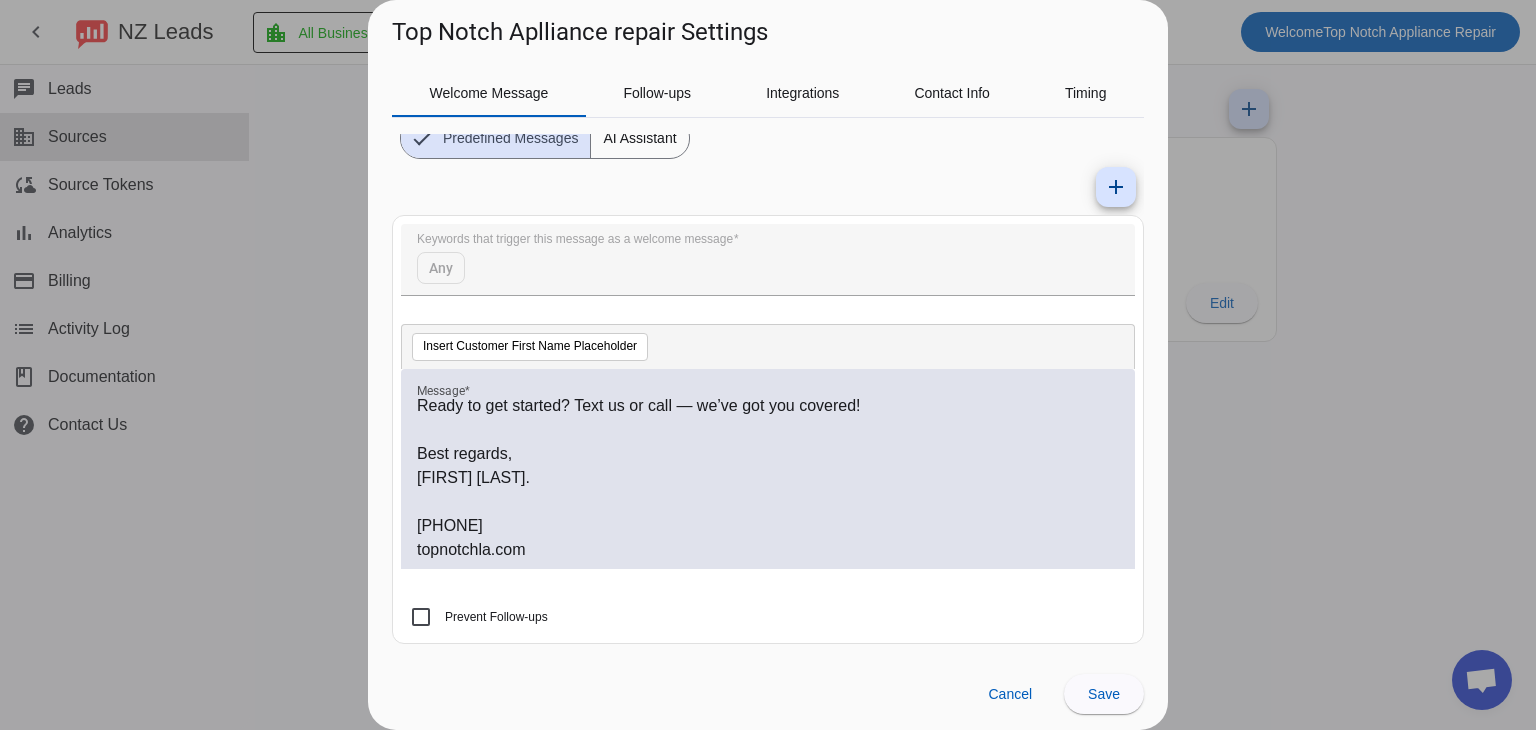 scroll, scrollTop: 0, scrollLeft: 0, axis: both 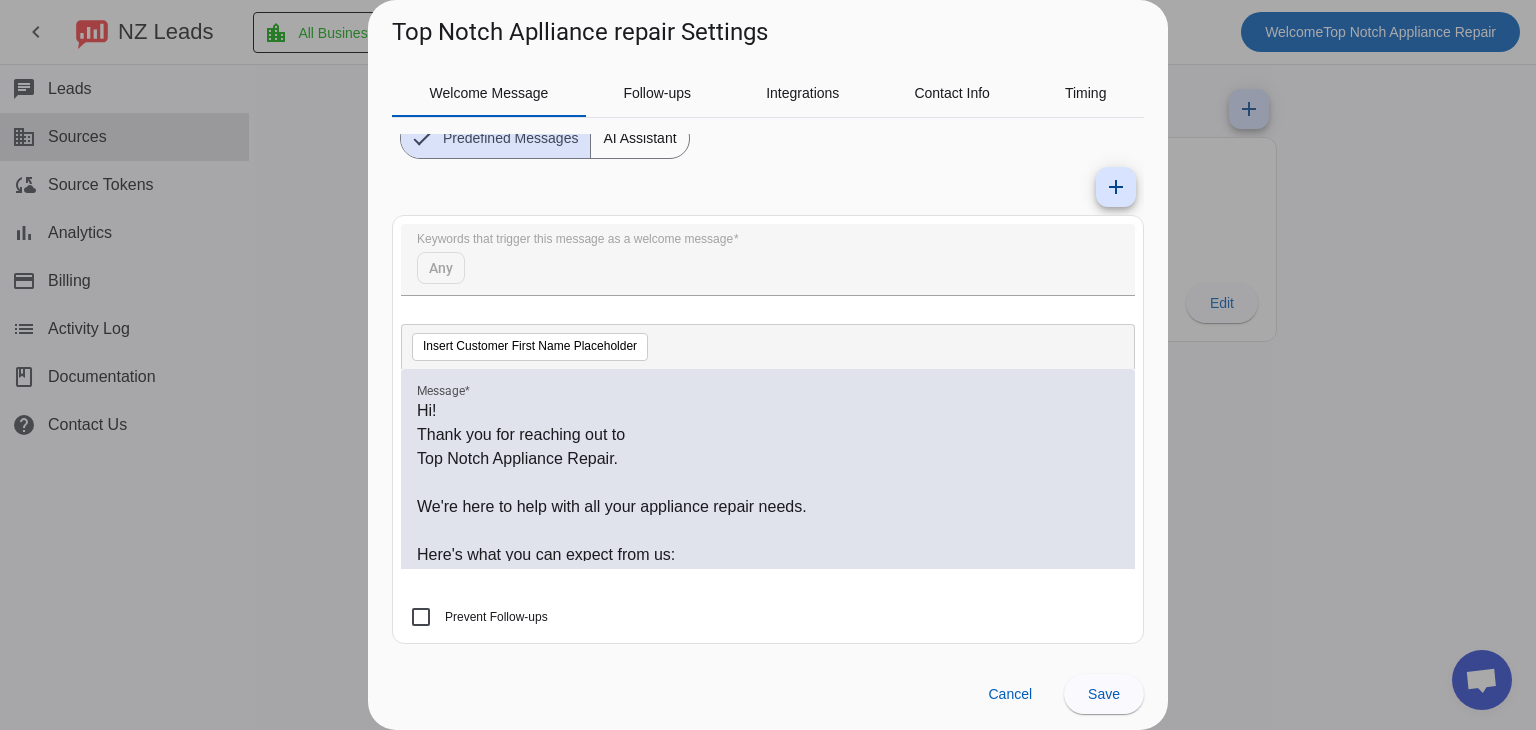 click on "Hi!" at bounding box center (768, 411) 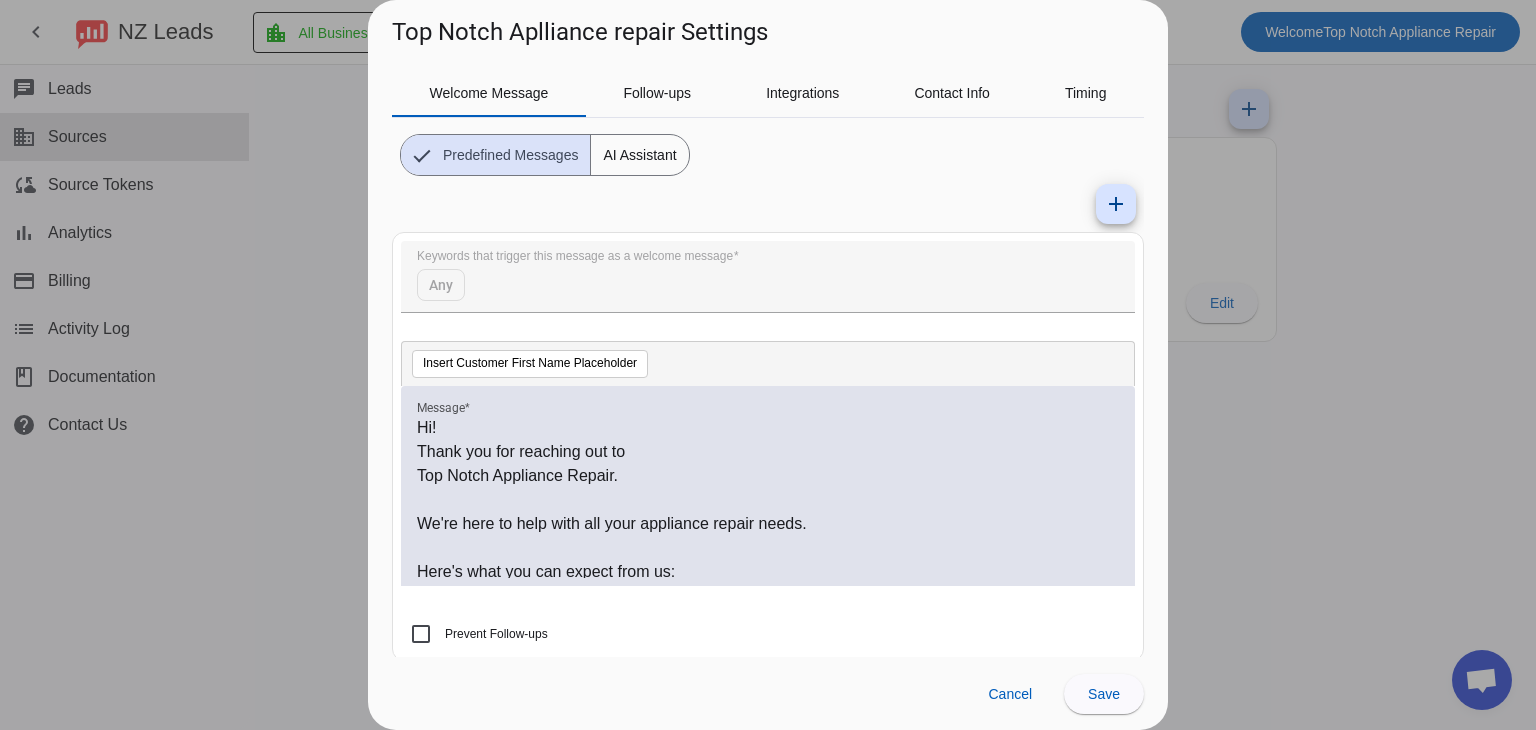 click on "Hi!" at bounding box center [768, 428] 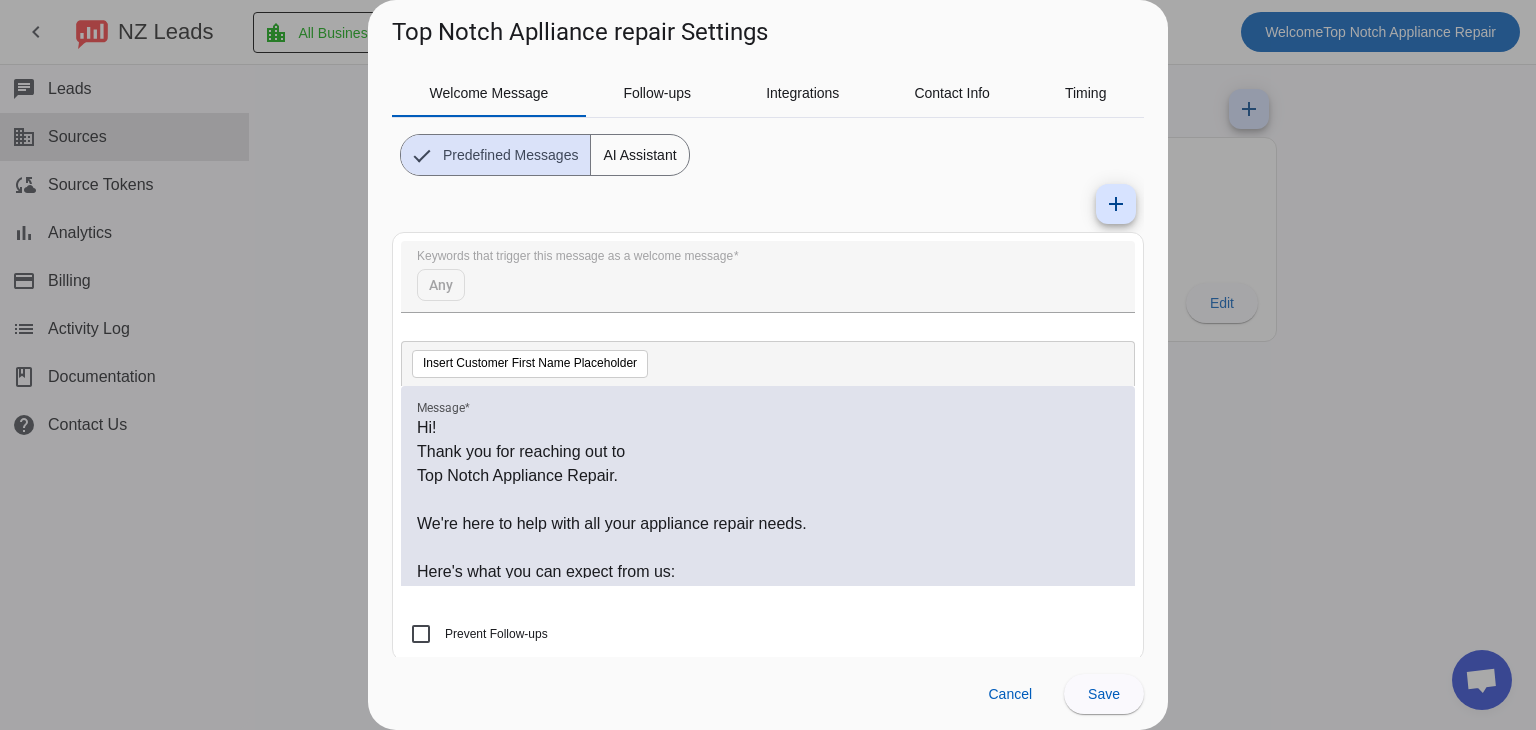 type 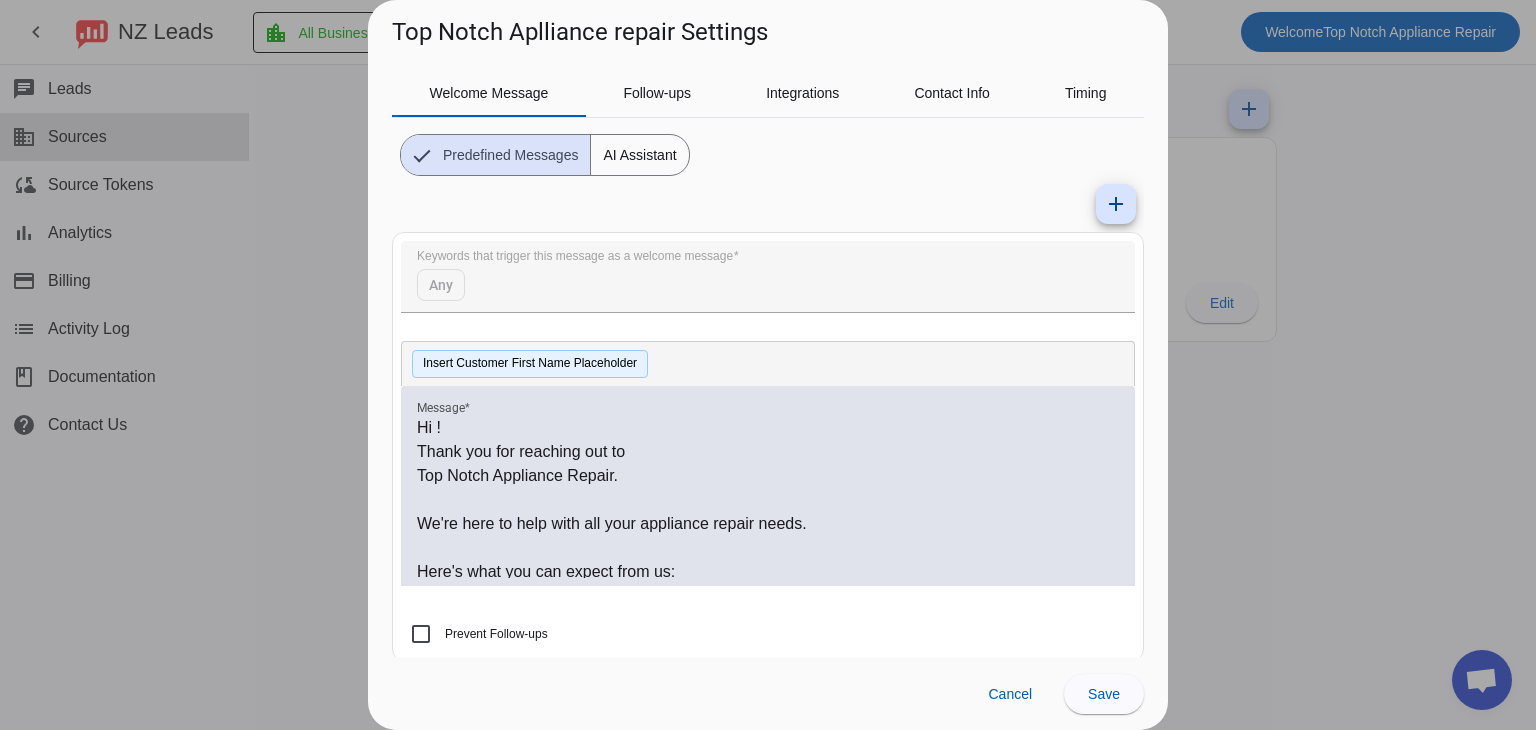 click on "Insert Customer First Name Placeholder" at bounding box center (530, 364) 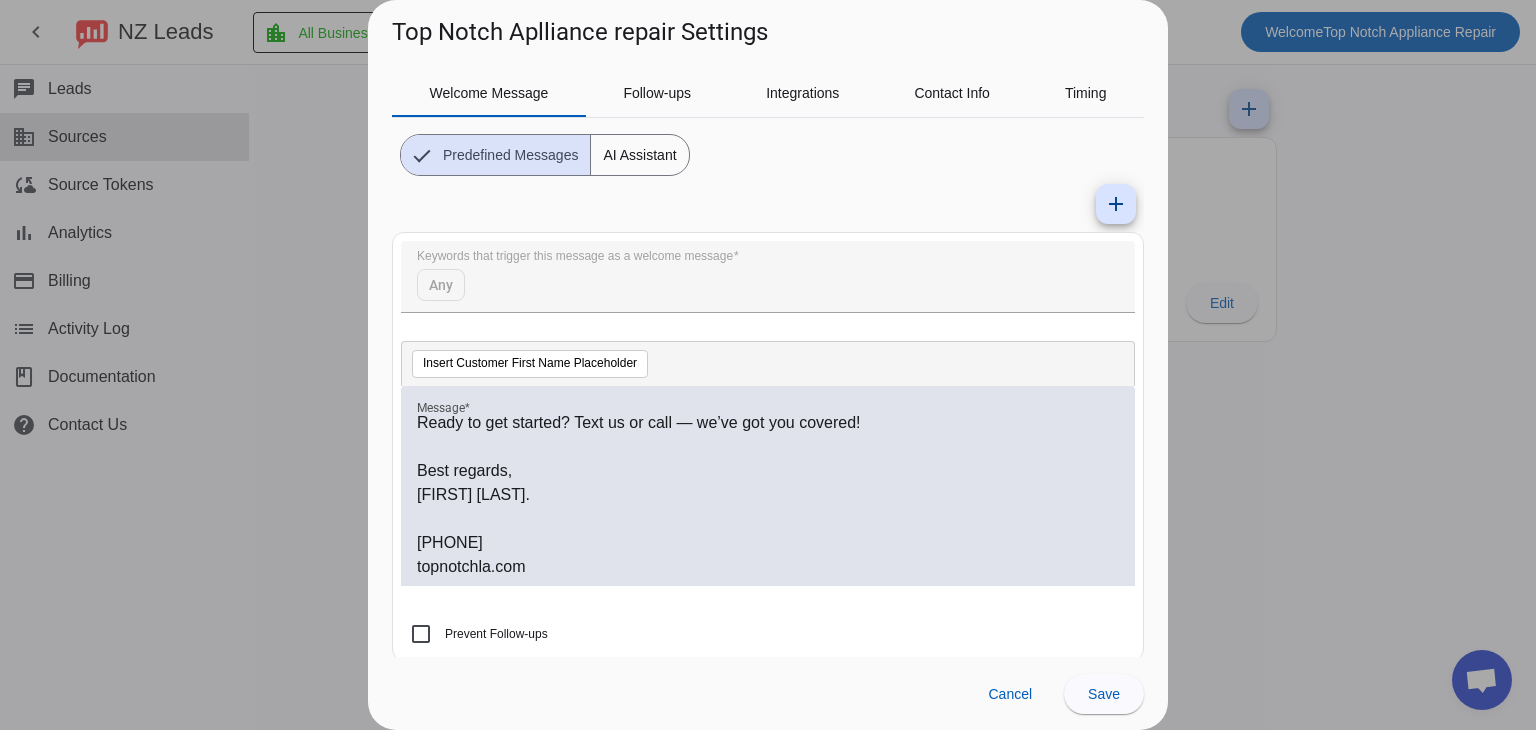 scroll, scrollTop: 0, scrollLeft: 0, axis: both 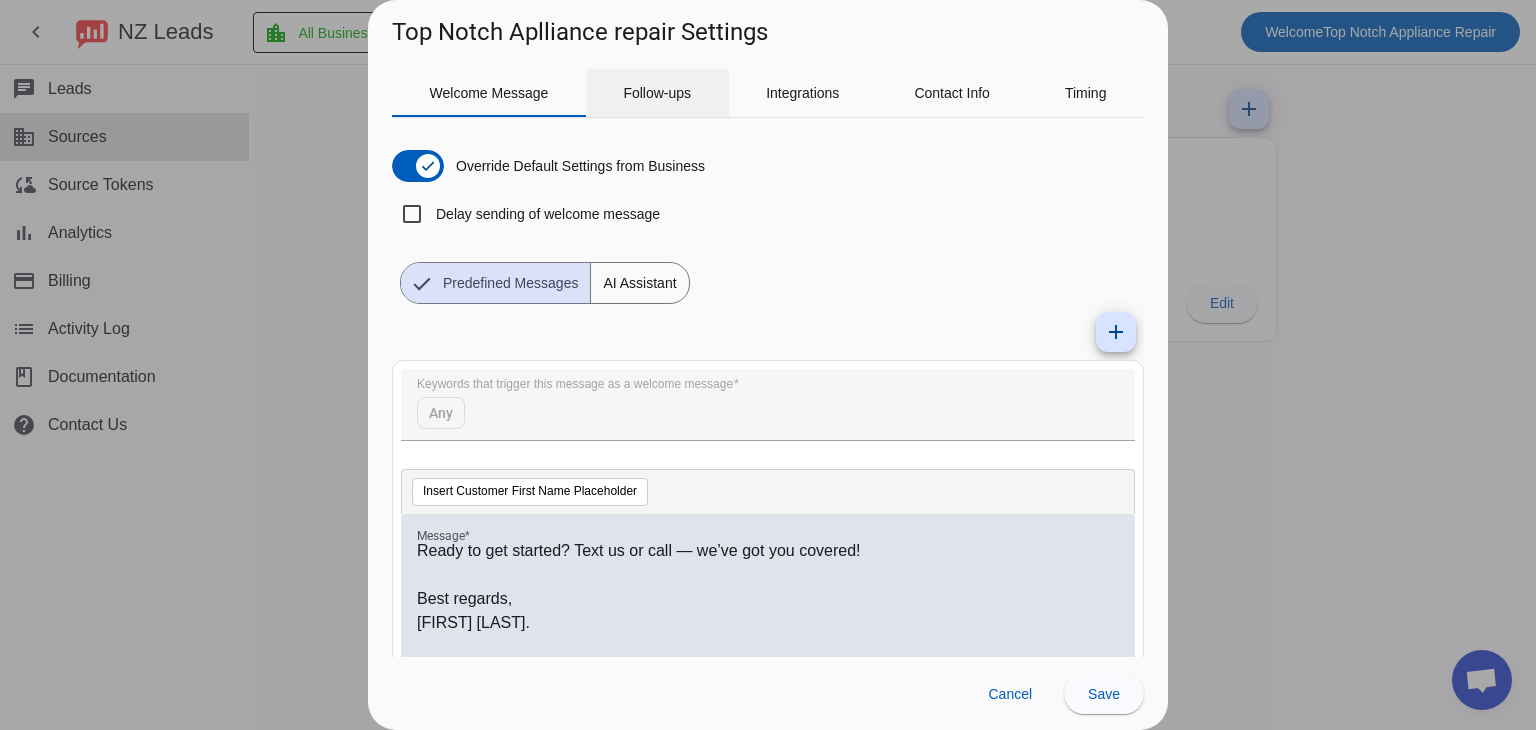 click on "Follow-ups" at bounding box center [657, 93] 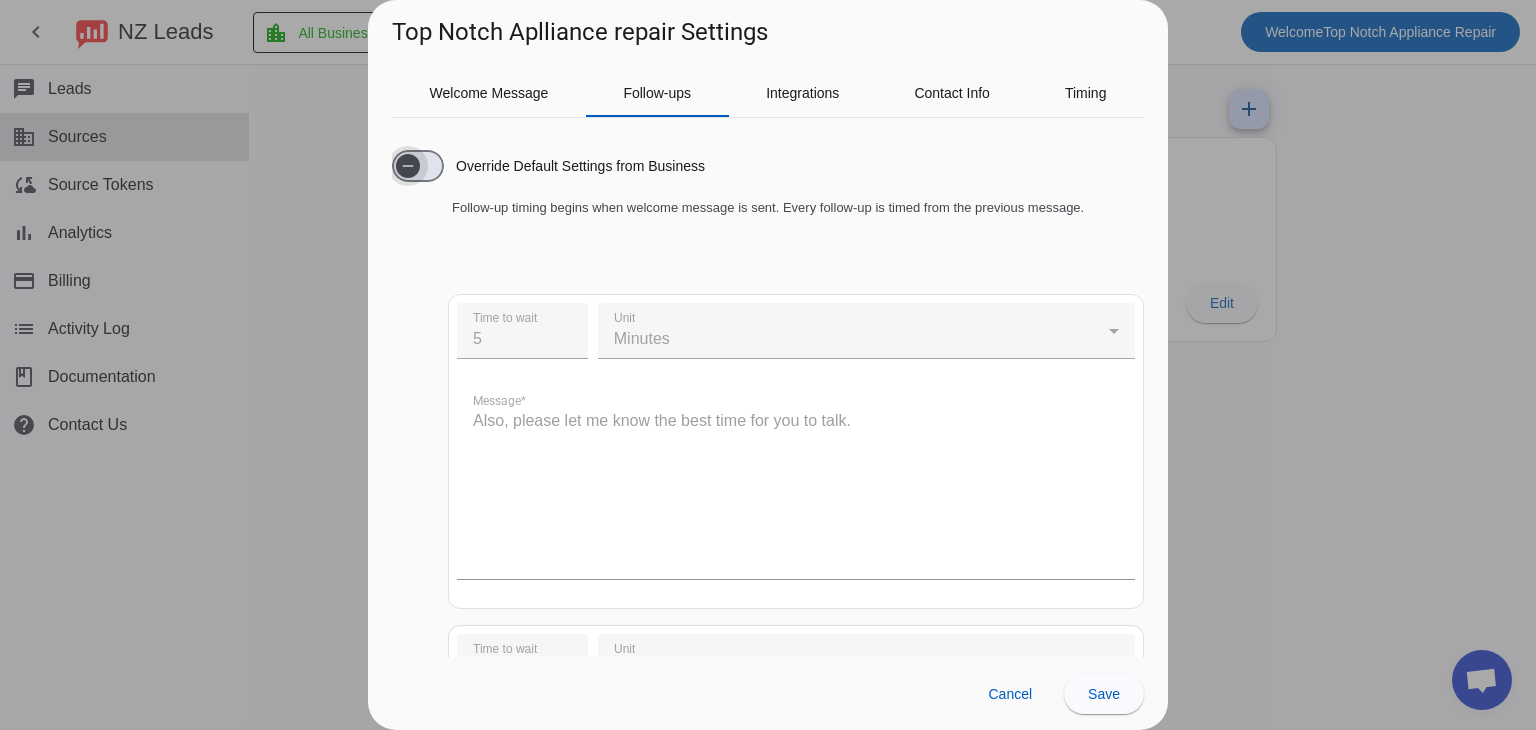 click at bounding box center (408, 166) 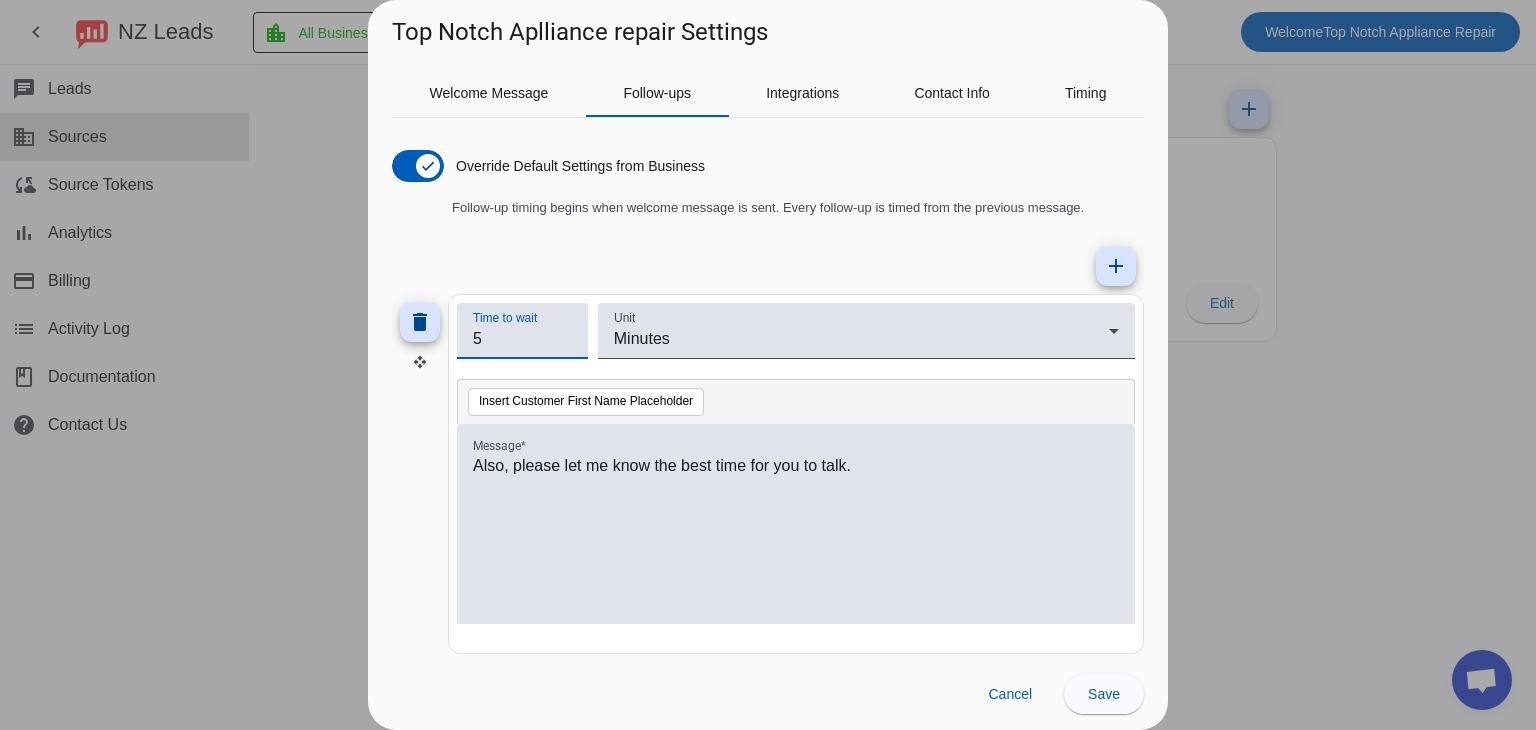 click on "5" at bounding box center [522, 339] 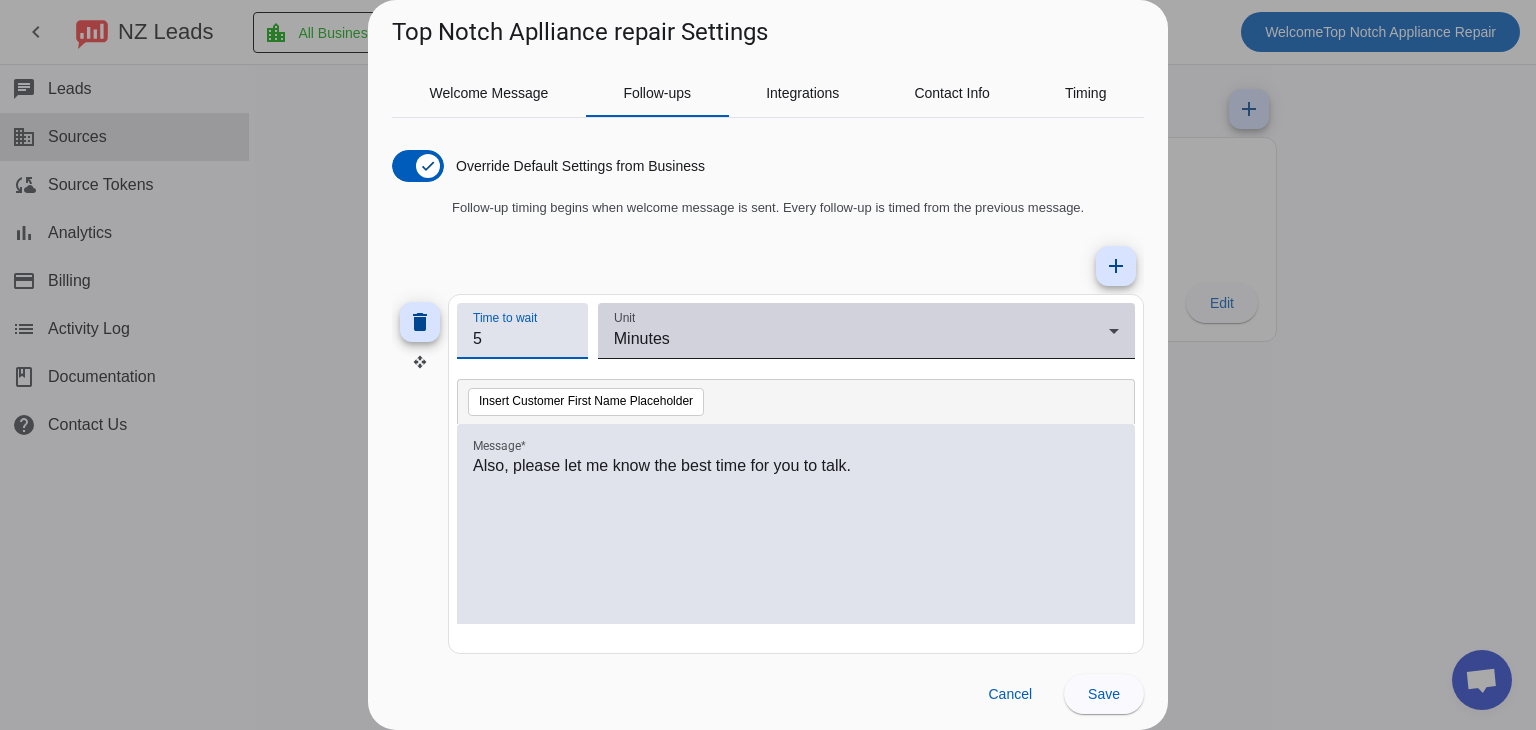 click on "Minutes" at bounding box center [642, 338] 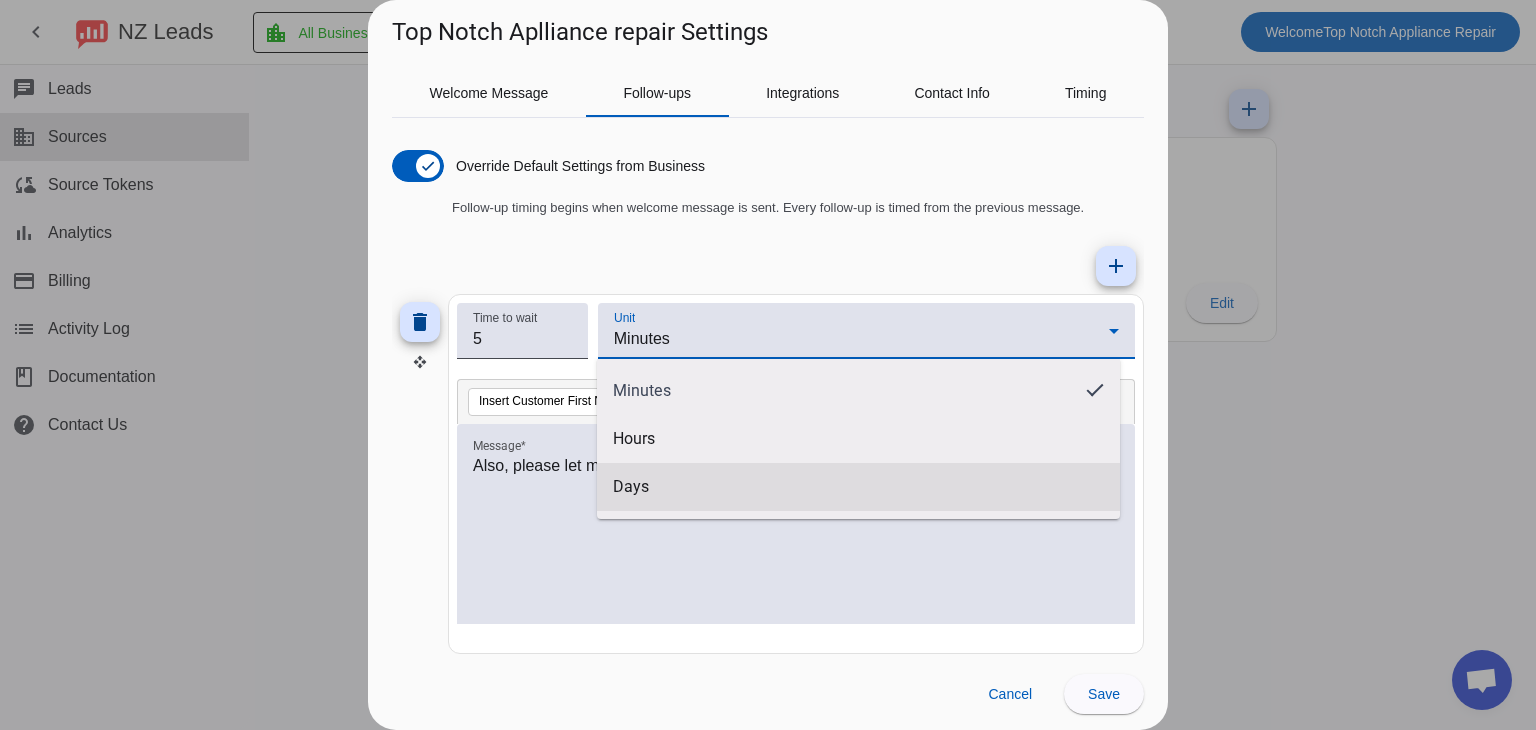 click on "Days" at bounding box center (858, 487) 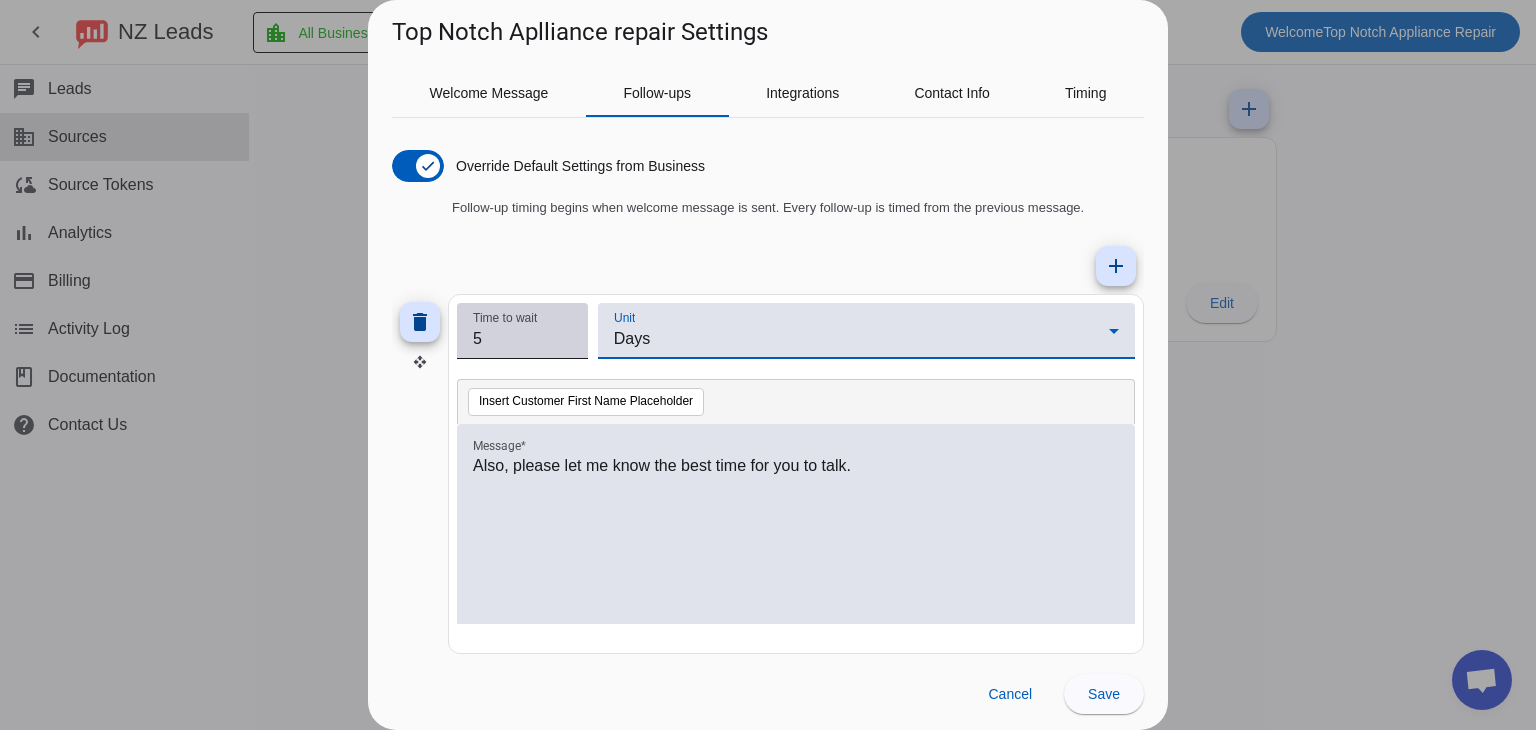 click on "Time to wait" at bounding box center [505, 318] 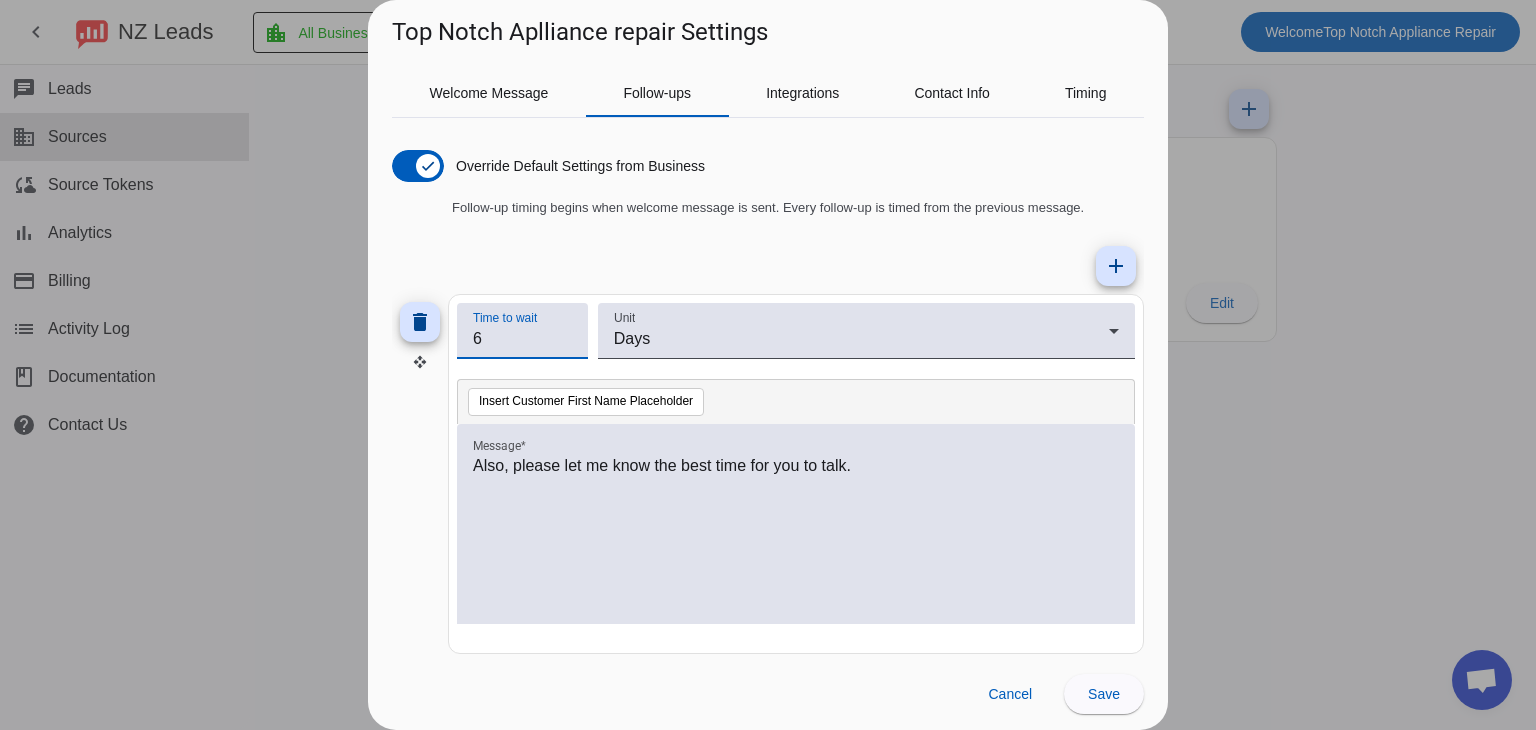 click on "6" at bounding box center [522, 339] 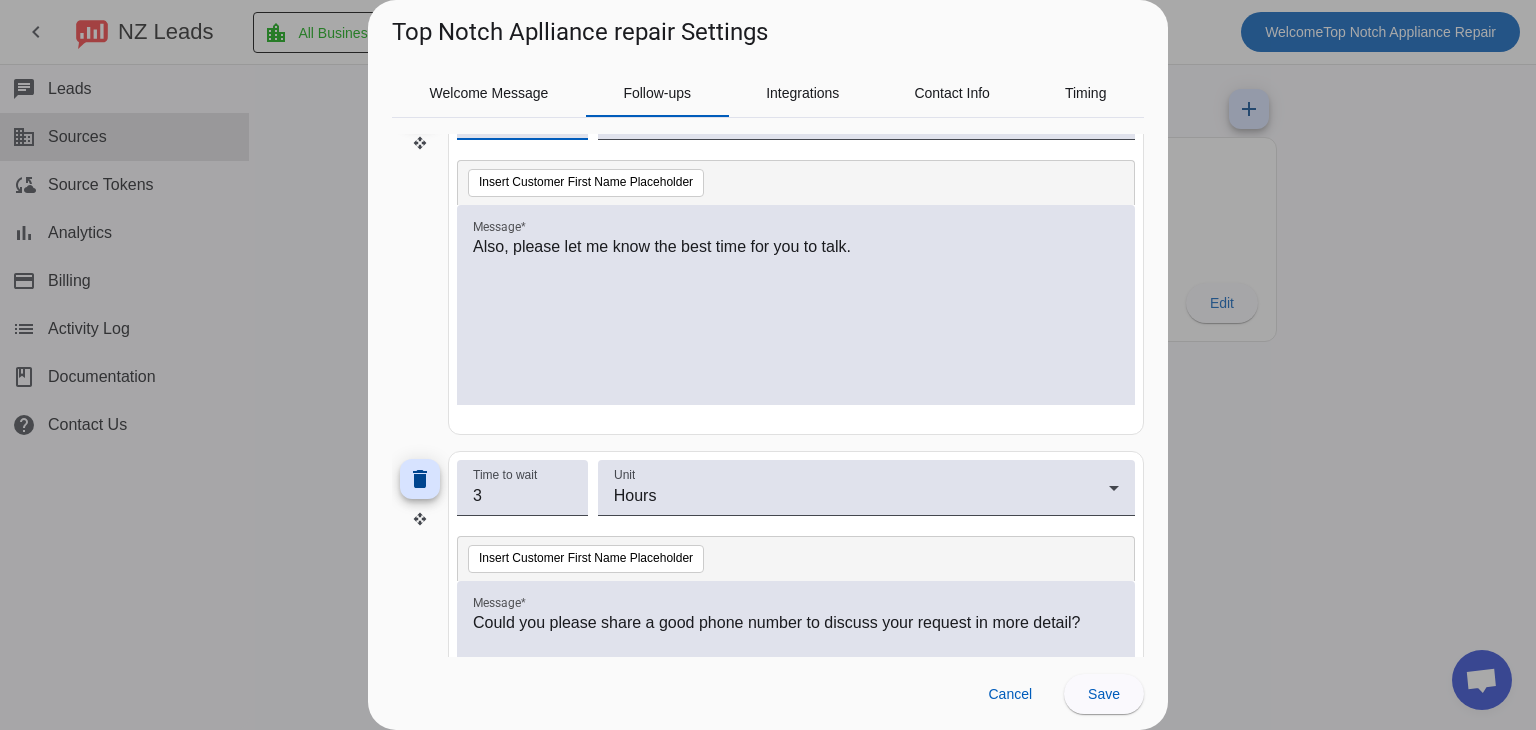 scroll, scrollTop: 0, scrollLeft: 0, axis: both 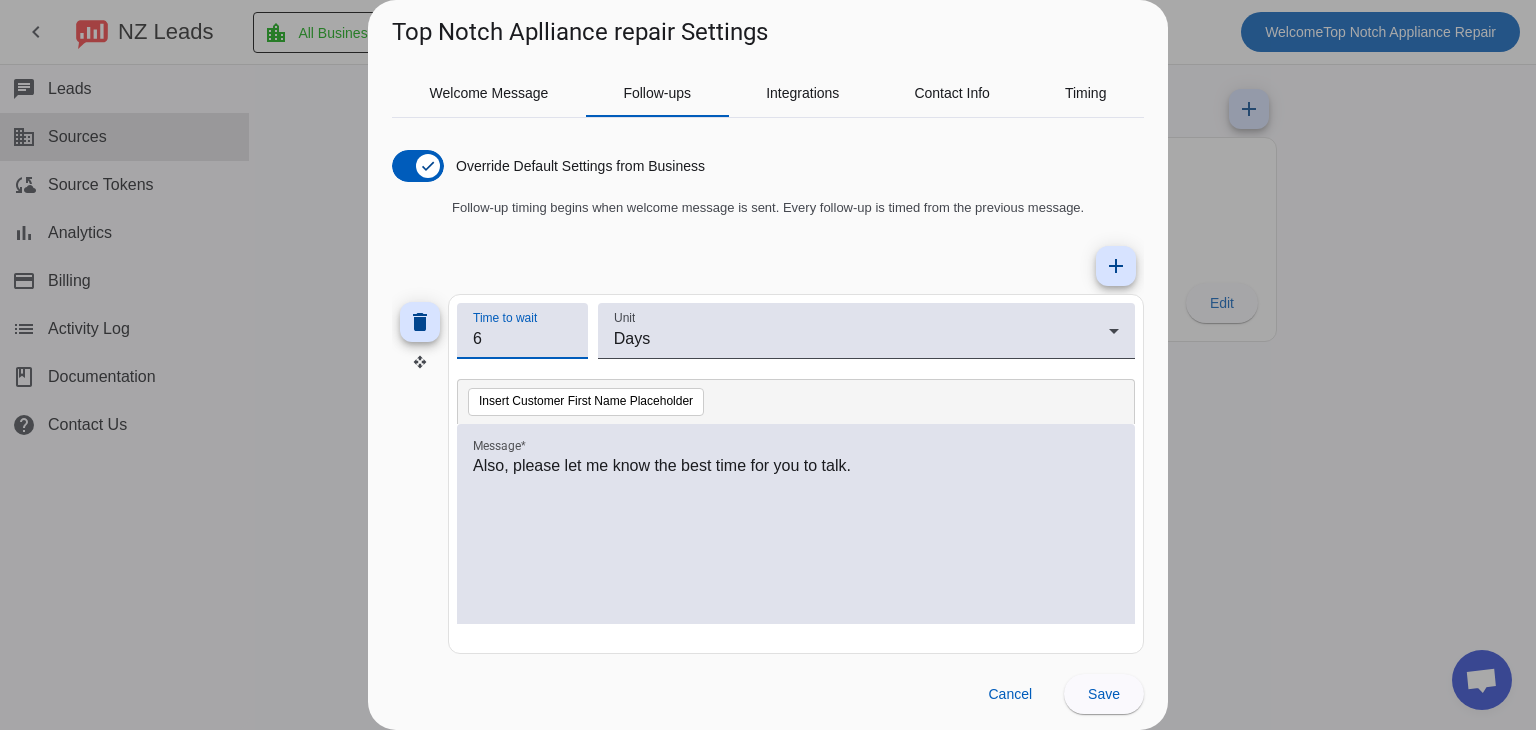 click on "6" at bounding box center [522, 339] 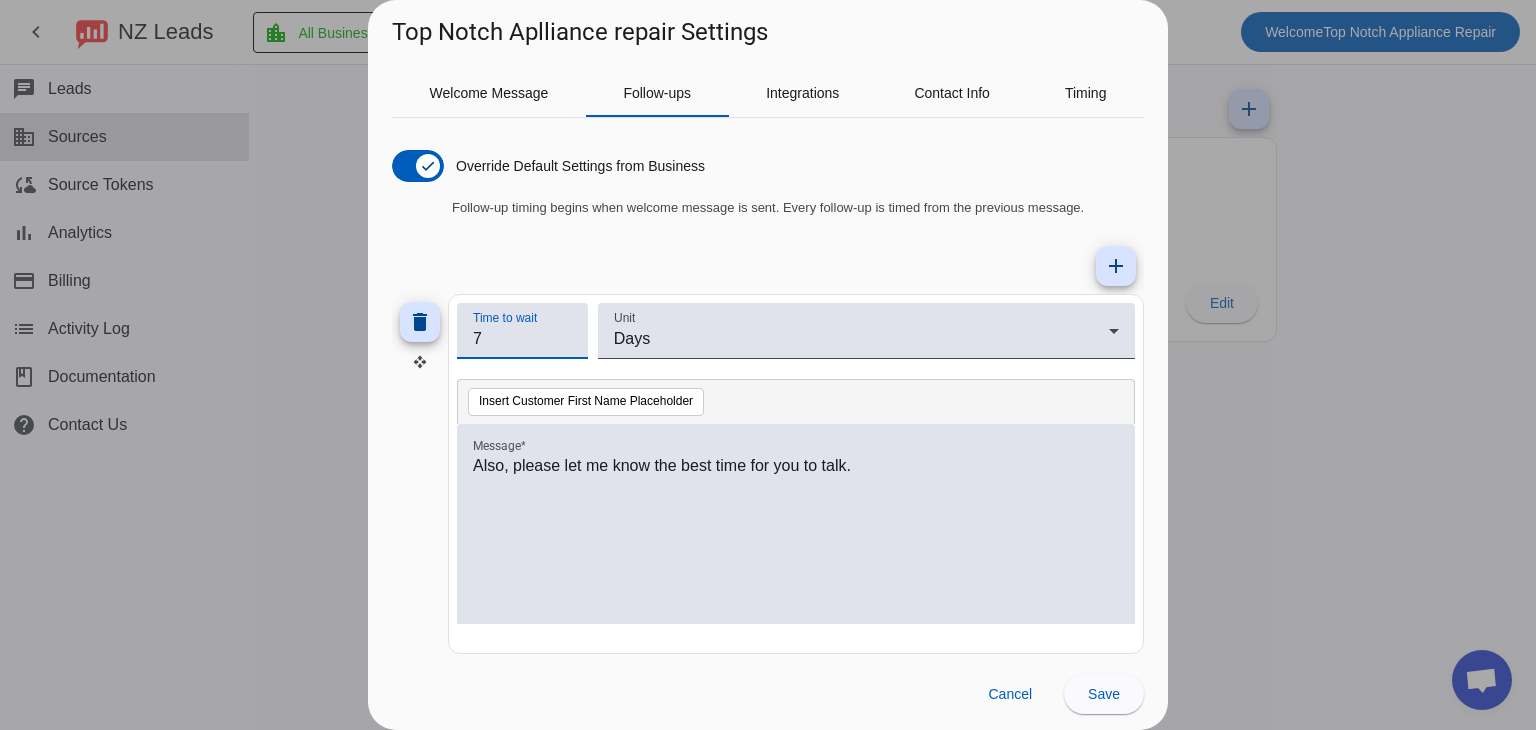 click on "7" at bounding box center (522, 339) 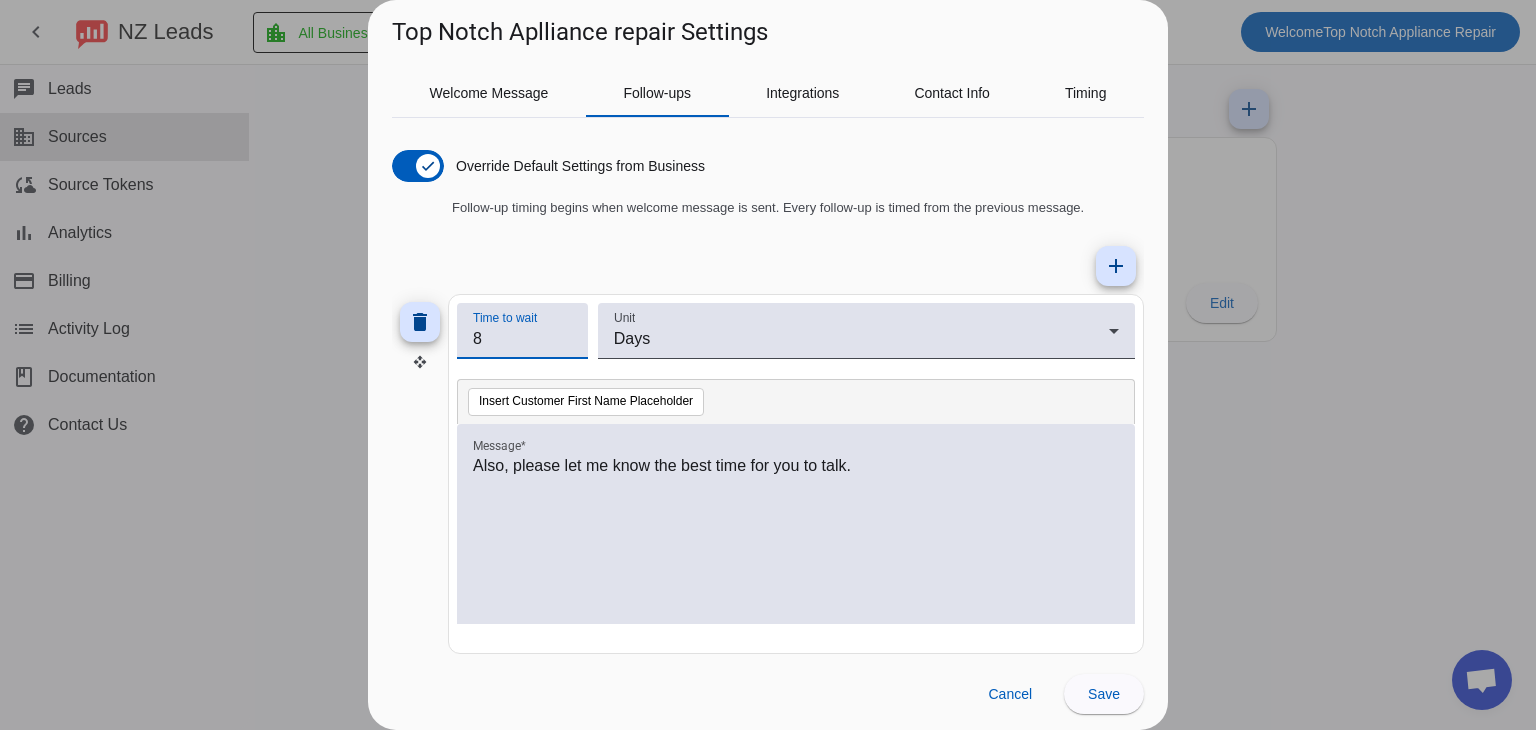 click on "8" at bounding box center (522, 339) 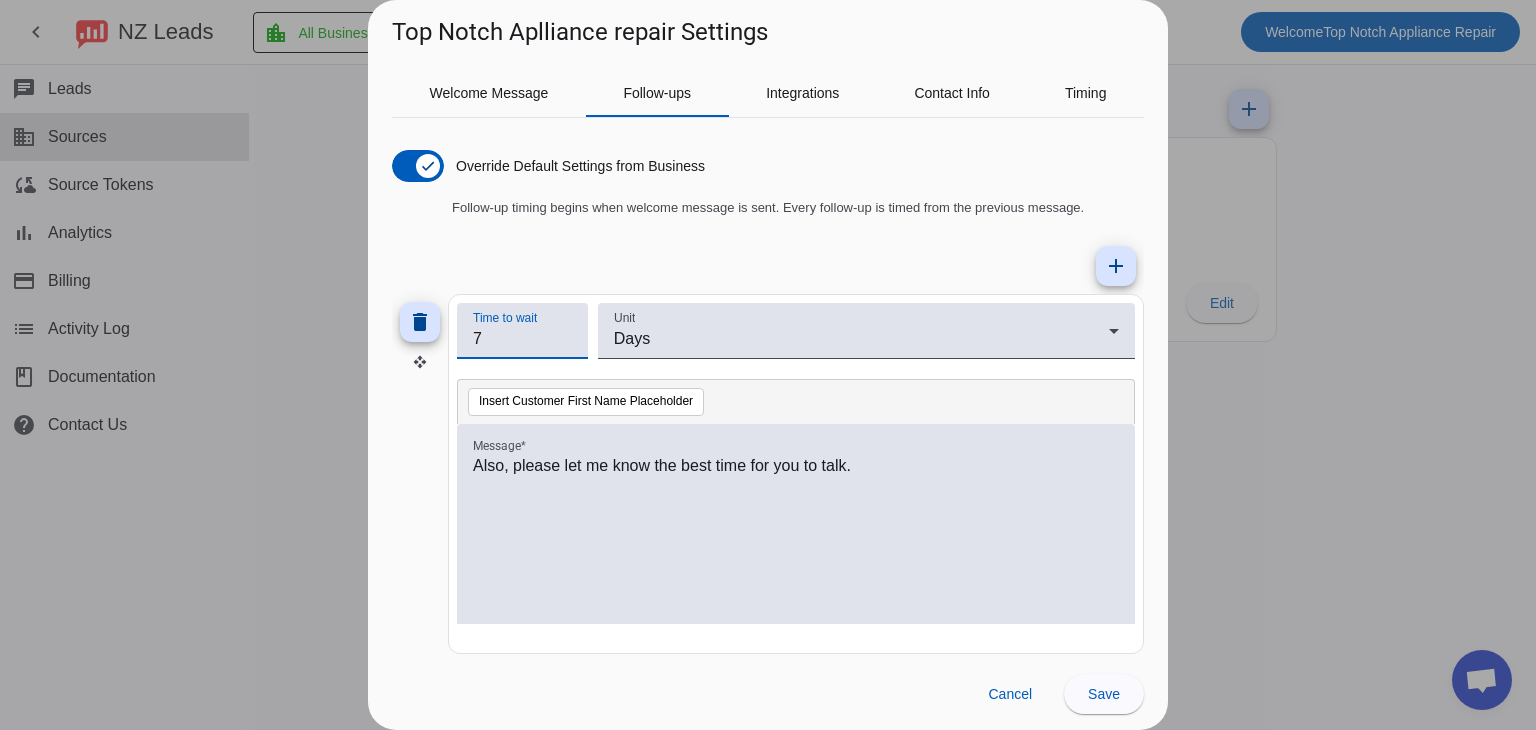 click on "7" at bounding box center [522, 339] 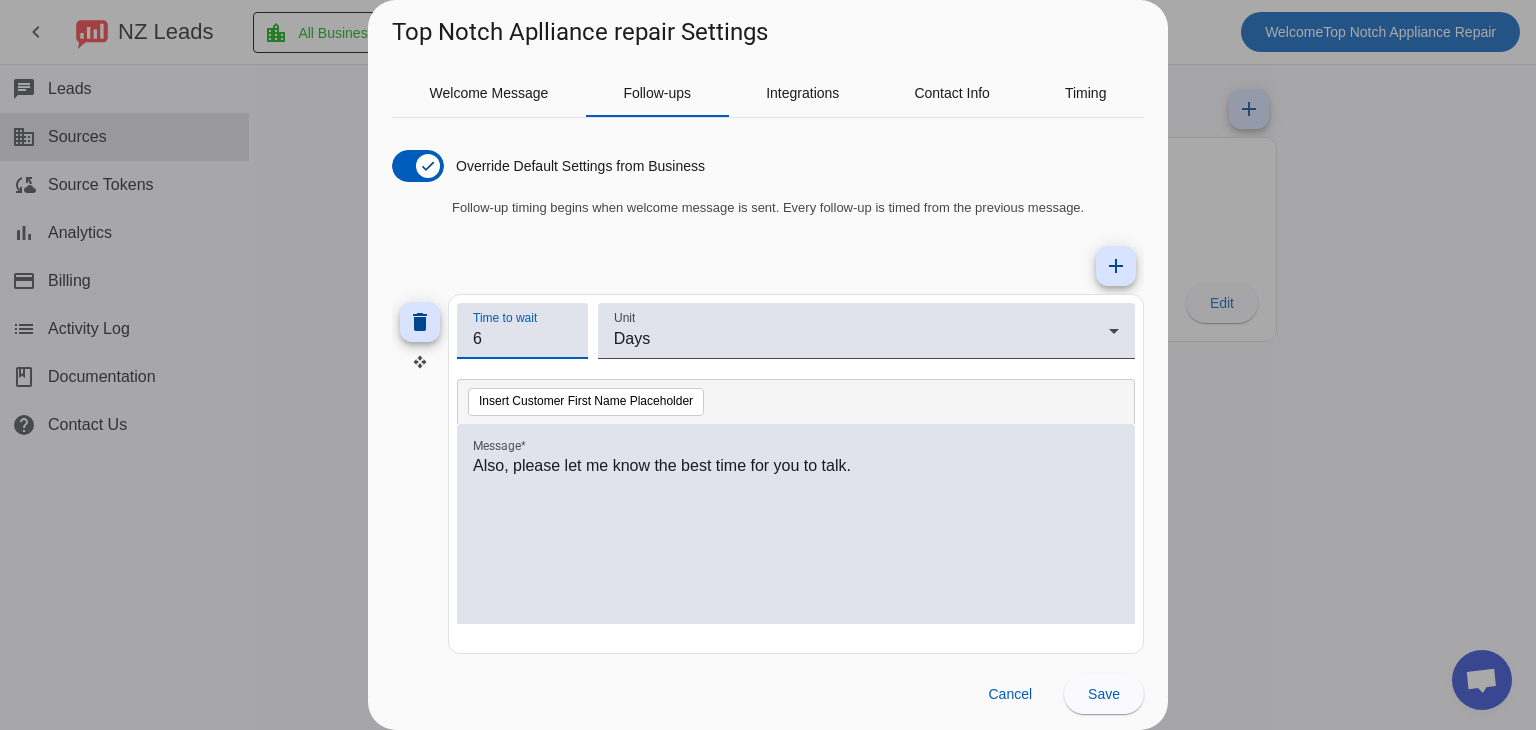 click on "6" at bounding box center [522, 339] 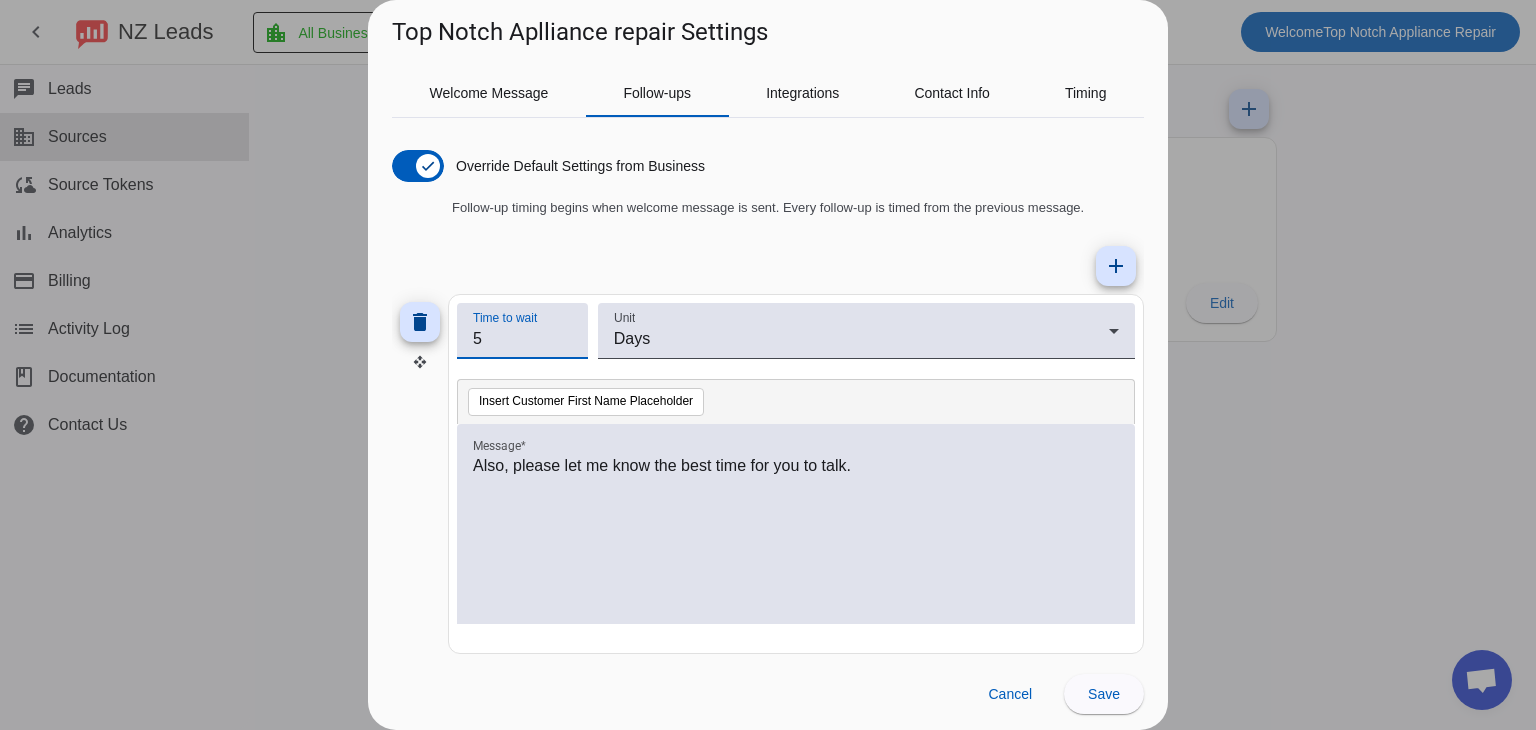 type on "5" 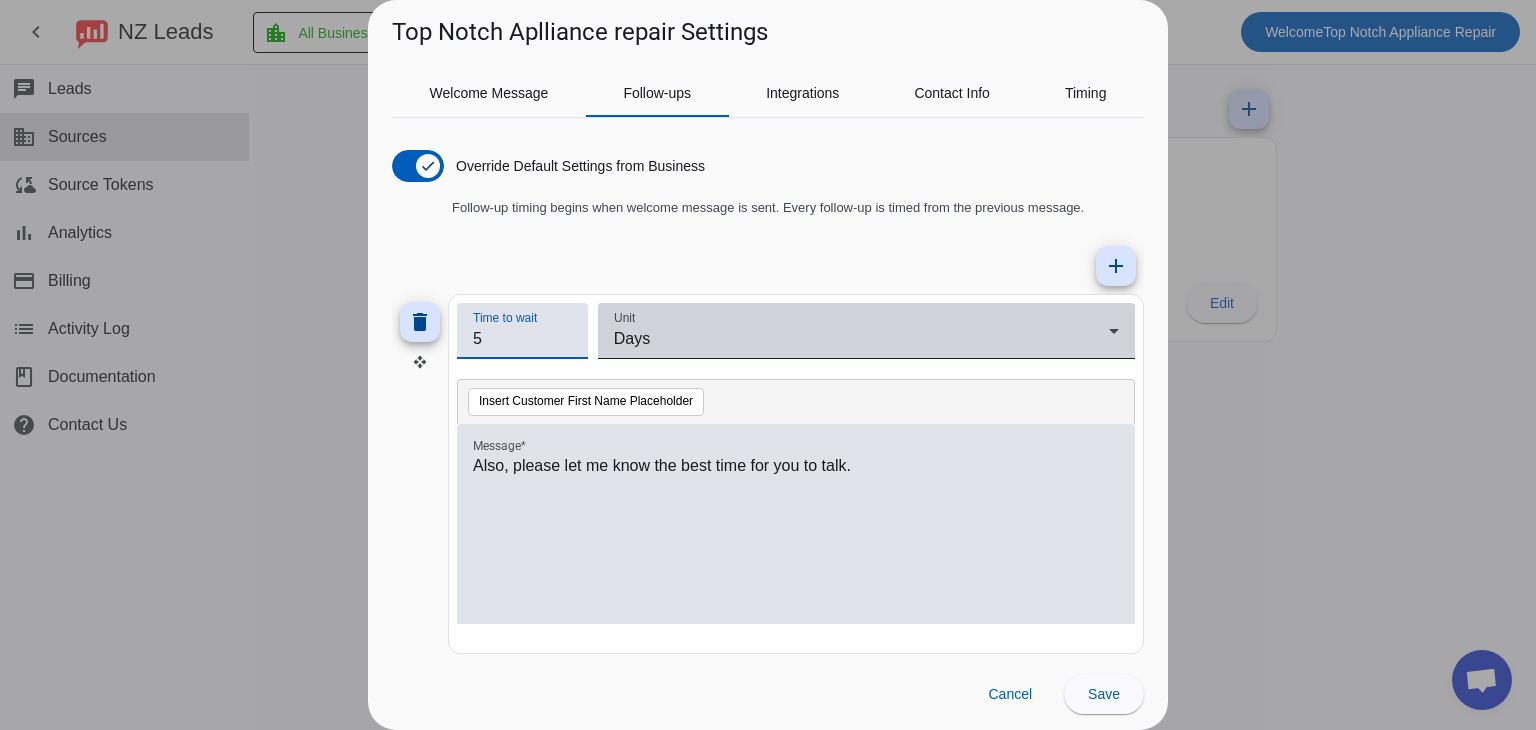 click on "Days" at bounding box center [861, 339] 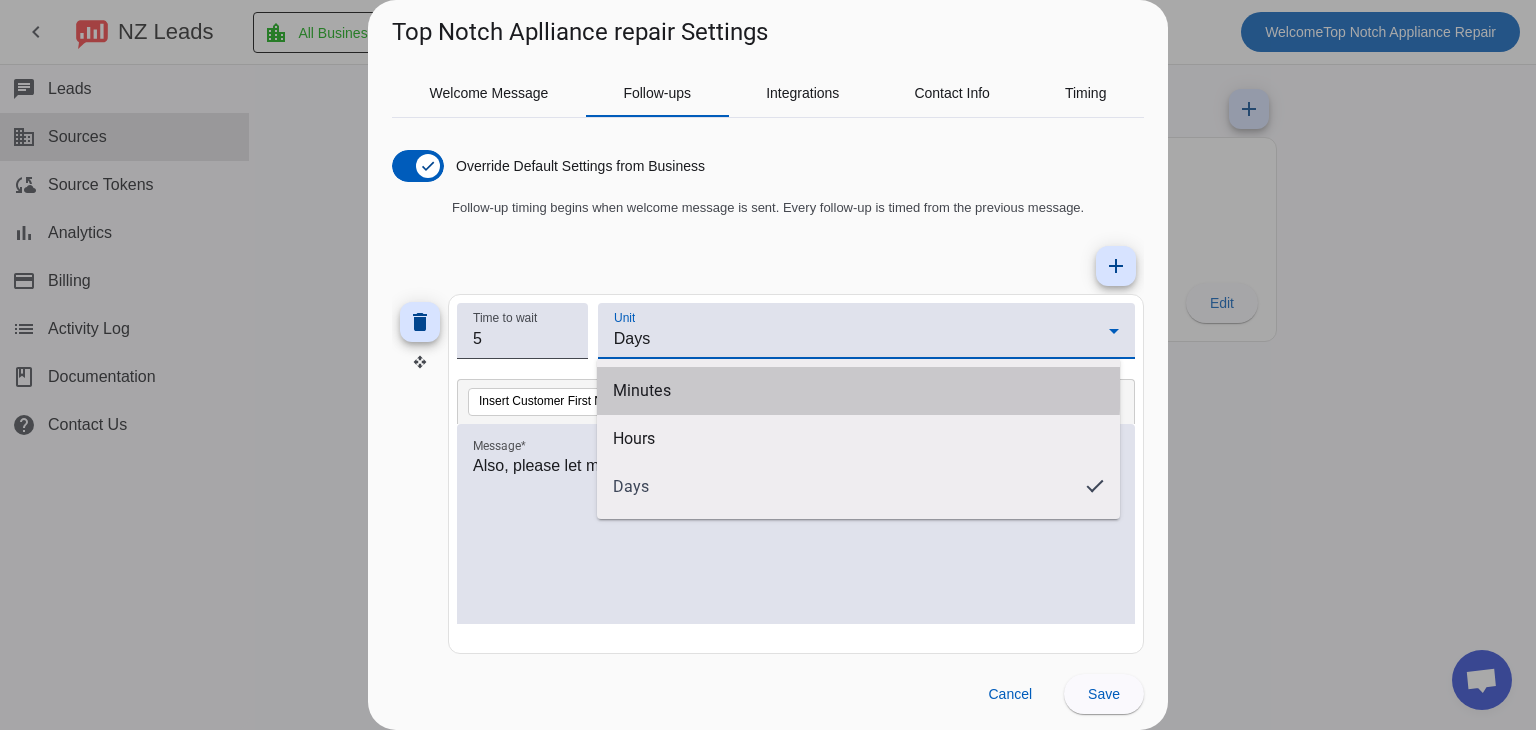 click on "Minutes" at bounding box center [642, 391] 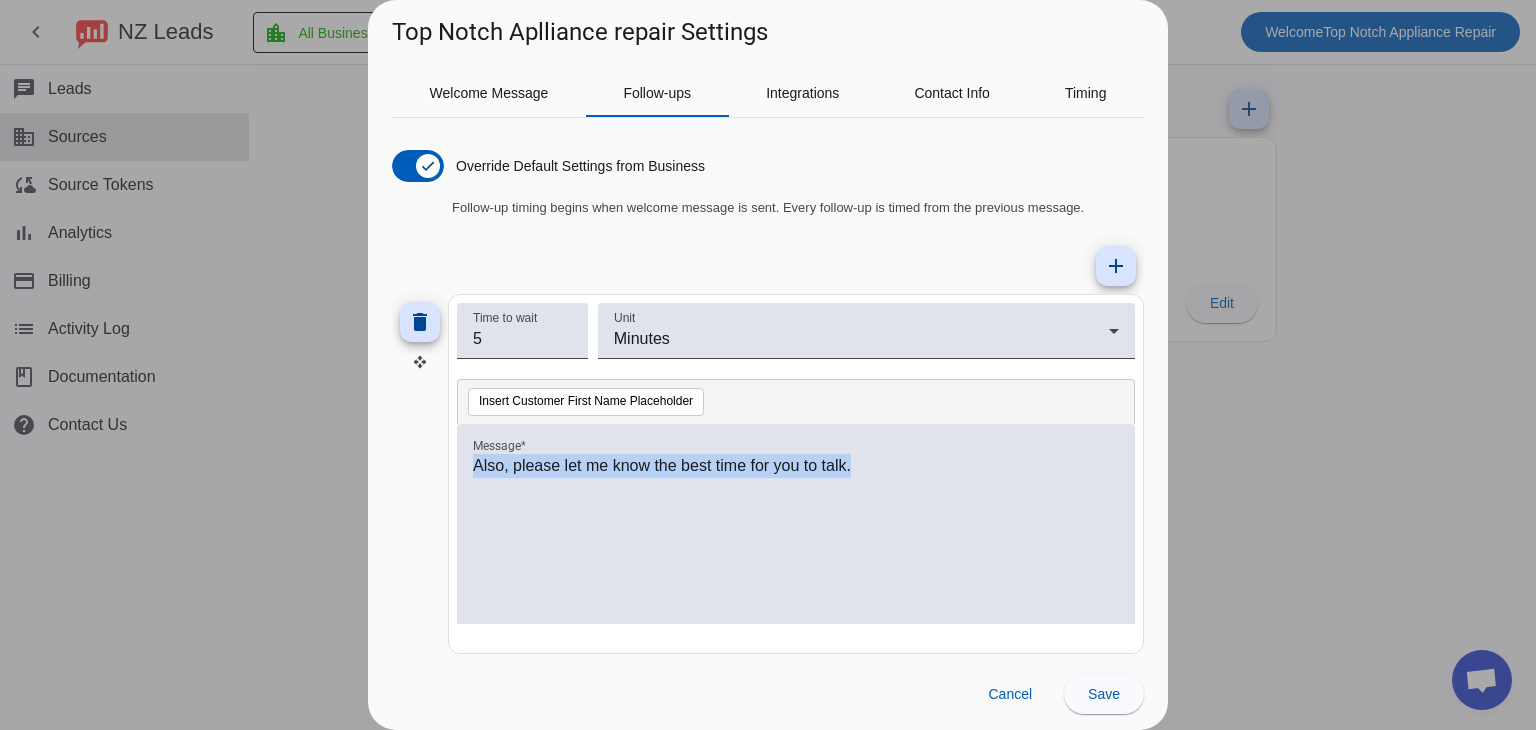 drag, startPoint x: 946, startPoint y: 474, endPoint x: 401, endPoint y: 473, distance: 545.0009 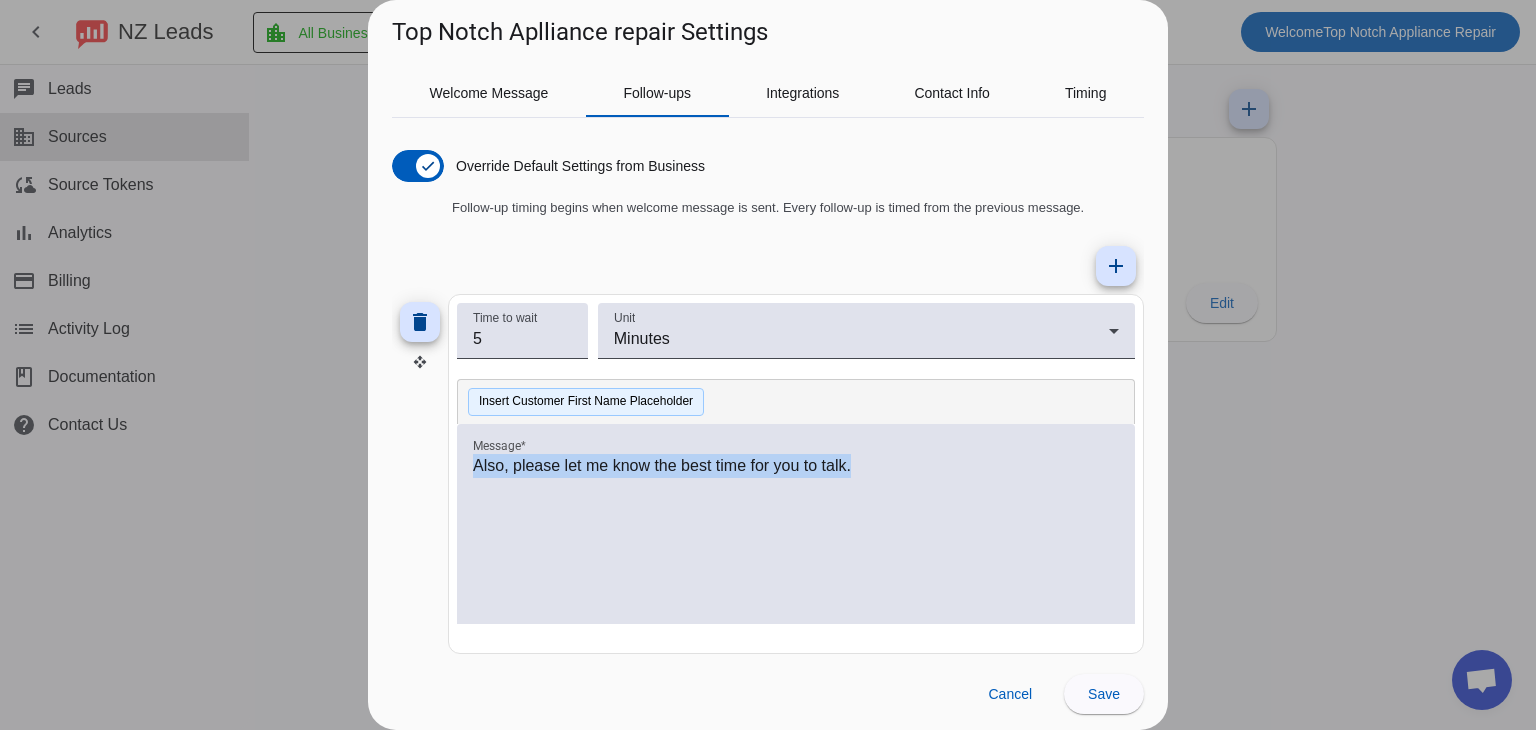 paste 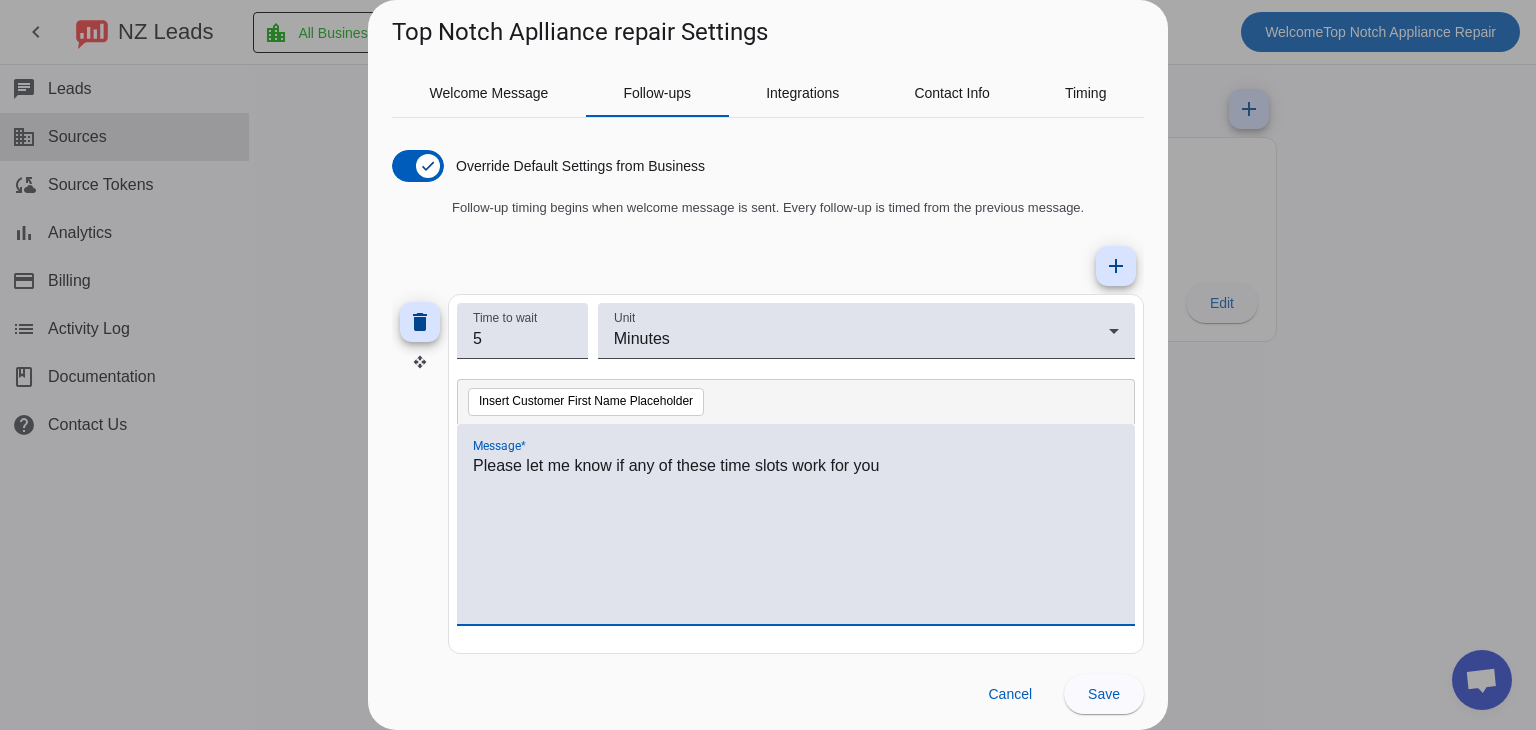 scroll, scrollTop: 56, scrollLeft: 0, axis: vertical 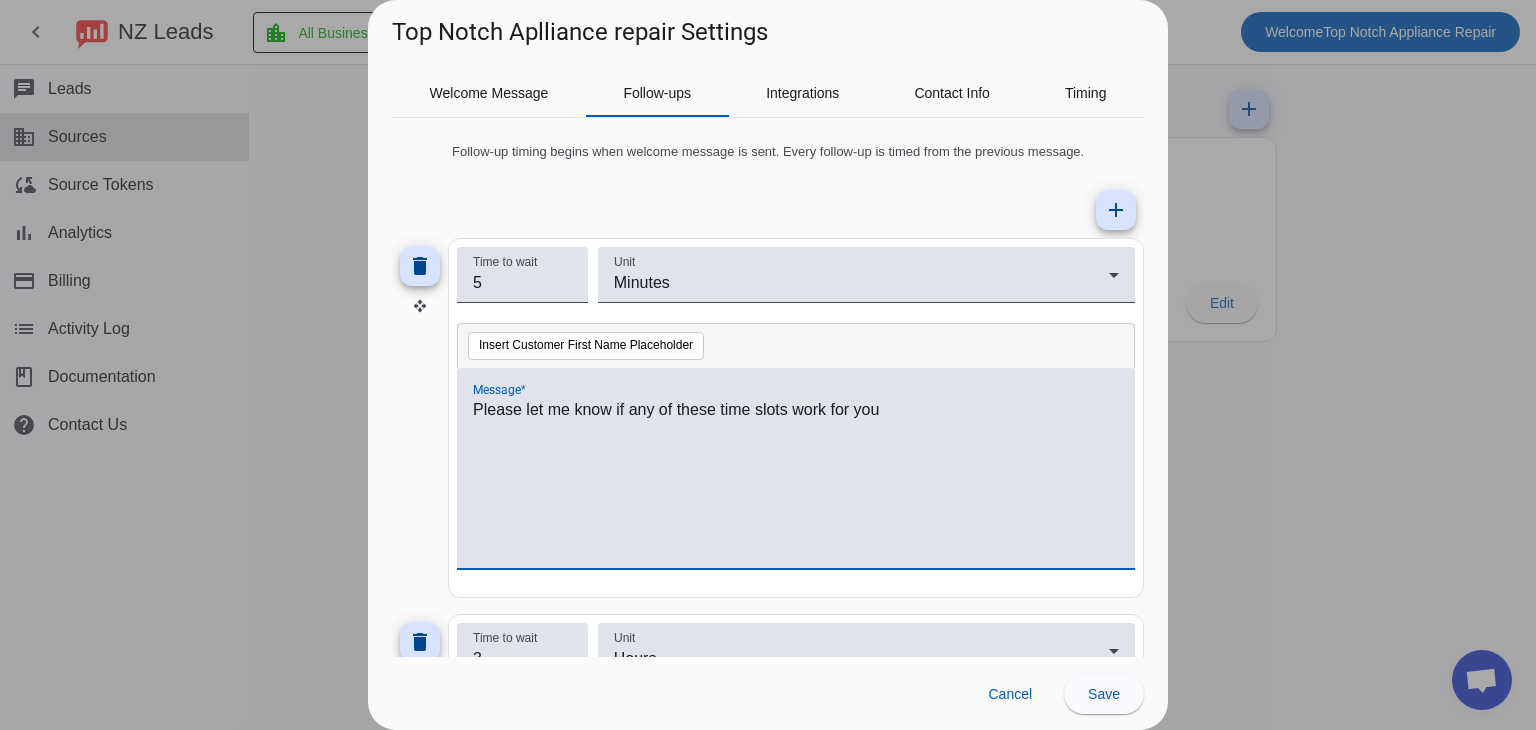 type 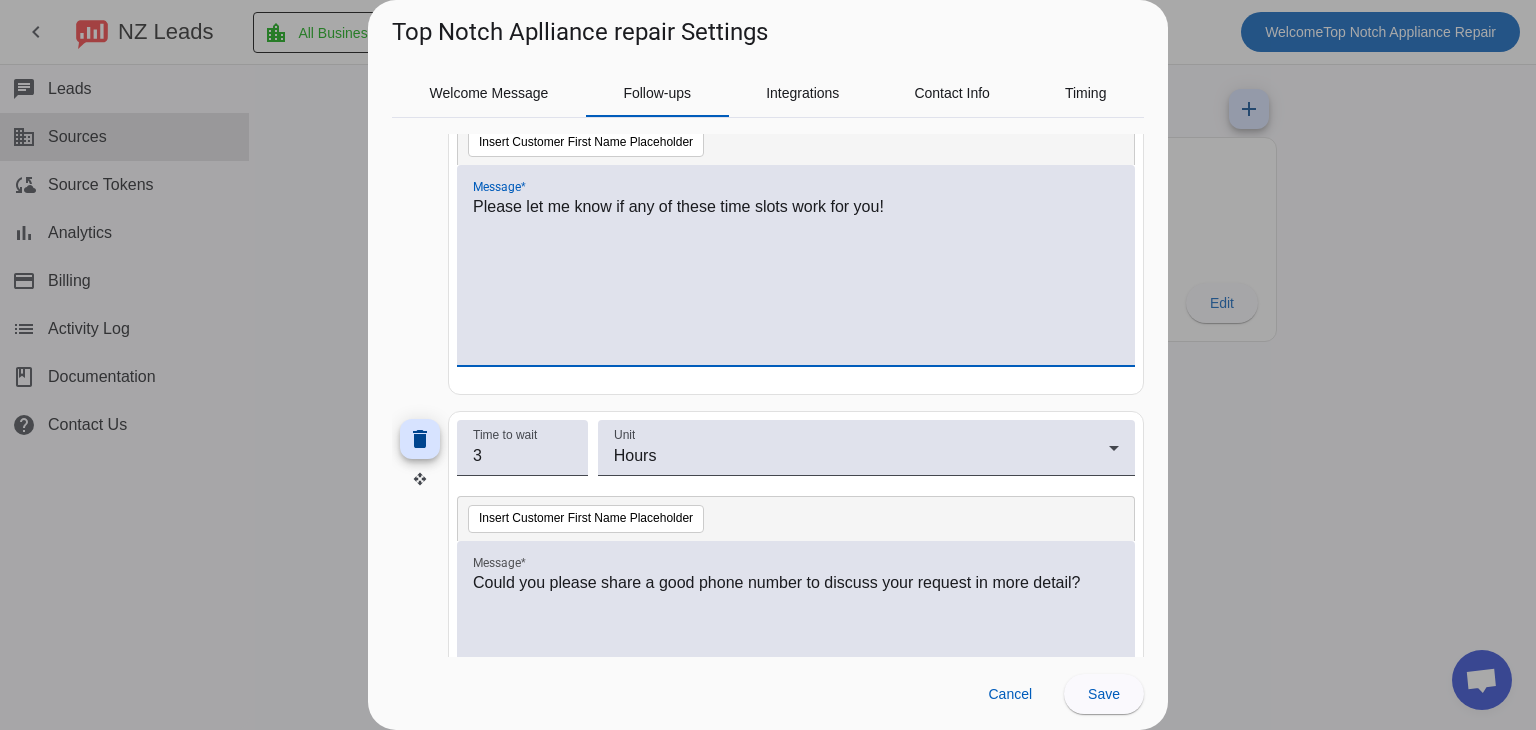 scroll, scrollTop: 260, scrollLeft: 0, axis: vertical 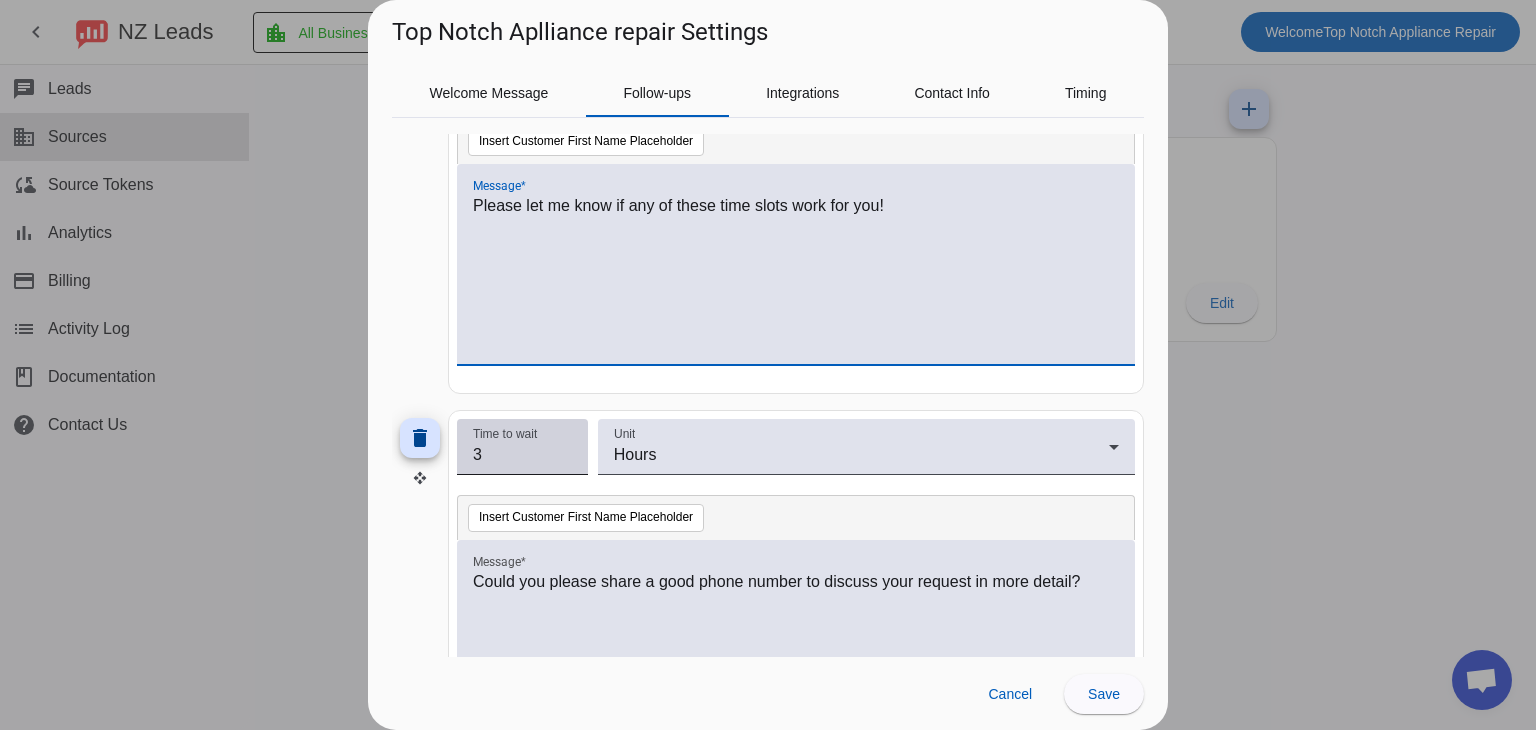 click on "3" at bounding box center (522, 455) 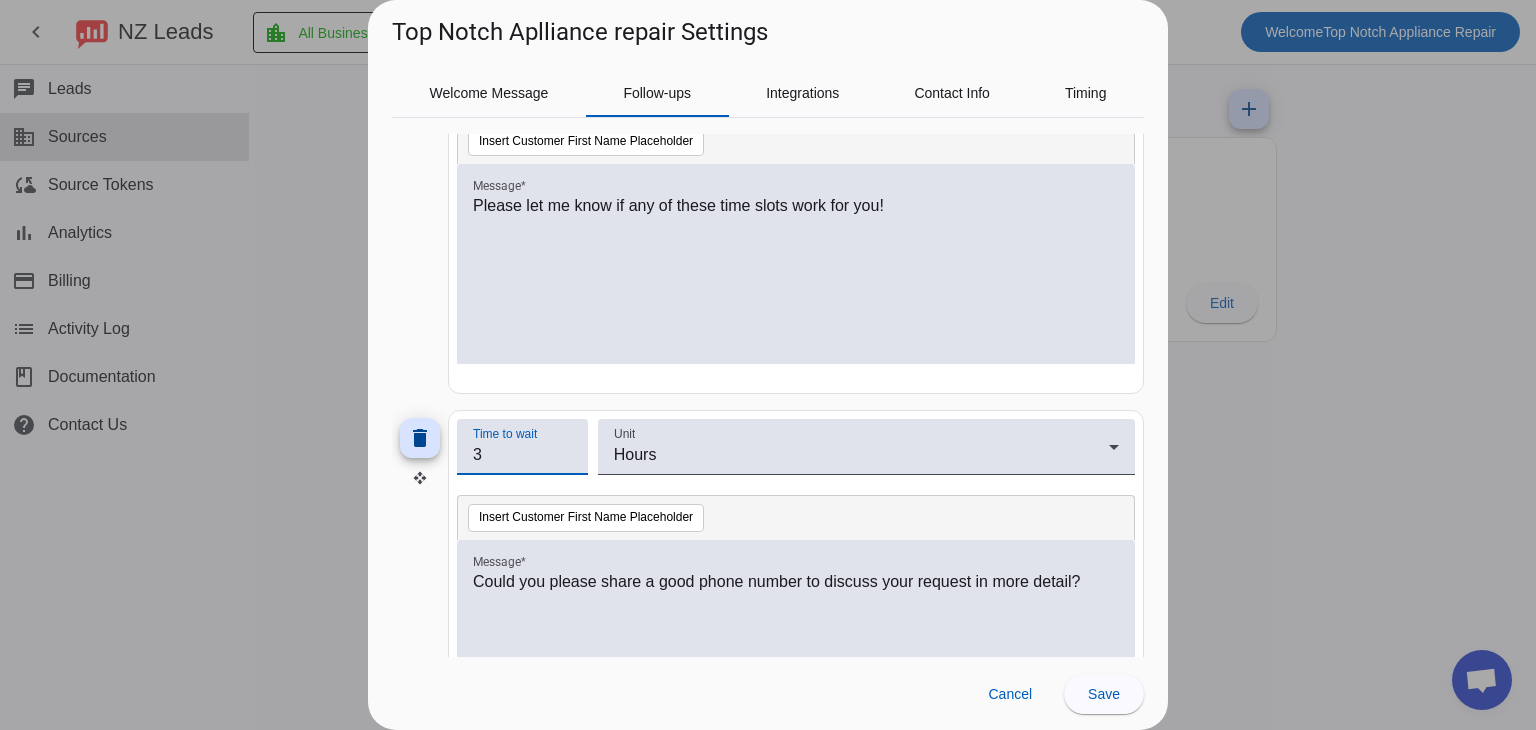 click on "Time to wait 3" at bounding box center (522, 447) 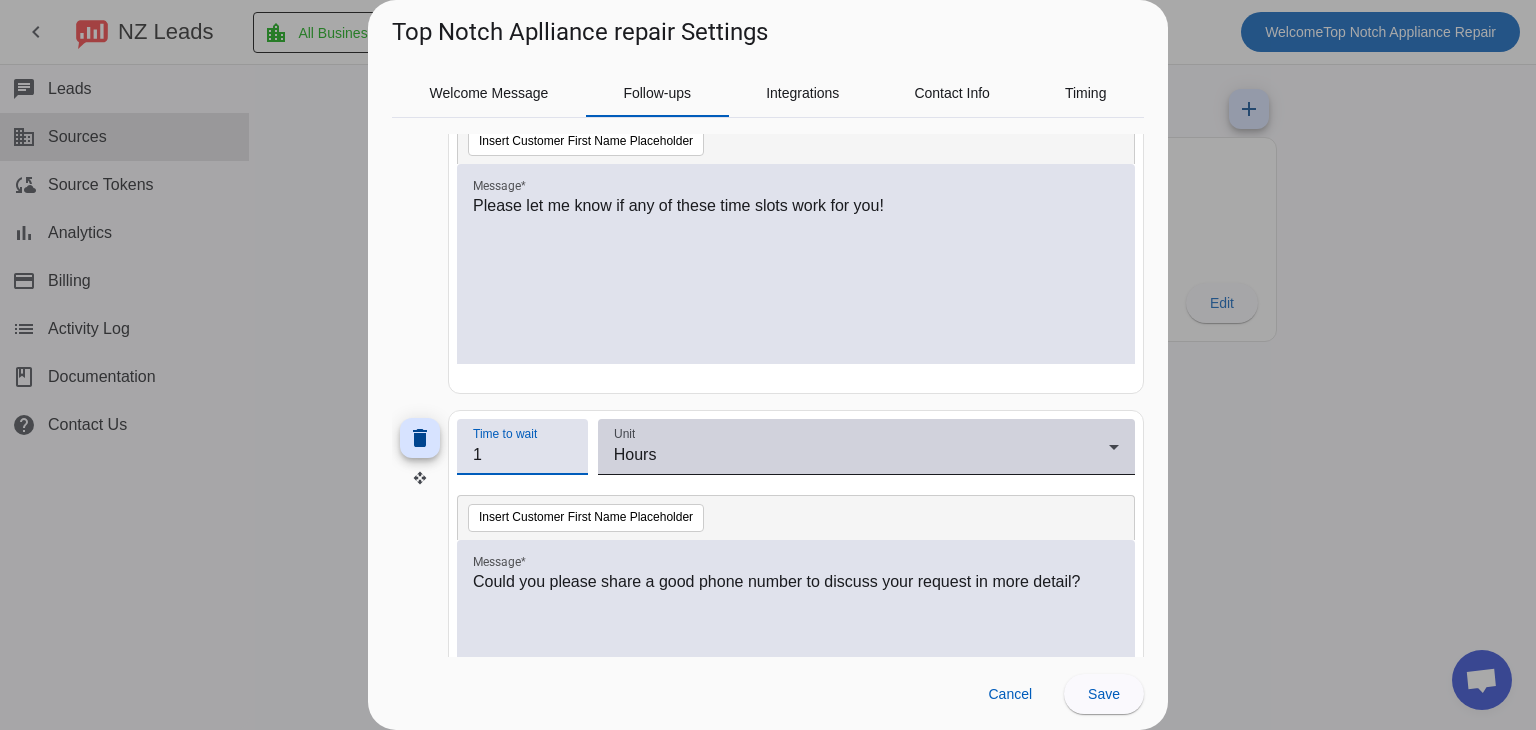 type on "1" 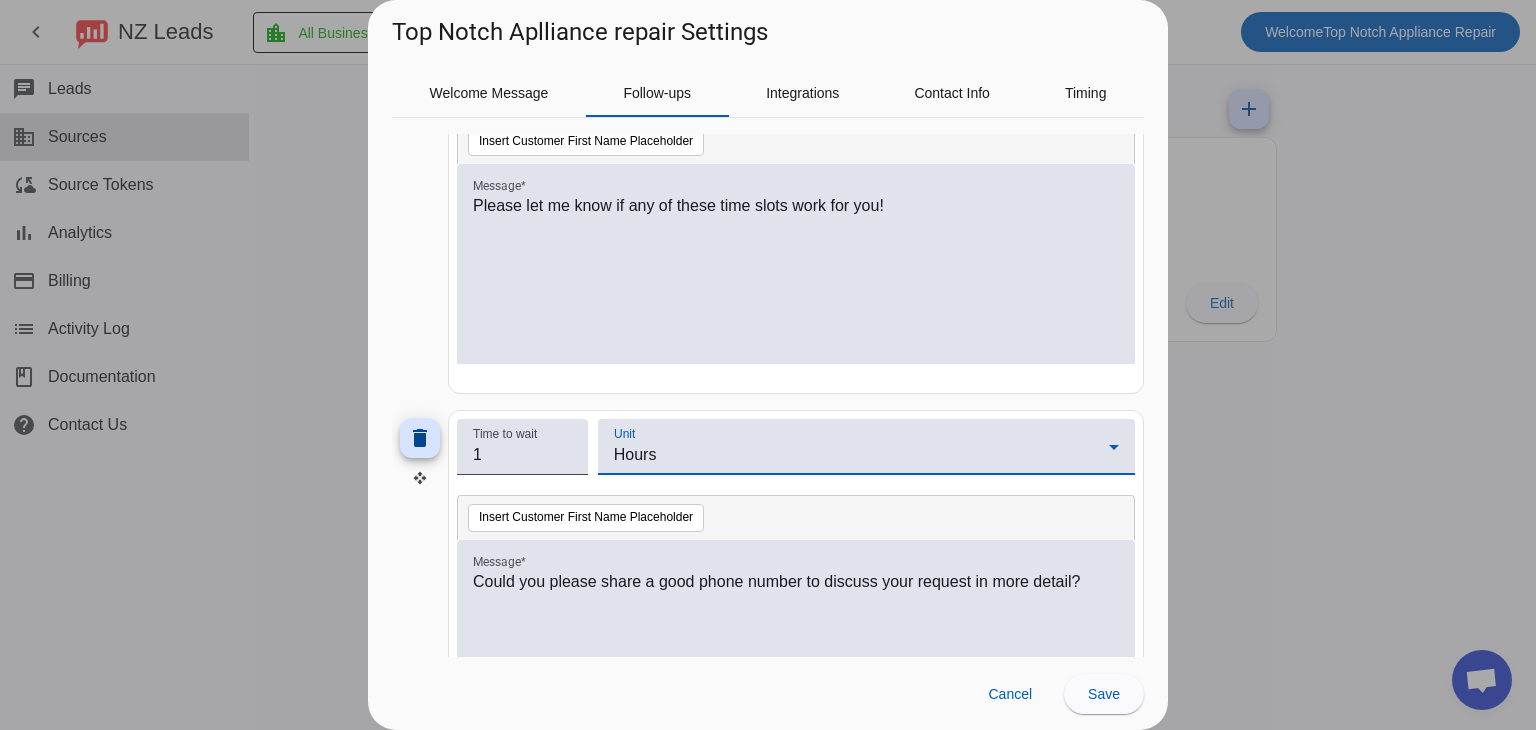 click on "Hours" at bounding box center [861, 455] 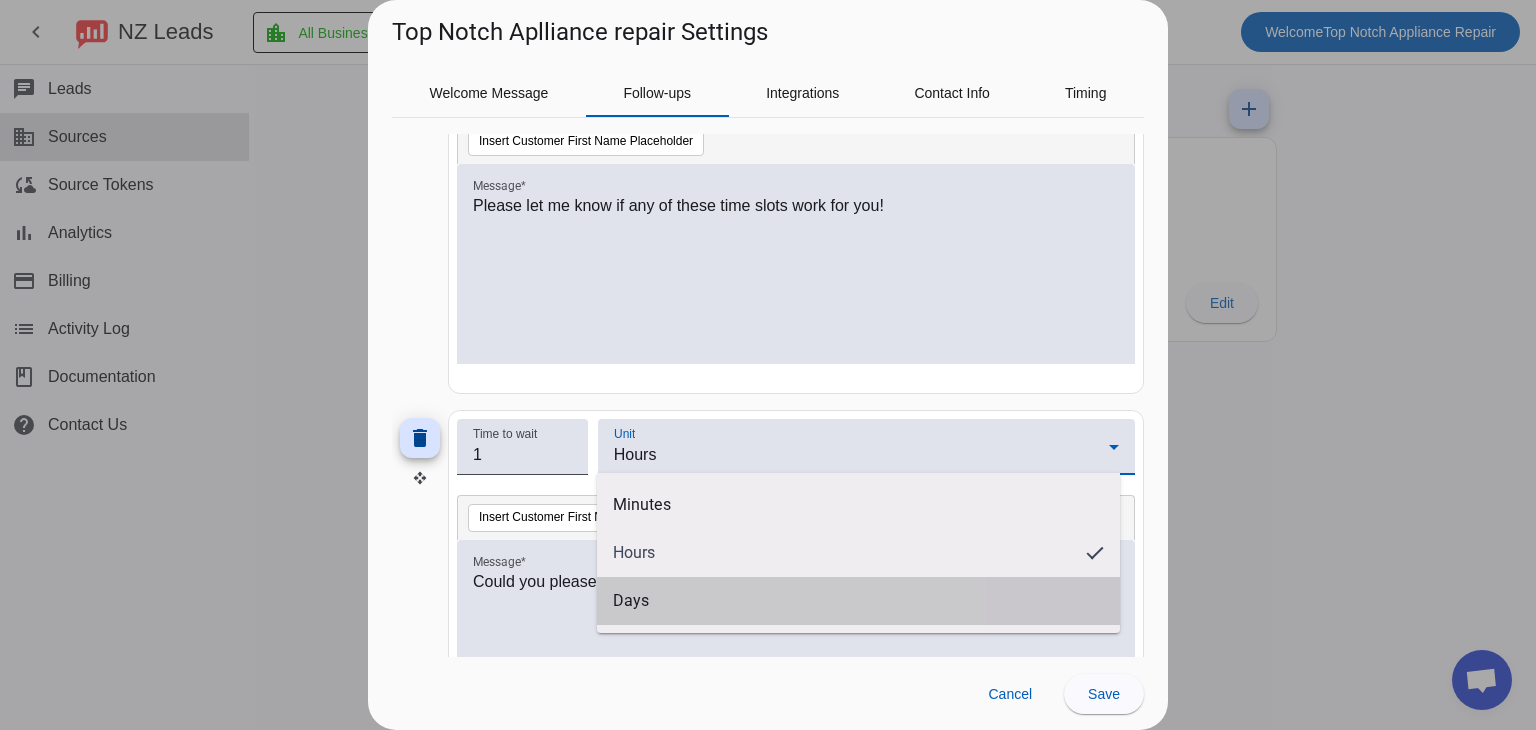 click on "Days" at bounding box center (858, 601) 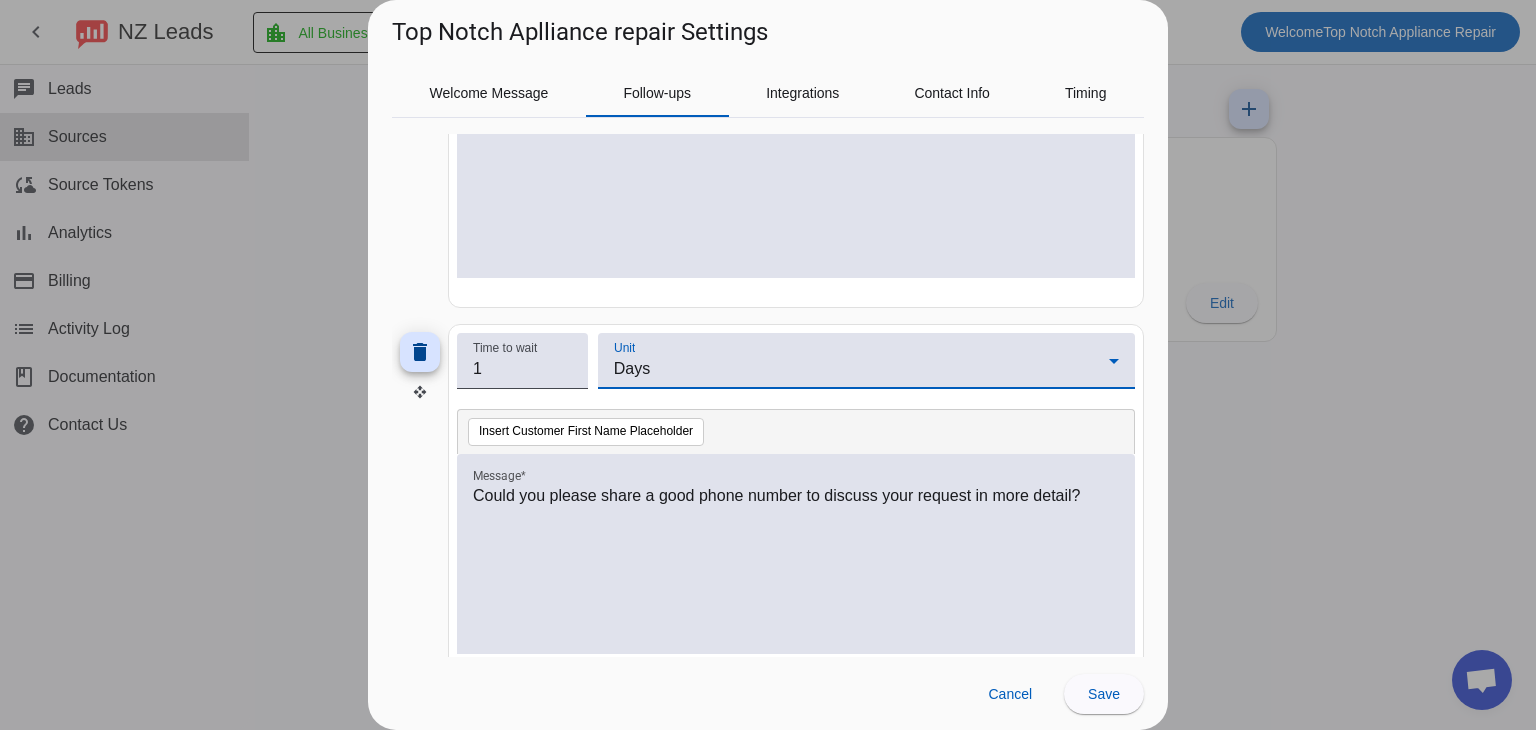 scroll, scrollTop: 347, scrollLeft: 0, axis: vertical 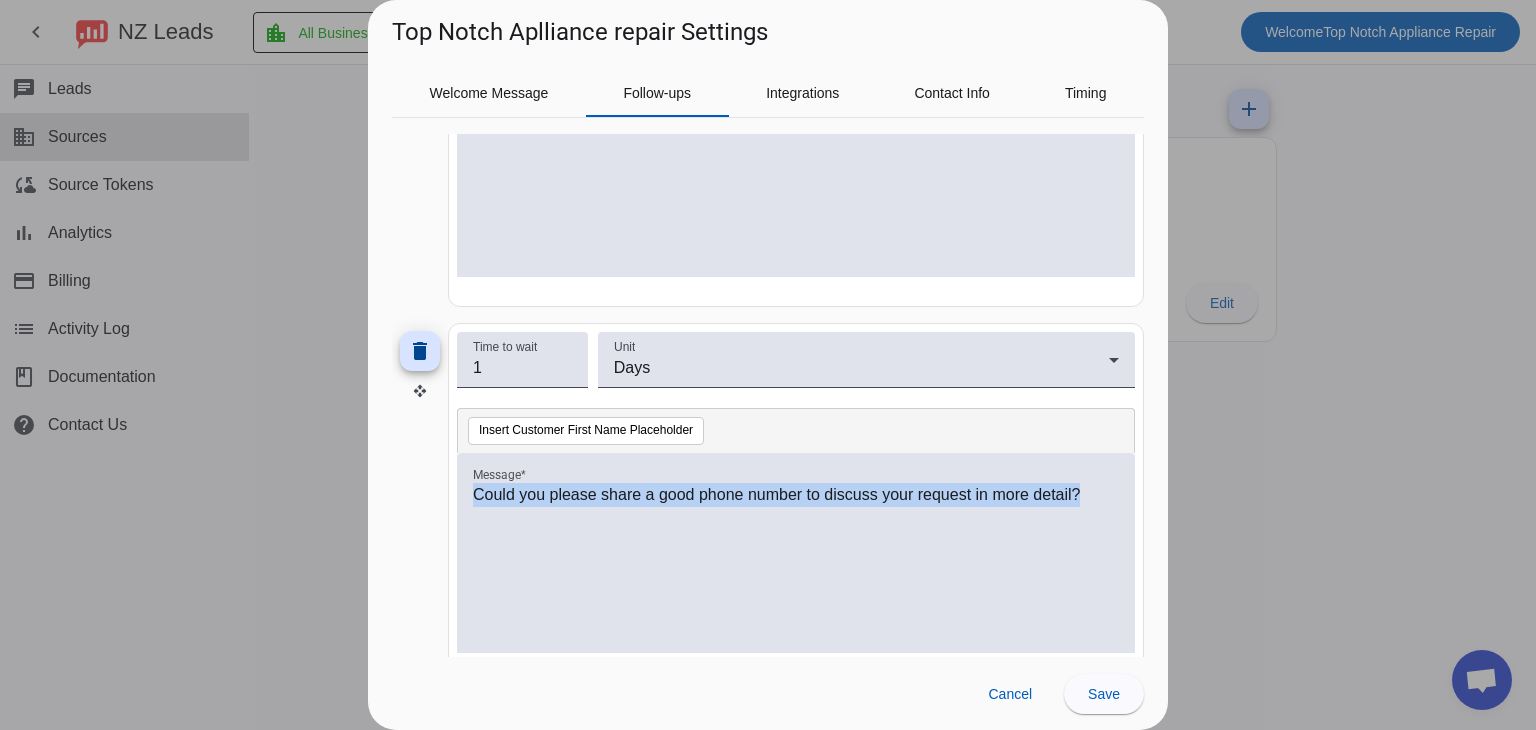 drag, startPoint x: 1084, startPoint y: 491, endPoint x: 419, endPoint y: 496, distance: 665.0188 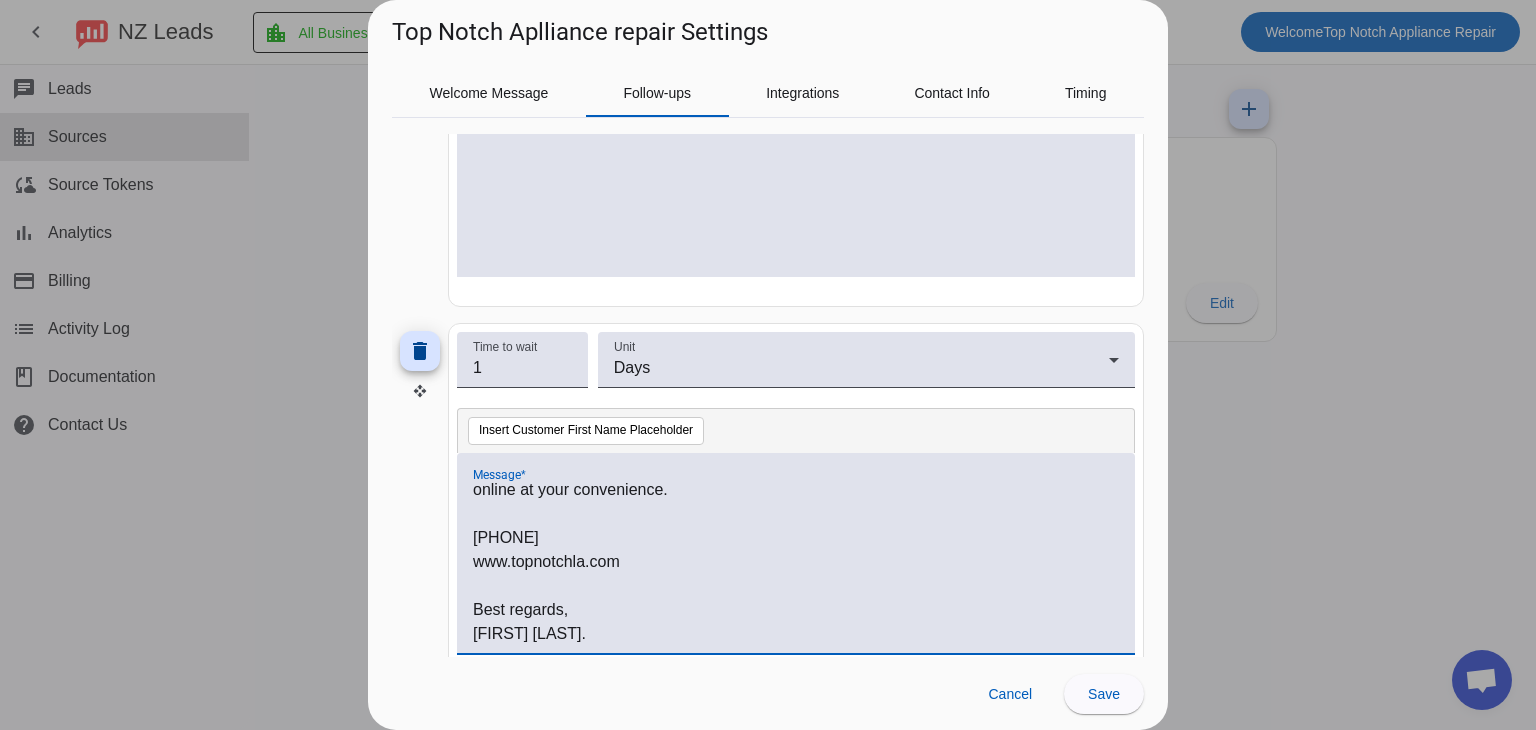 scroll, scrollTop: 0, scrollLeft: 0, axis: both 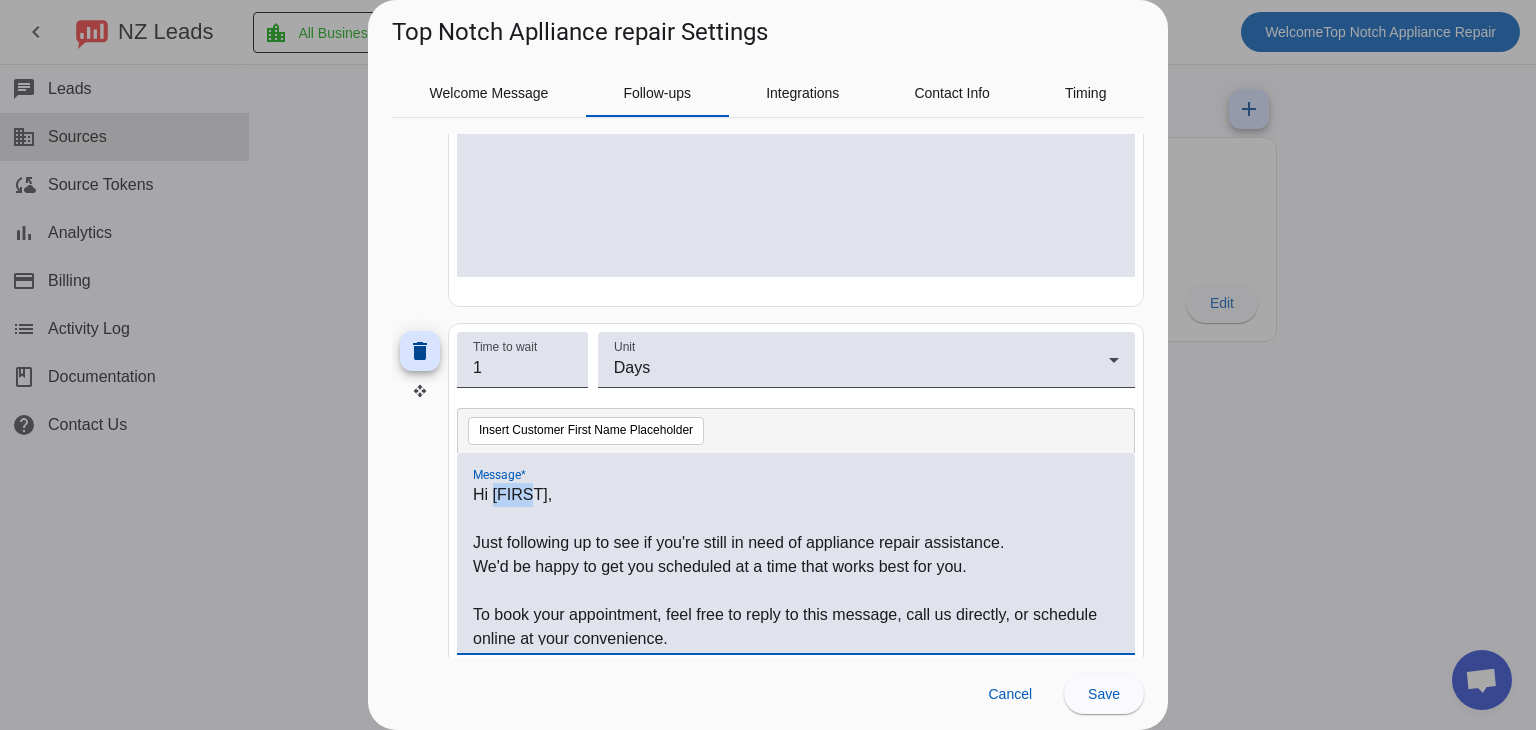 drag, startPoint x: 532, startPoint y: 493, endPoint x: 492, endPoint y: 491, distance: 40.04997 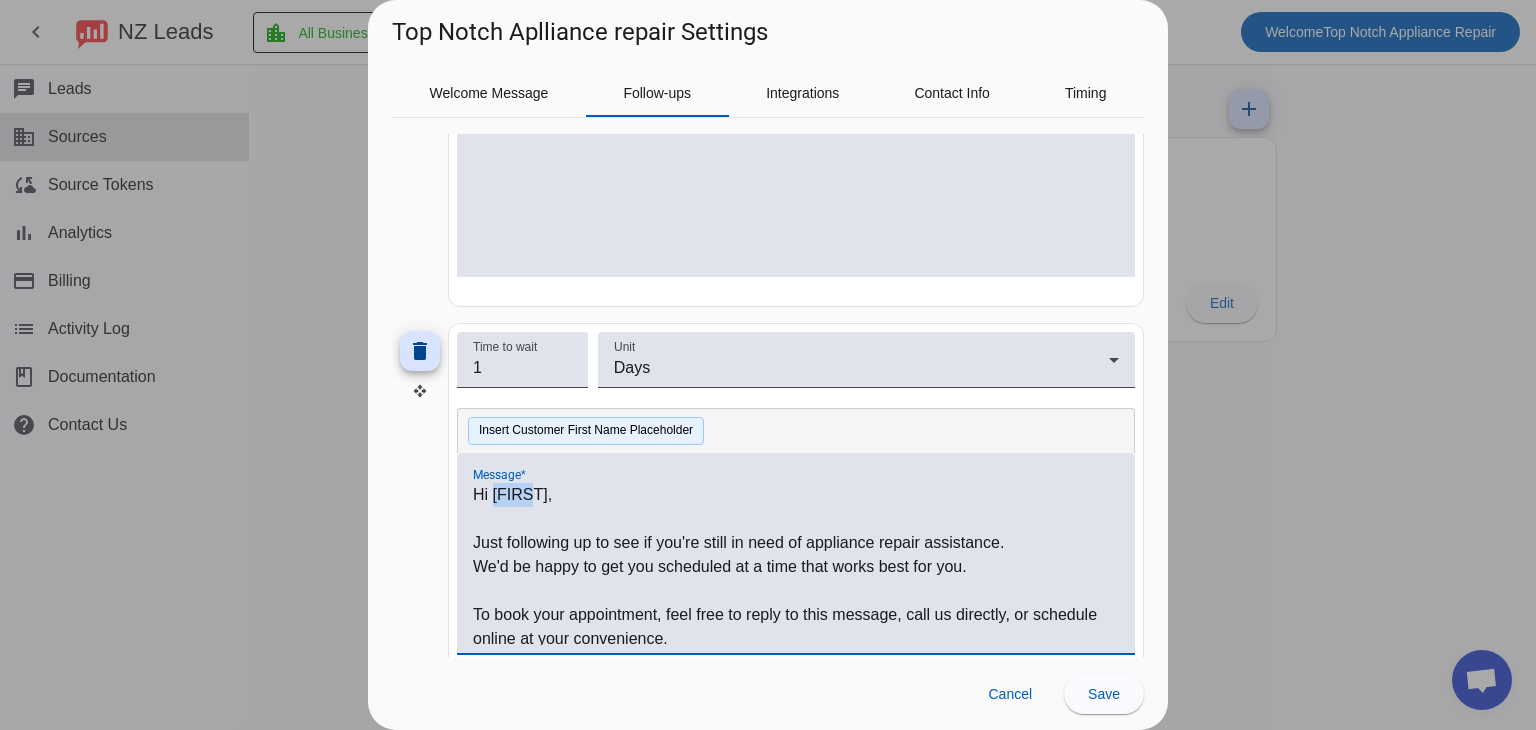 click on "Insert Customer First Name Placeholder" at bounding box center (586, 431) 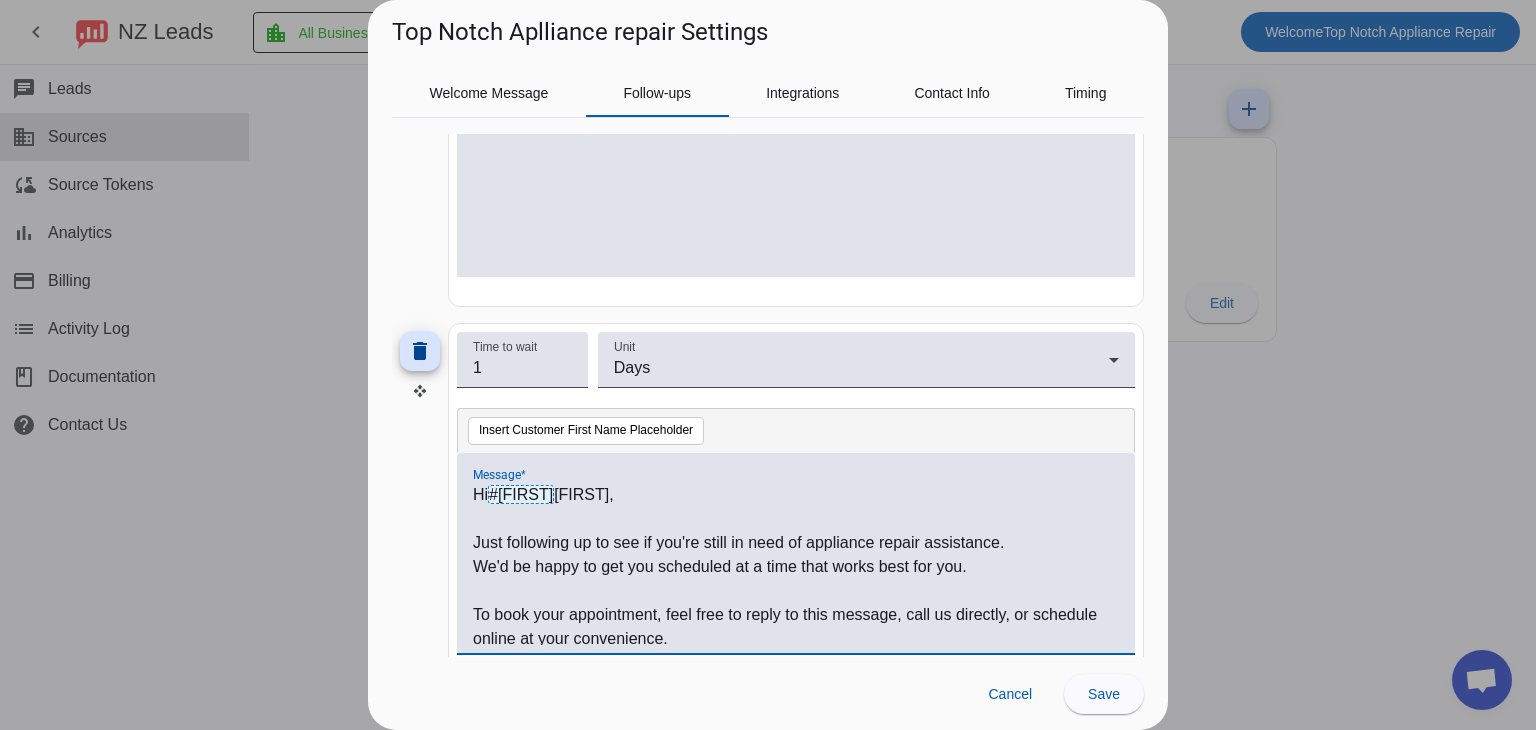 scroll, scrollTop: 435, scrollLeft: 0, axis: vertical 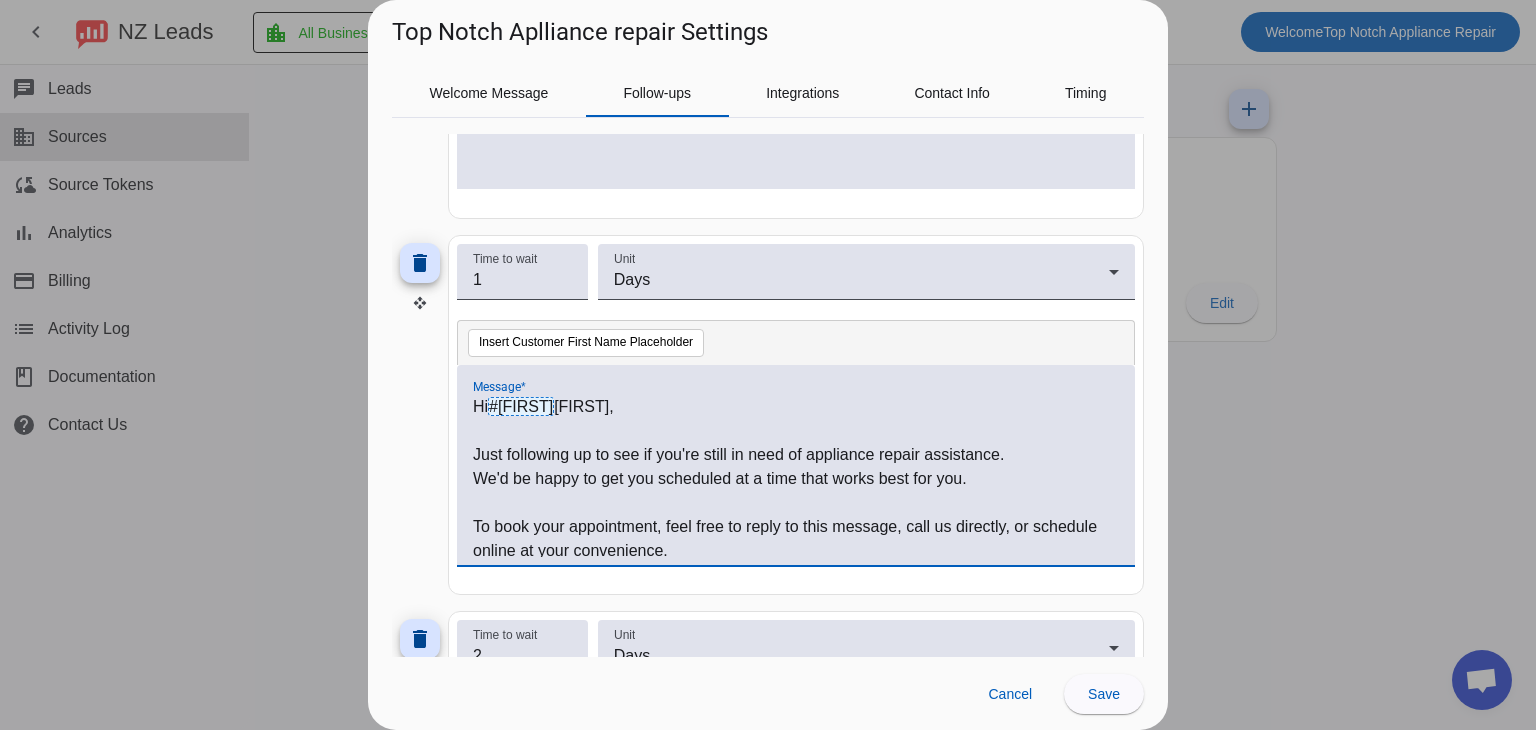 click on "Hi #[FIRST]# [FIRST]," at bounding box center (796, 407) 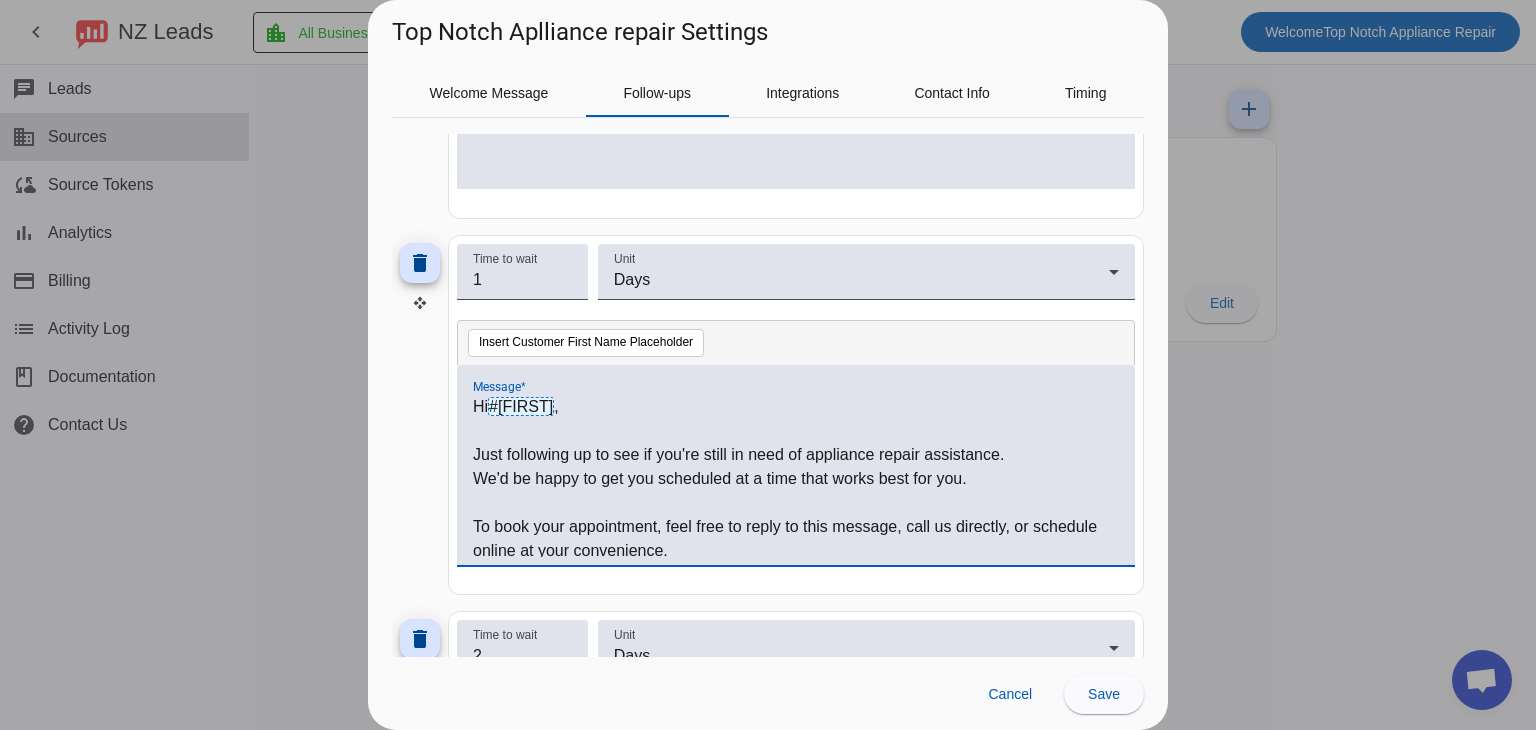 scroll, scrollTop: 149, scrollLeft: 0, axis: vertical 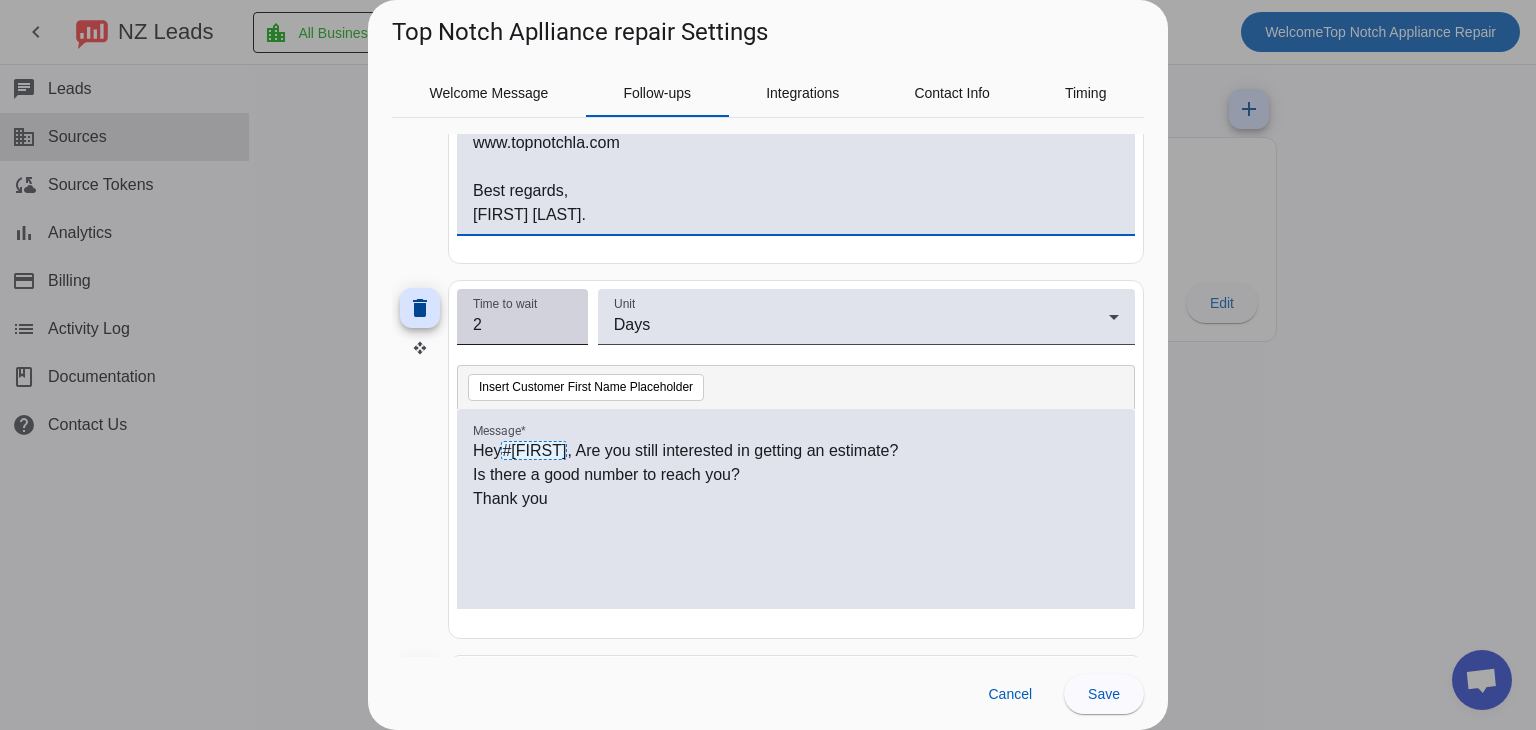 click on "Time to wait" at bounding box center (505, 303) 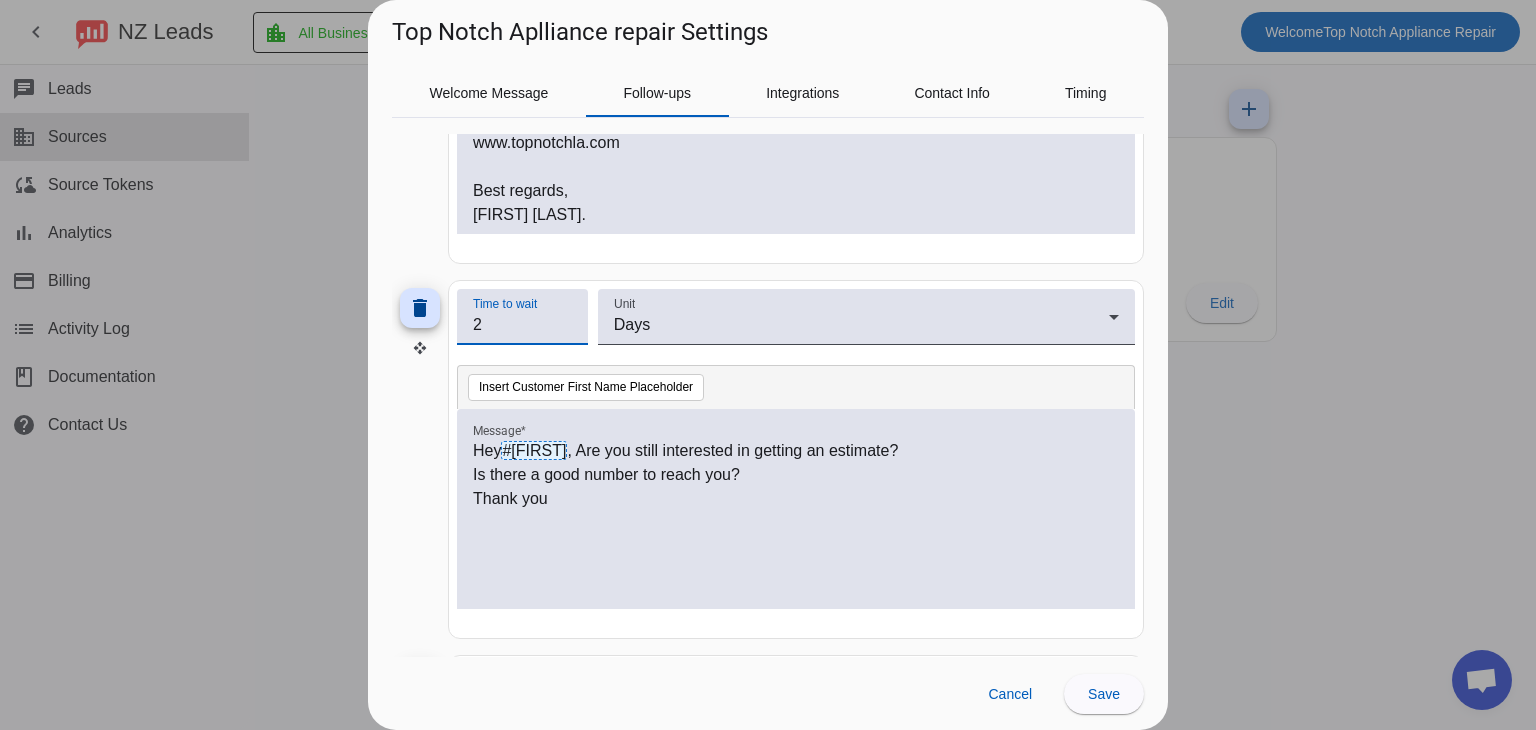 scroll, scrollTop: 906, scrollLeft: 0, axis: vertical 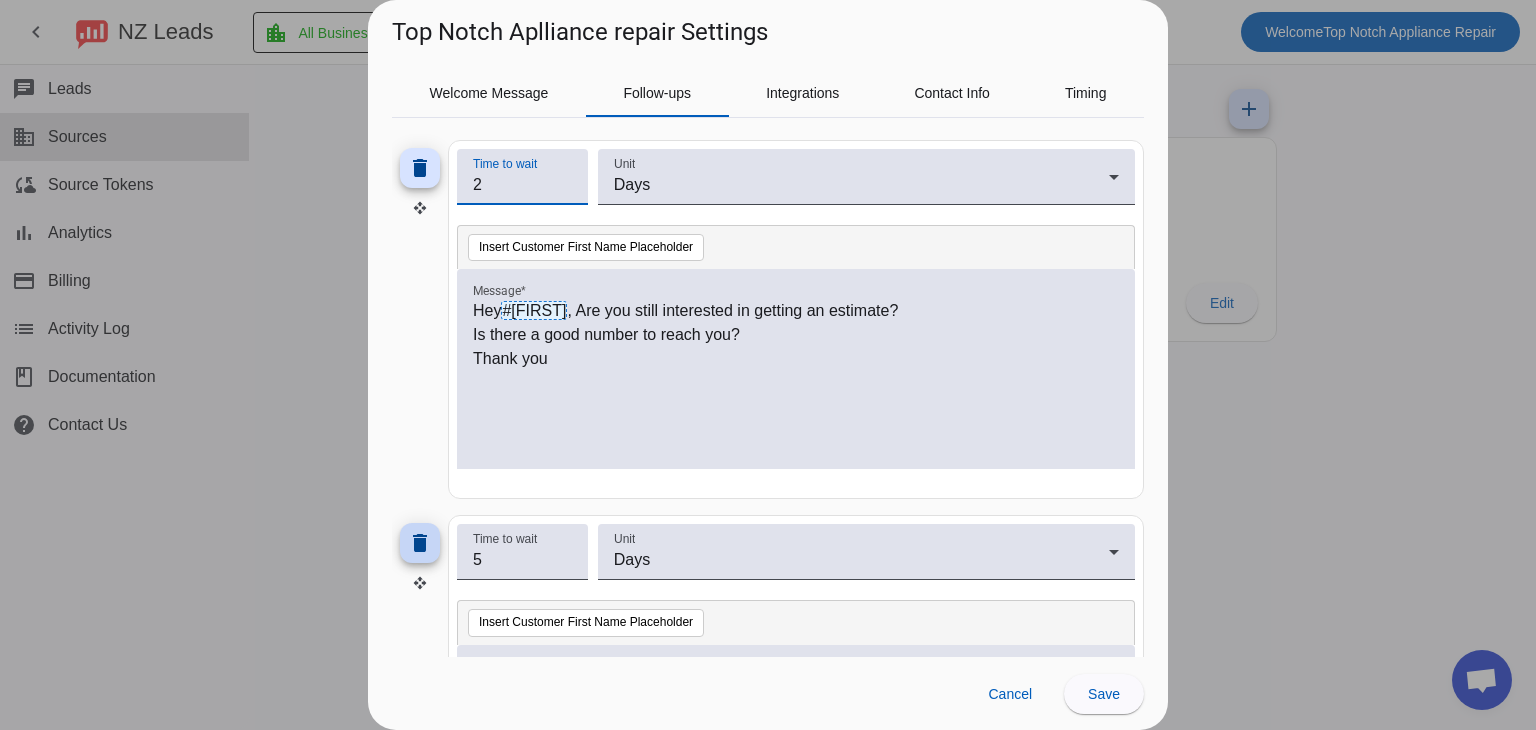 click on "delete" at bounding box center [420, 543] 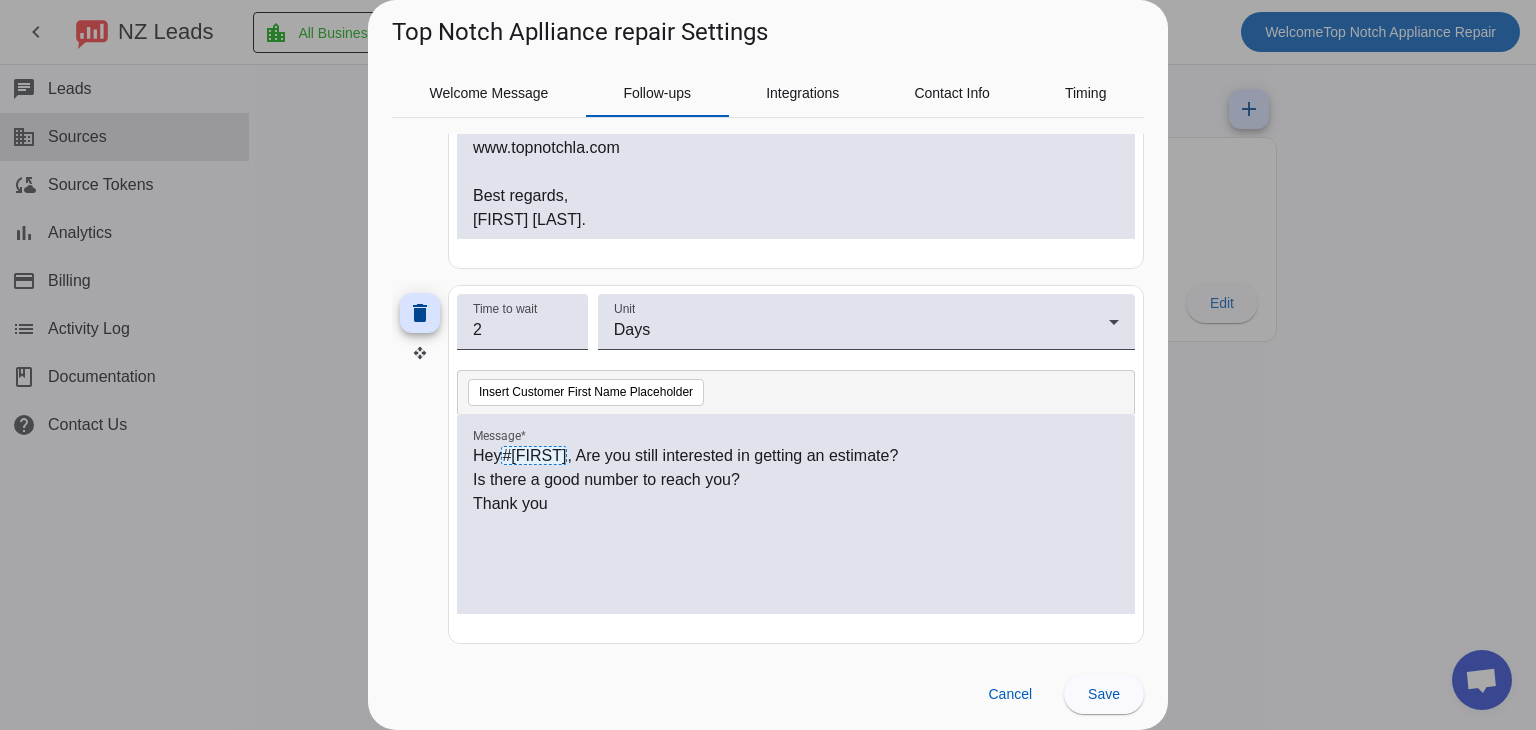 scroll, scrollTop: 760, scrollLeft: 0, axis: vertical 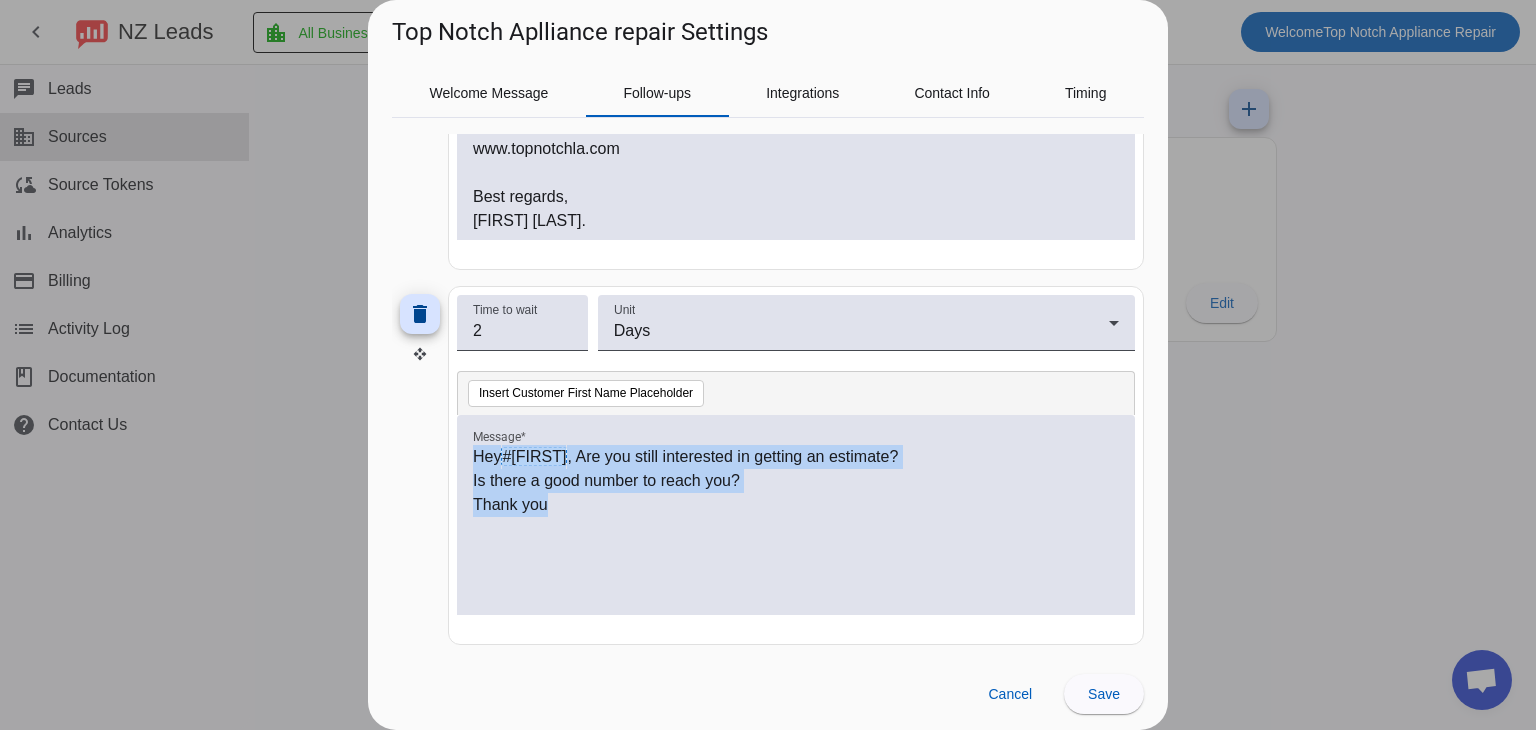 drag, startPoint x: 616, startPoint y: 498, endPoint x: 314, endPoint y: 381, distance: 323.8719 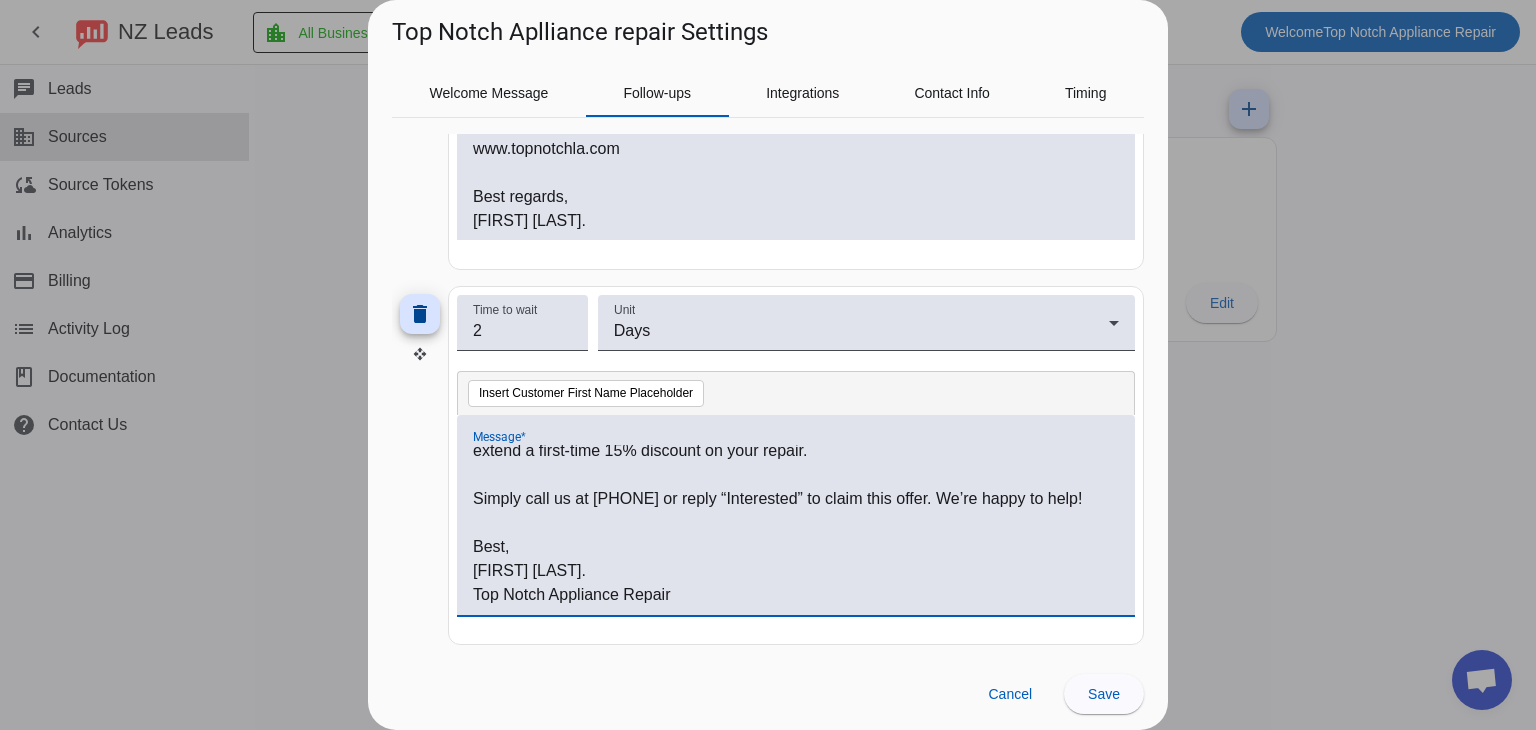 scroll, scrollTop: 0, scrollLeft: 0, axis: both 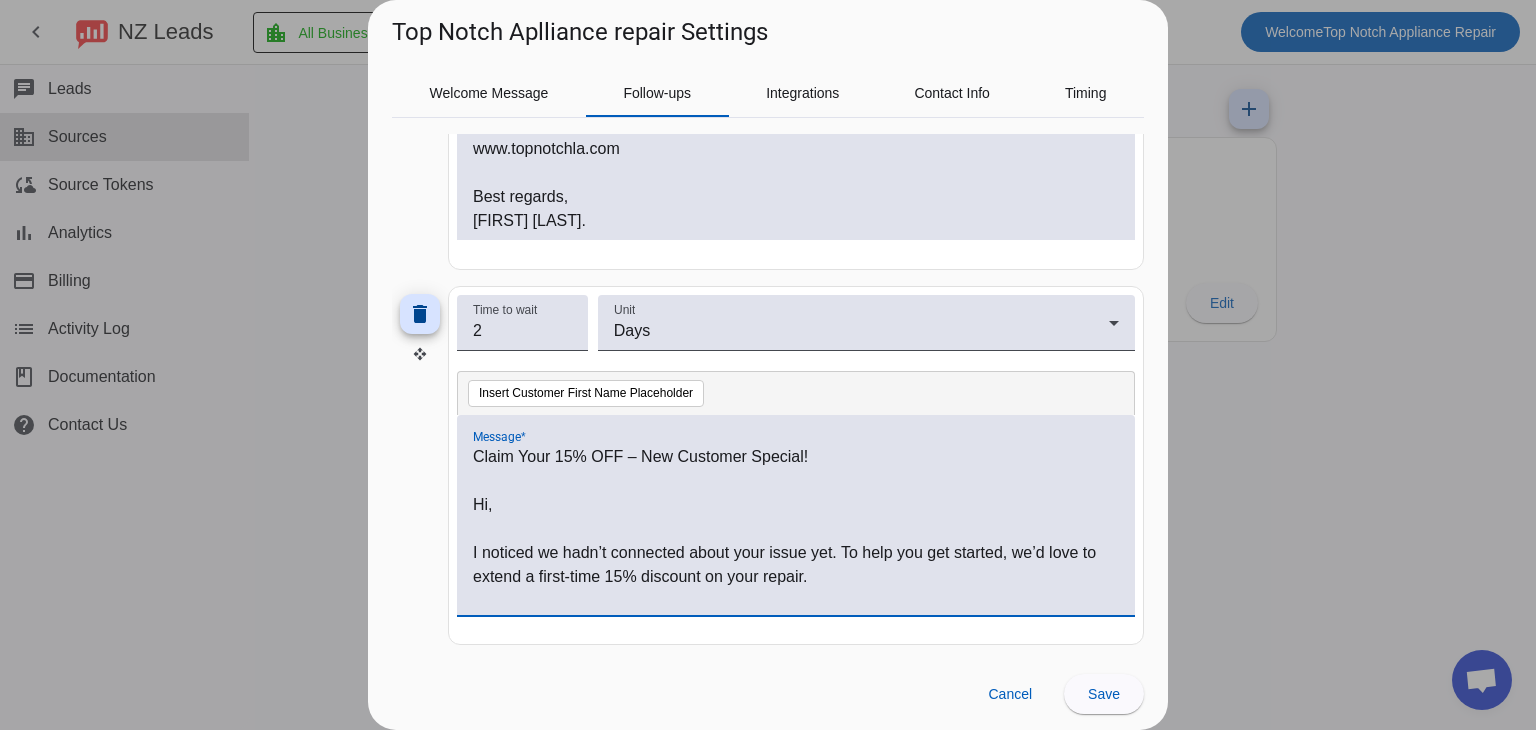 click on "Hi," at bounding box center (796, 505) 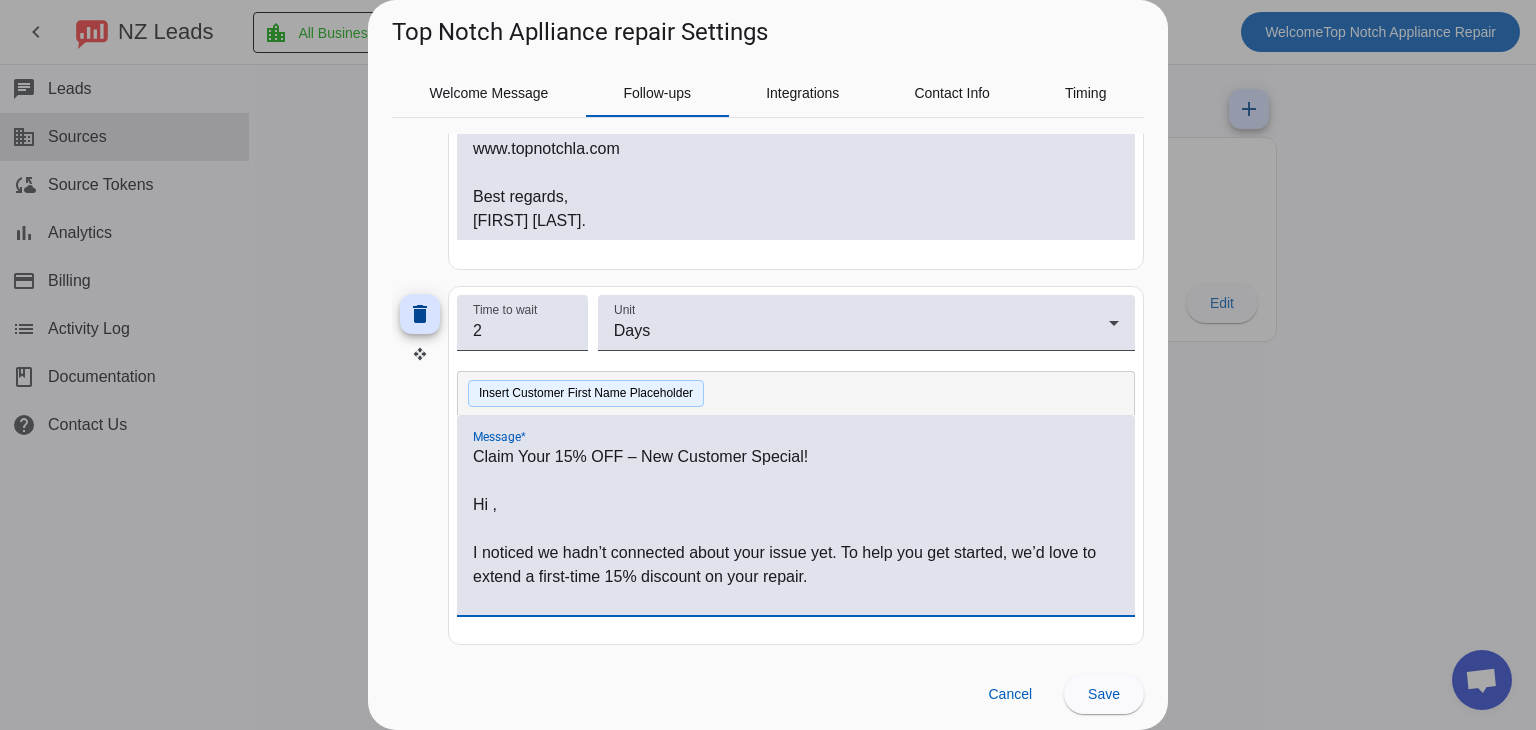 click on "Insert Customer First Name Placeholder" at bounding box center [586, 394] 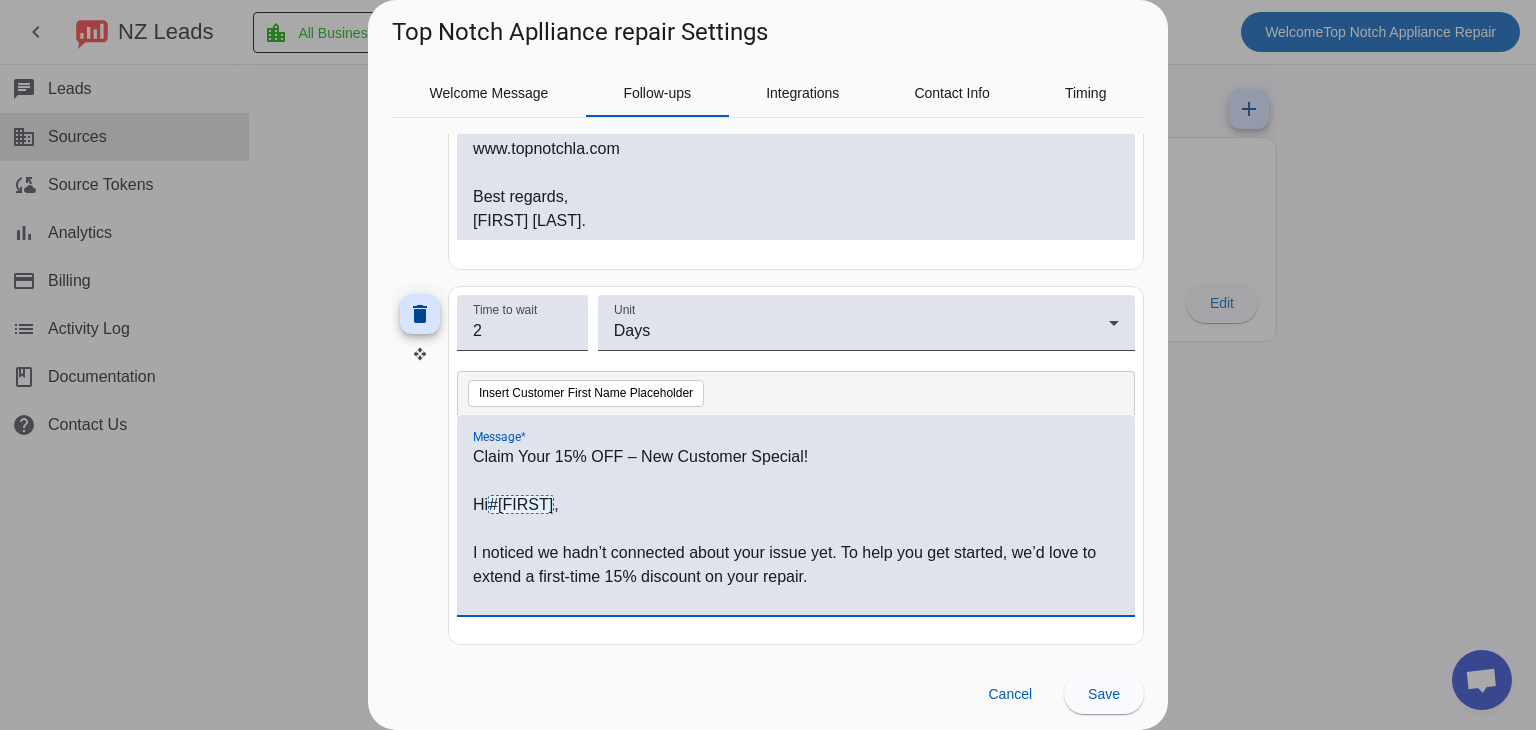 scroll, scrollTop: 149, scrollLeft: 0, axis: vertical 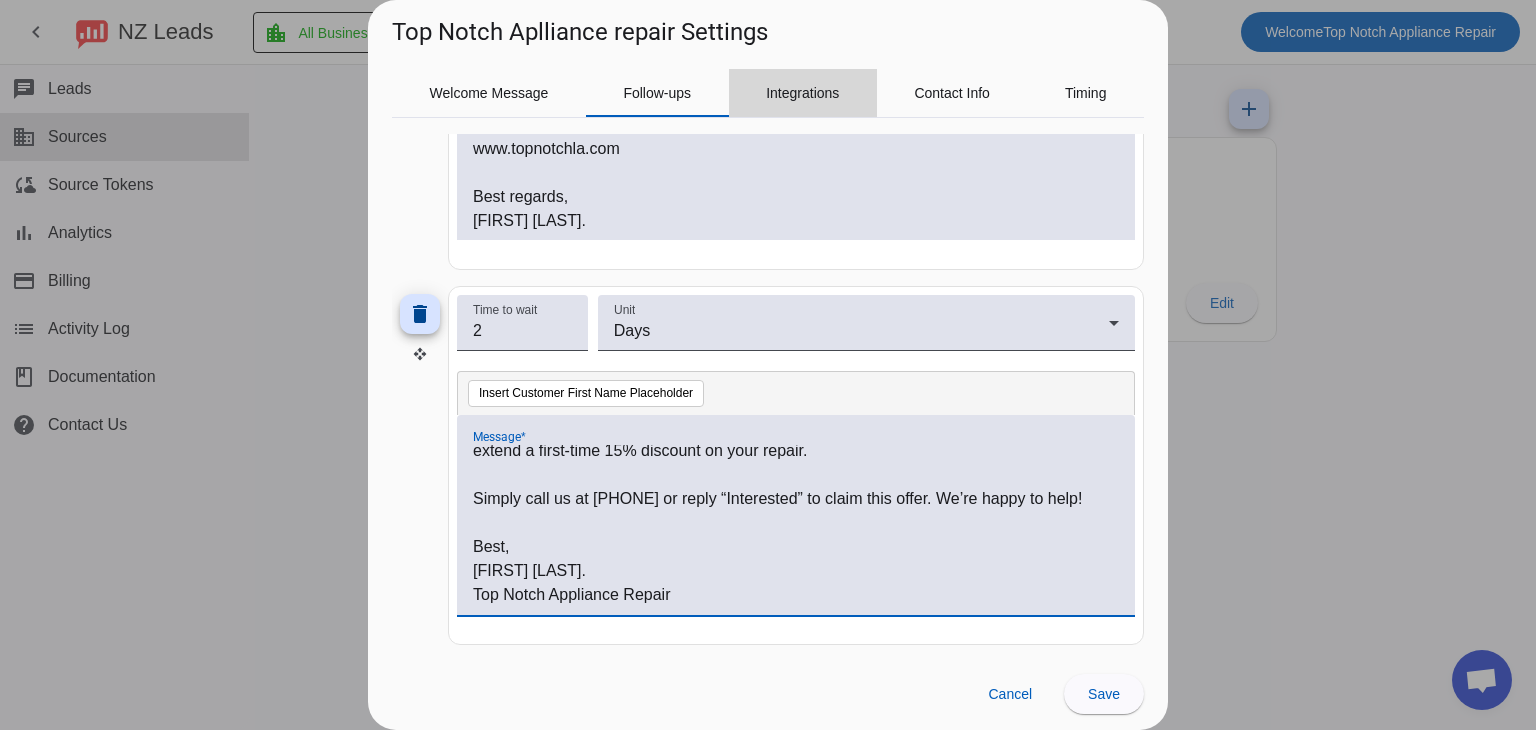 click on "Integrations" at bounding box center (802, 93) 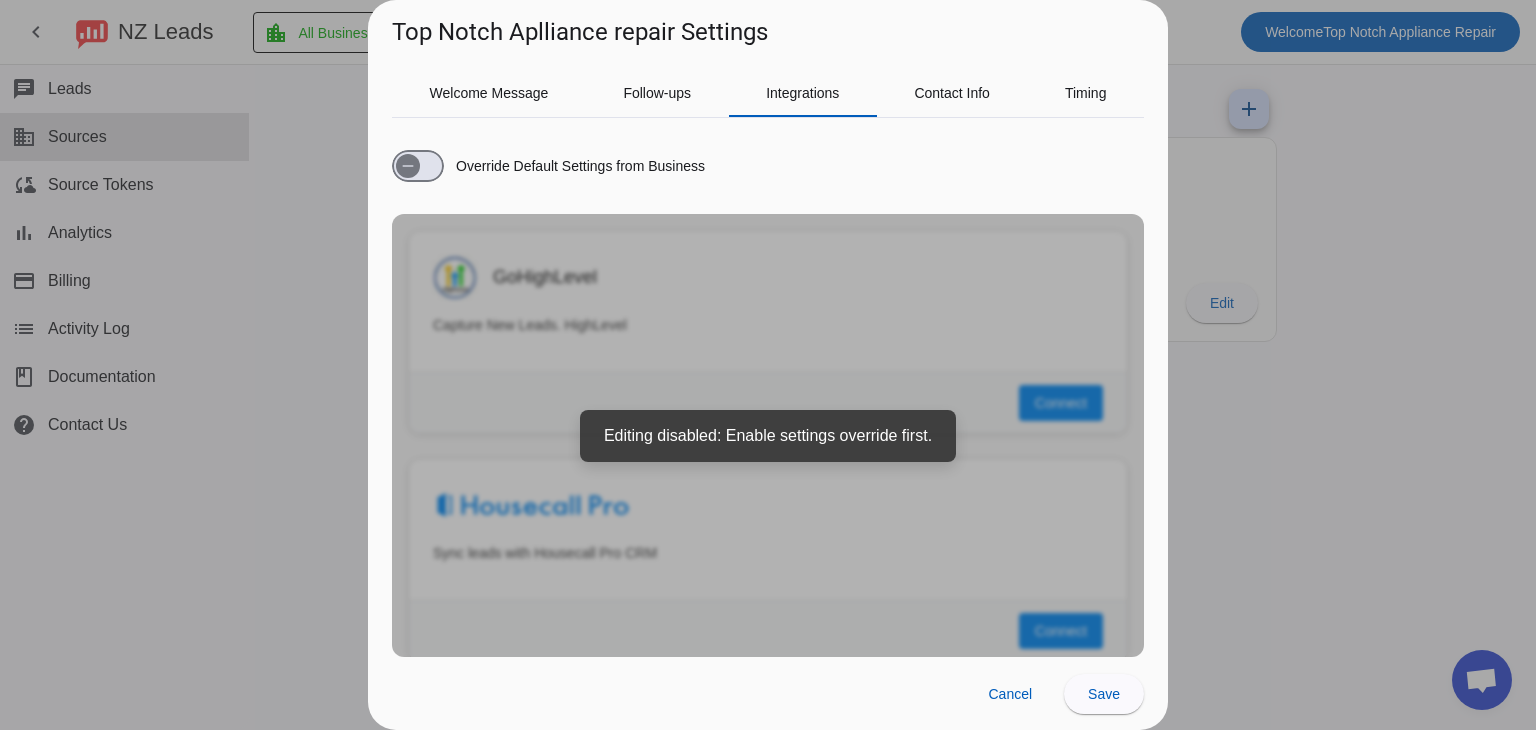 scroll, scrollTop: 0, scrollLeft: 0, axis: both 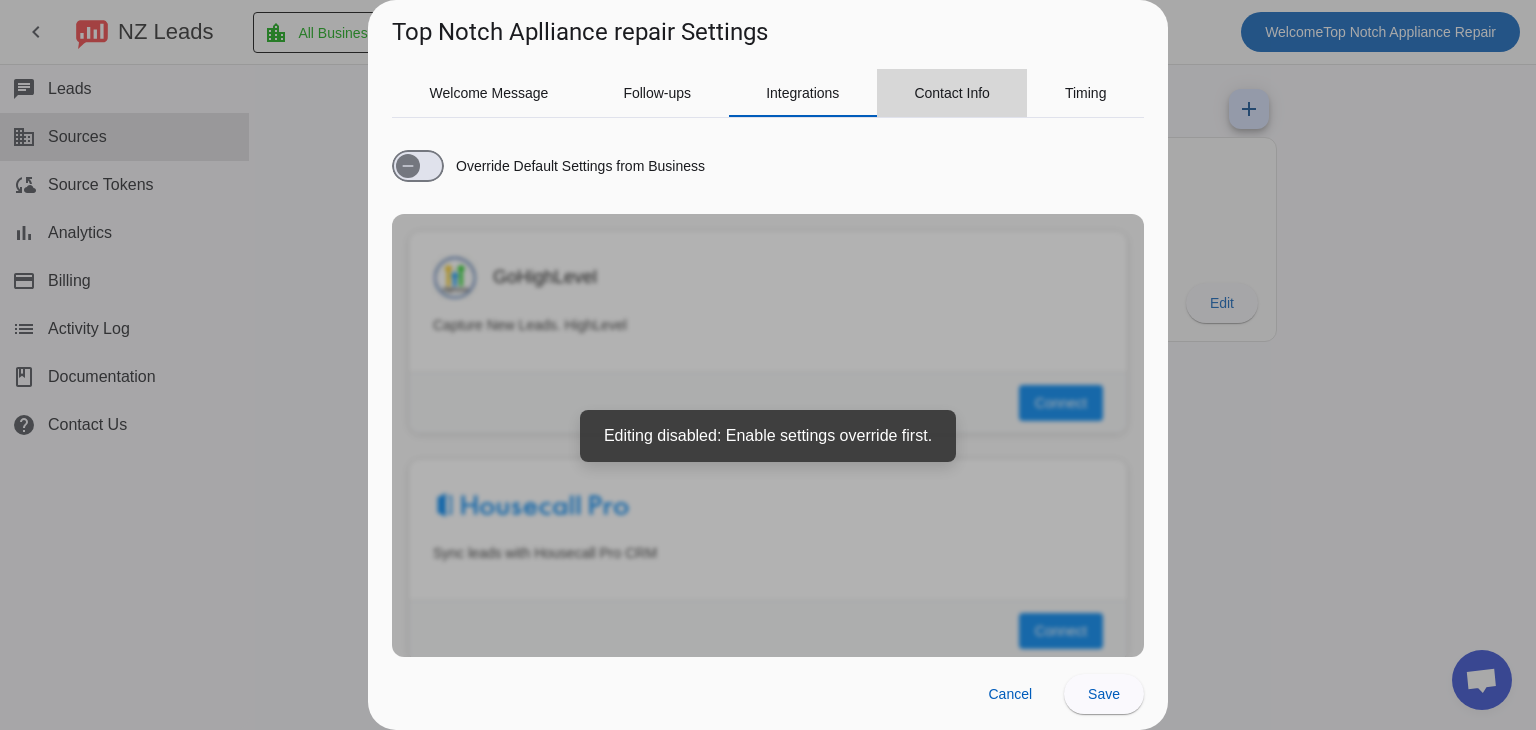 click on "Contact Info" at bounding box center (952, 93) 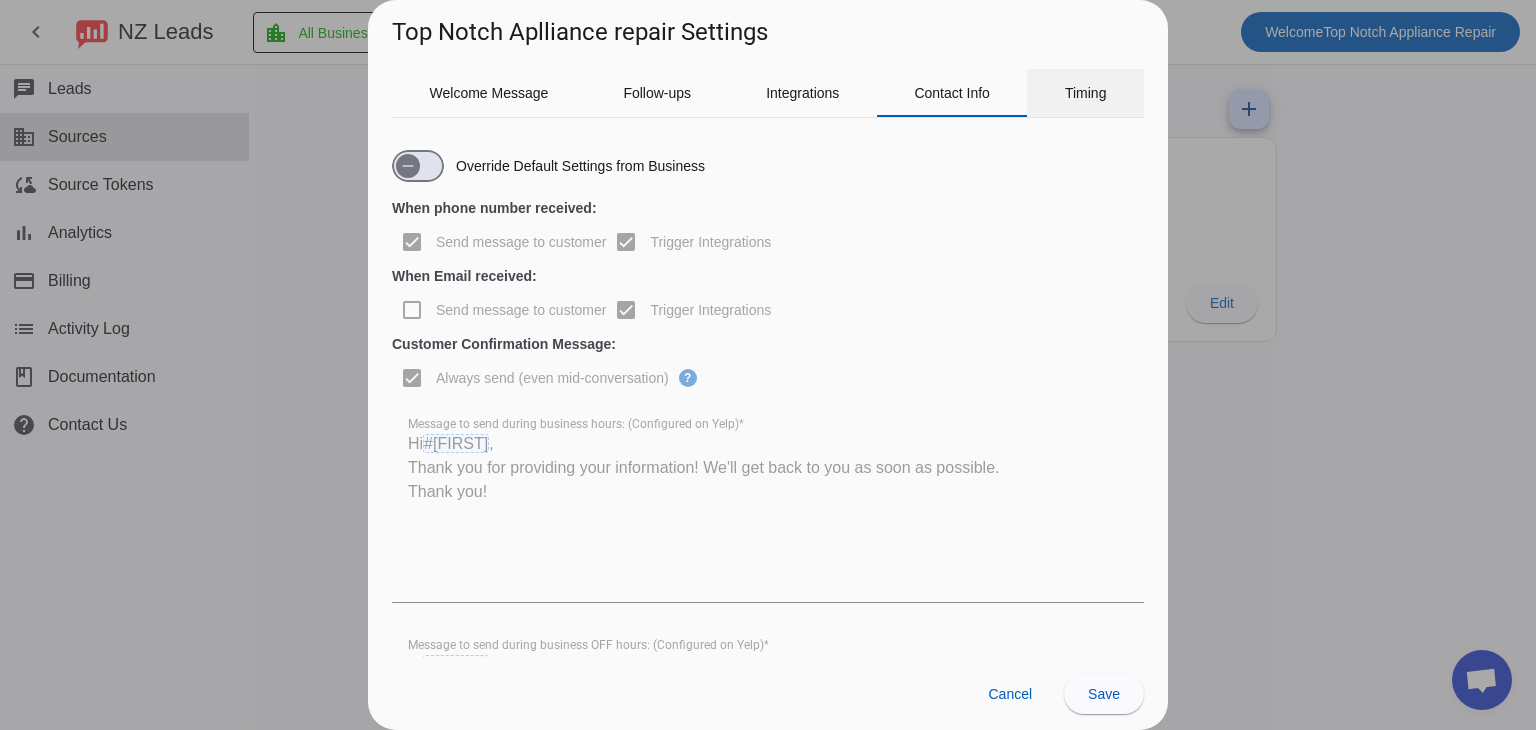 click on "Timing" at bounding box center (1086, 93) 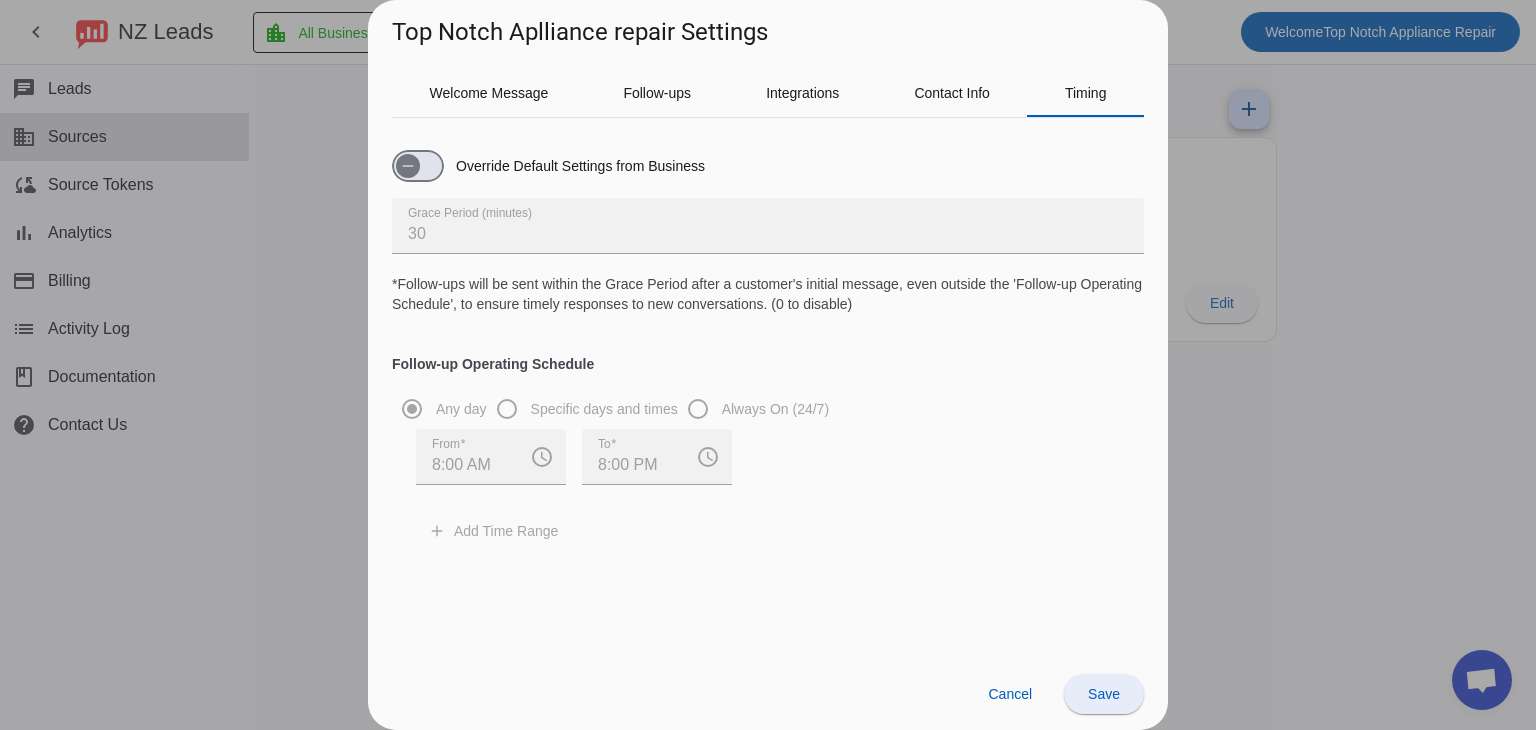 click at bounding box center [1104, 694] 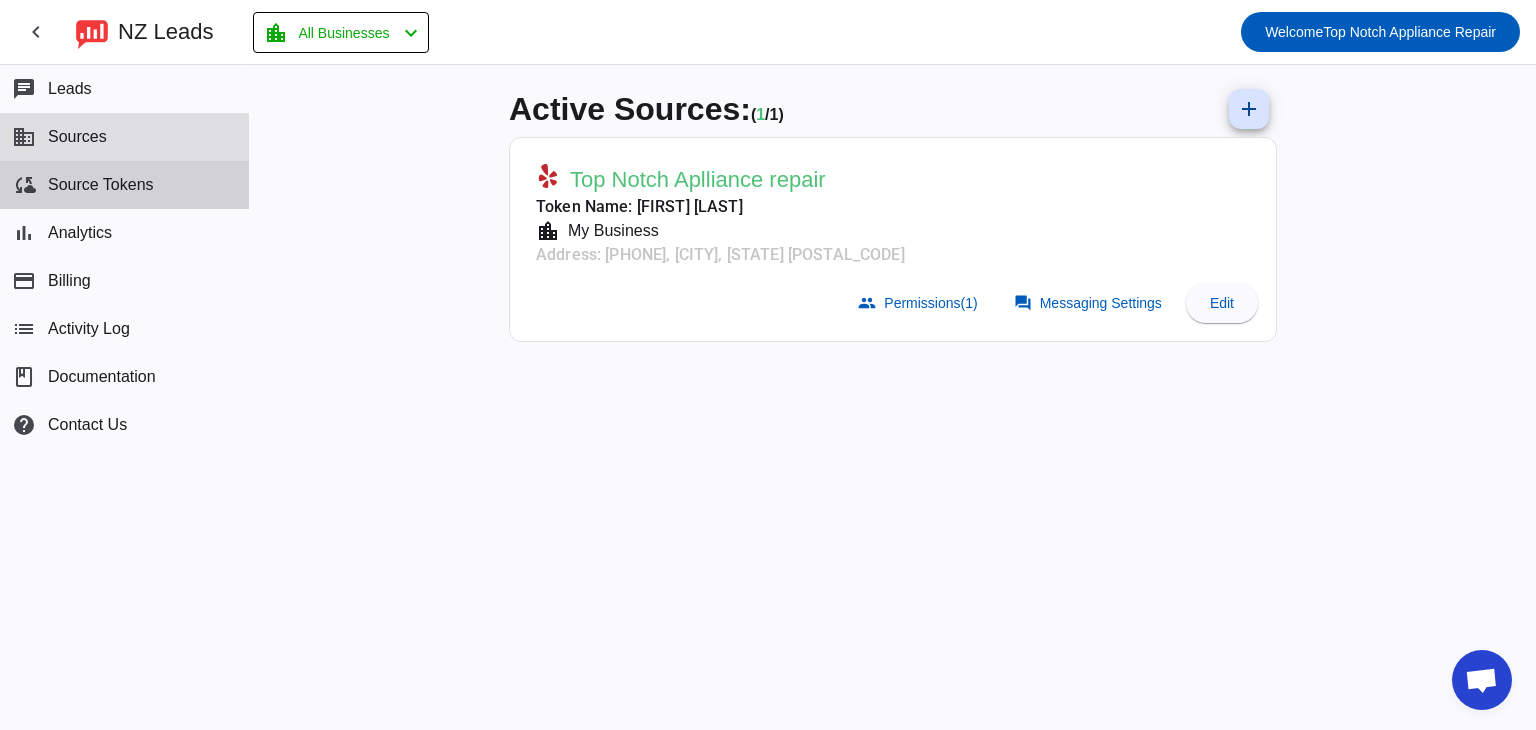 click on "Source Tokens" 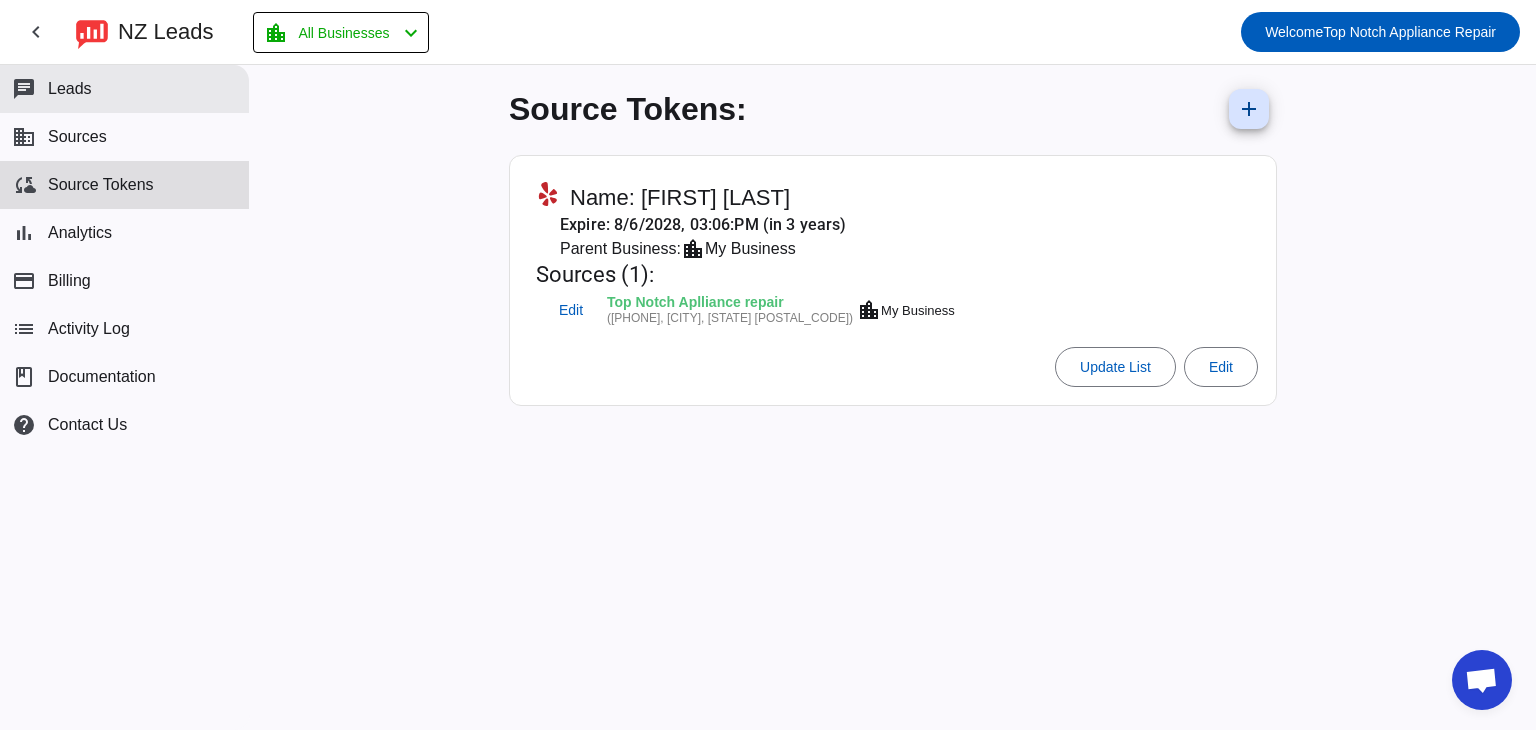 click on "chat  Leads" 